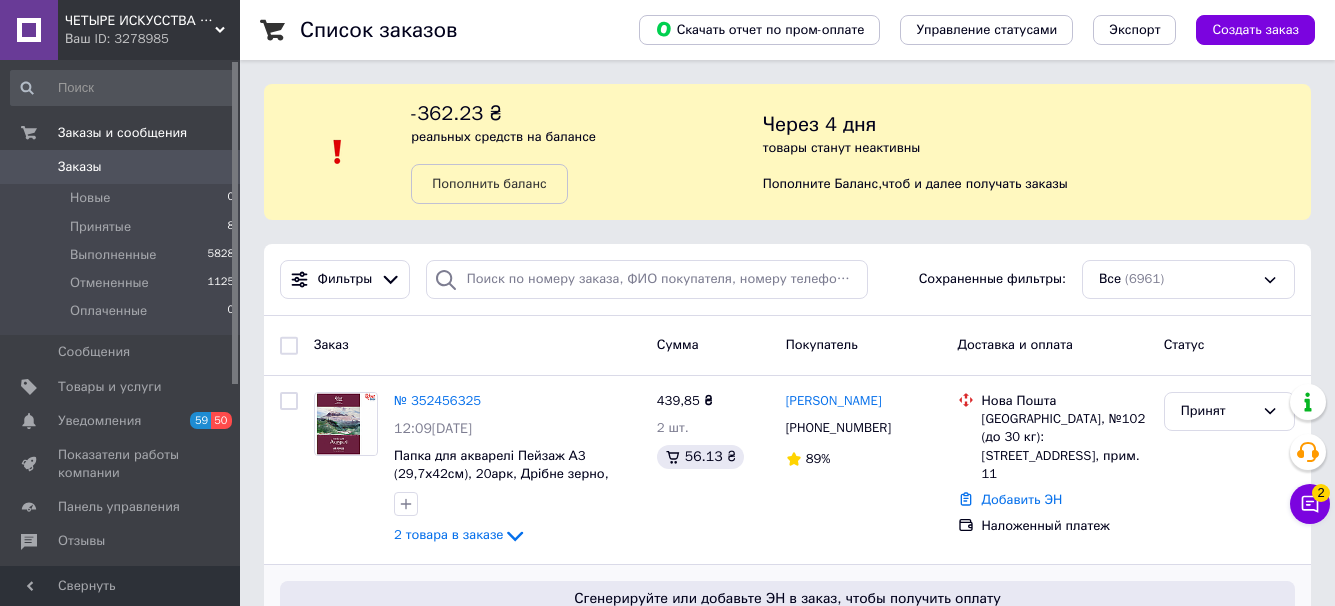 scroll, scrollTop: 200, scrollLeft: 0, axis: vertical 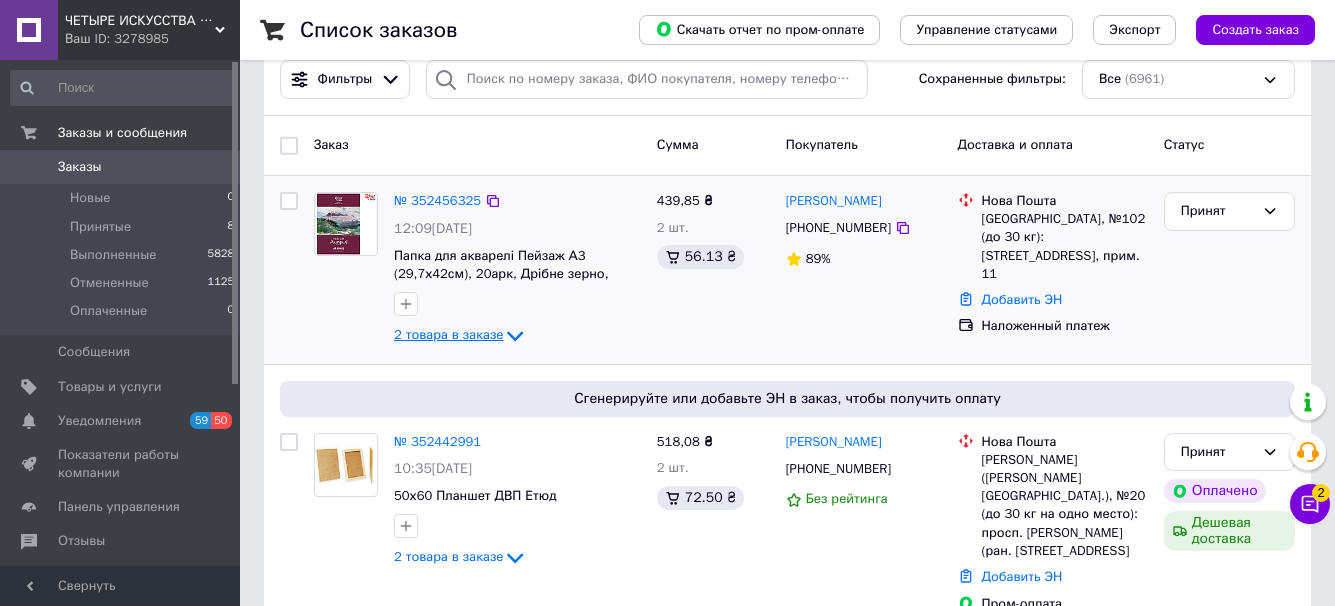 click on "2 товара в заказе" at bounding box center (448, 334) 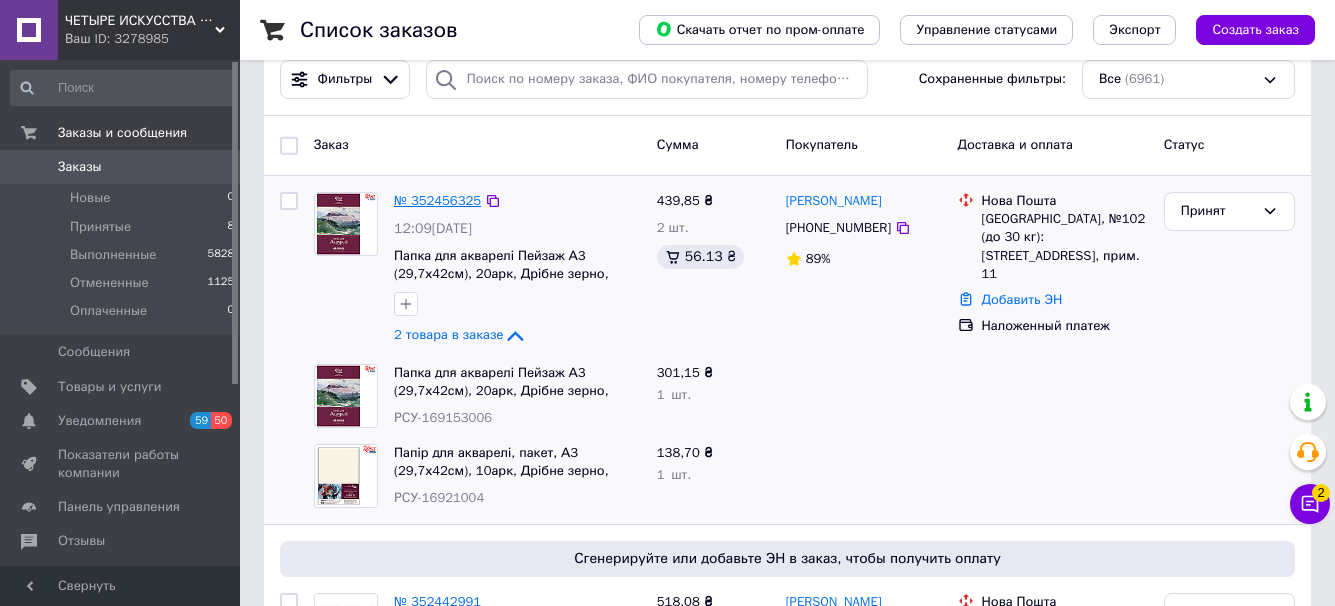 click on "№ 352456325" at bounding box center [437, 200] 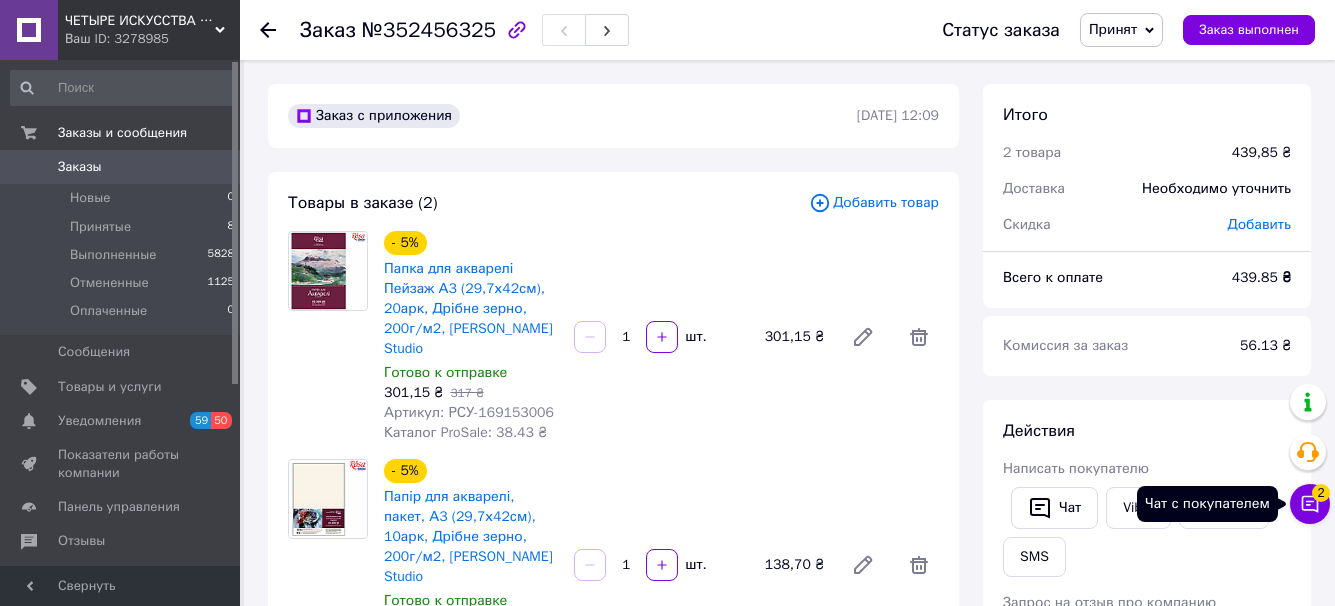 click on "Чат с покупателем 2" at bounding box center (1310, 504) 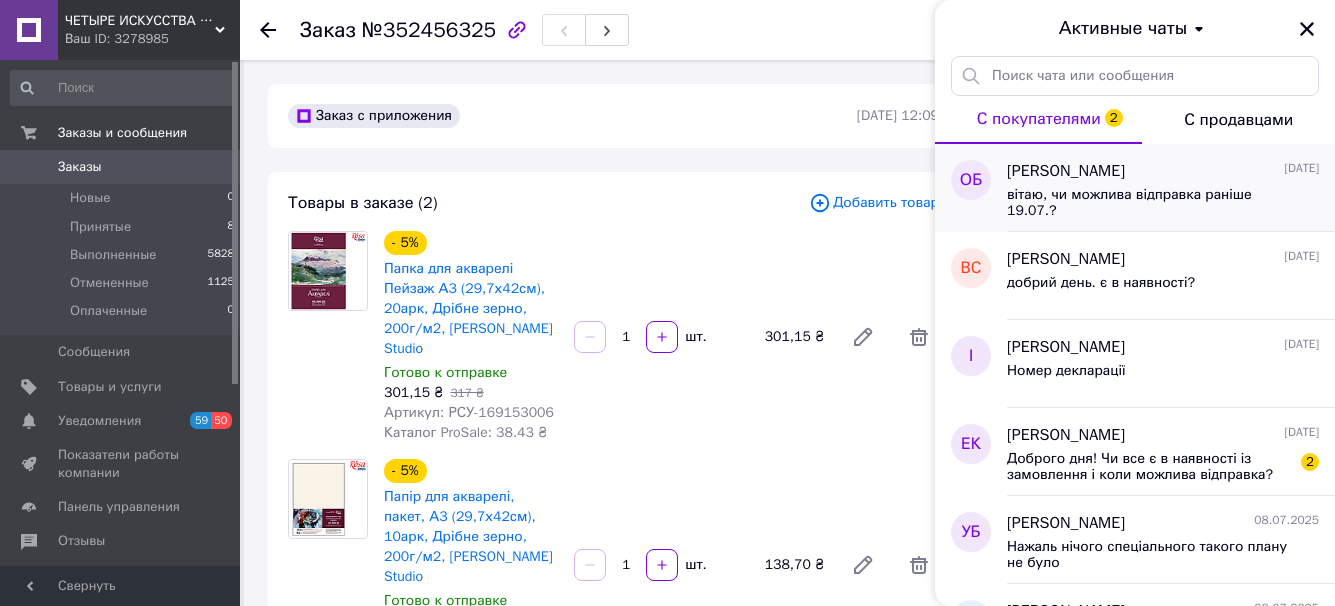 click on "вітаю, чи можлива відправка раніше  19.07.?" at bounding box center (1149, 203) 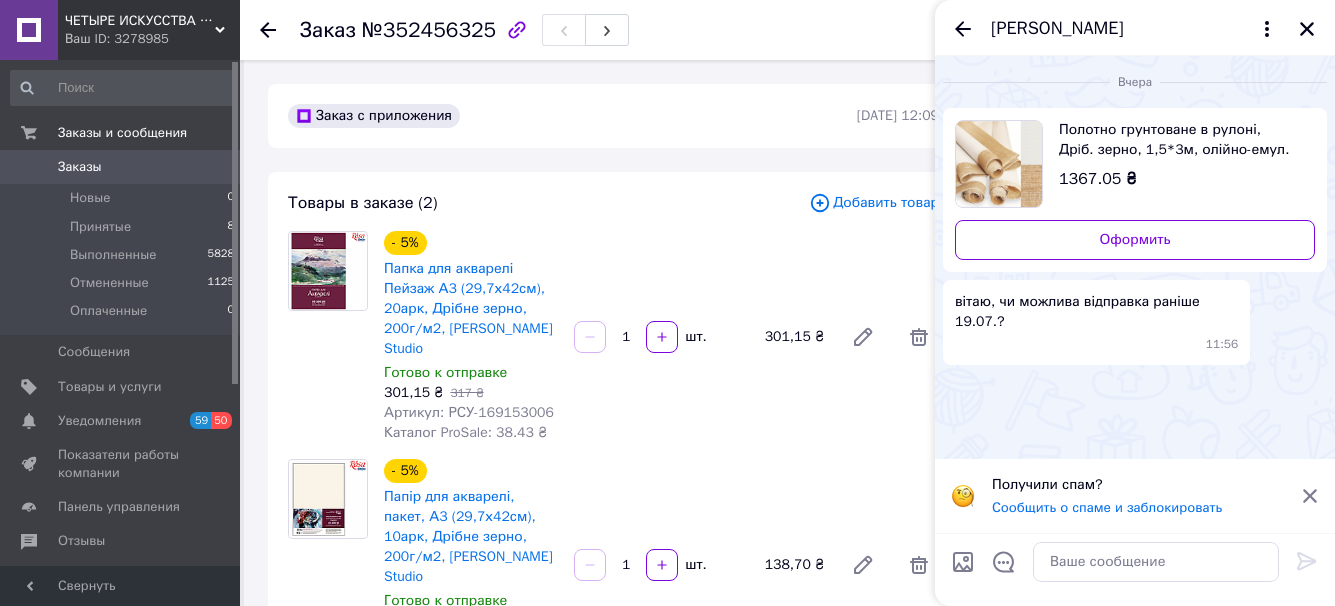 click on "Вчера Полотно грунтоване в рулоні, Дрiб. зерно, 1,5*3м, олійно-емул. грунт, 350 г/м², льон, [PERSON_NAME] 1367.05 ₴ Оформить вітаю, чи можлива відправка раніше  19.07.? 11:56" at bounding box center (1135, 257) 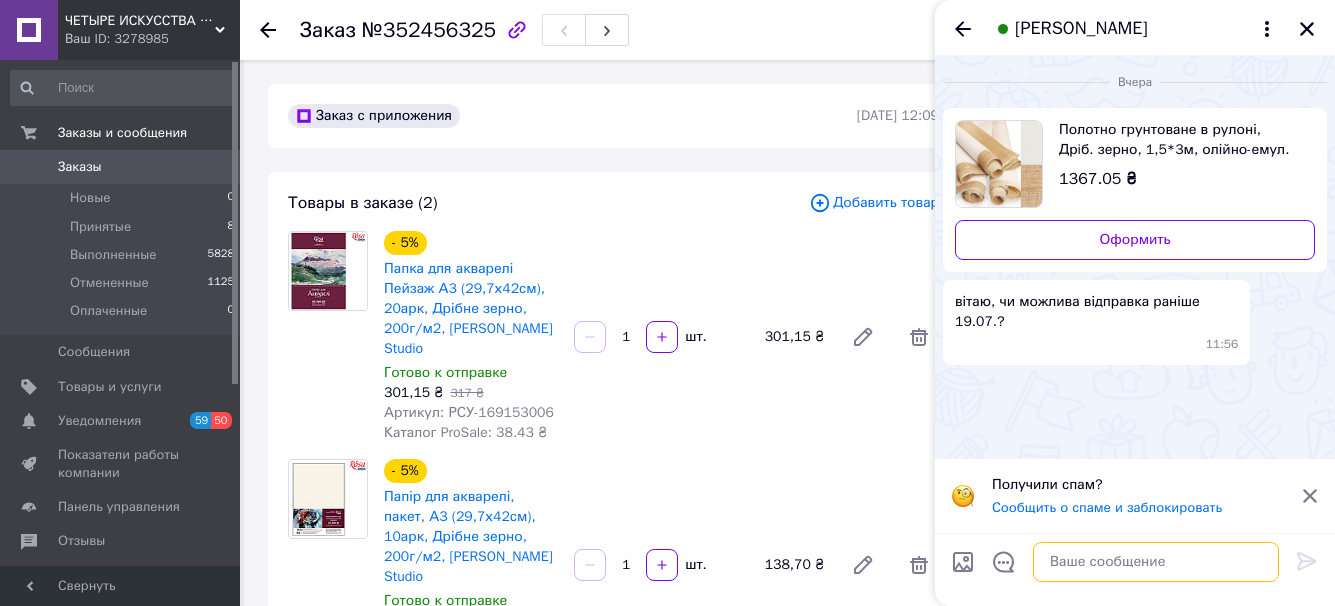 click at bounding box center (1156, 562) 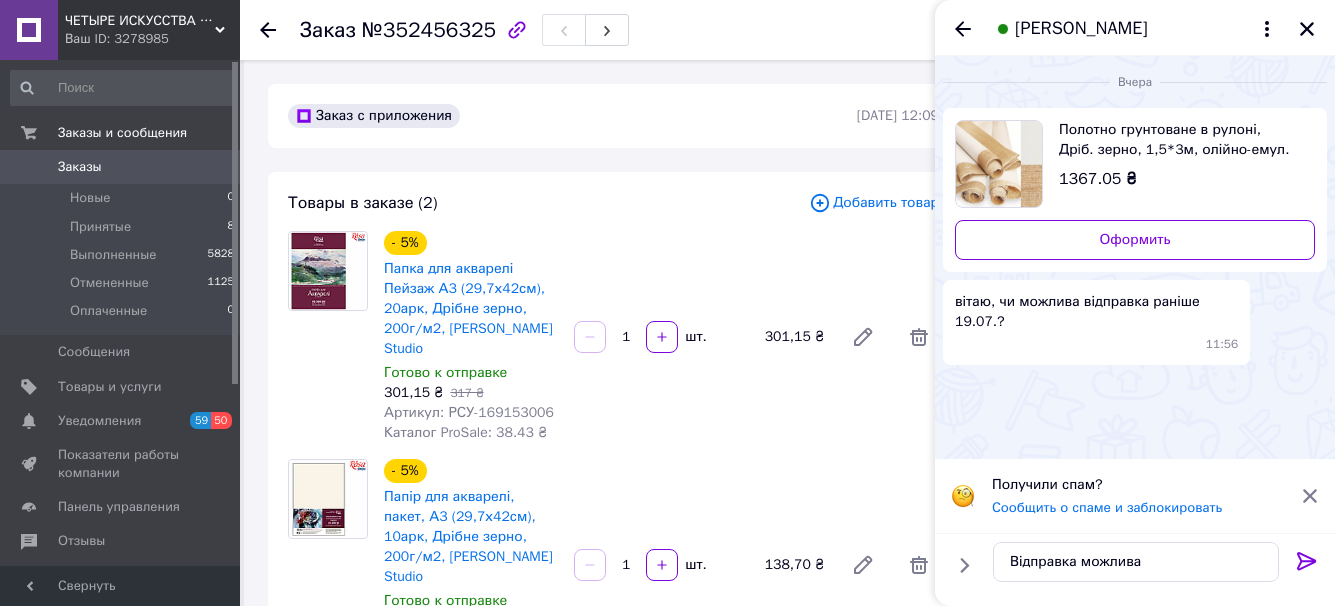 click on "Вчера Полотно грунтоване в рулоні, Дрiб. зерно, 1,5*3м, олійно-емул. грунт, 350 г/м², льон, [PERSON_NAME] 1367.05 ₴ Оформить вітаю, чи можлива відправка раніше  19.07.? 11:56" at bounding box center (1135, 257) 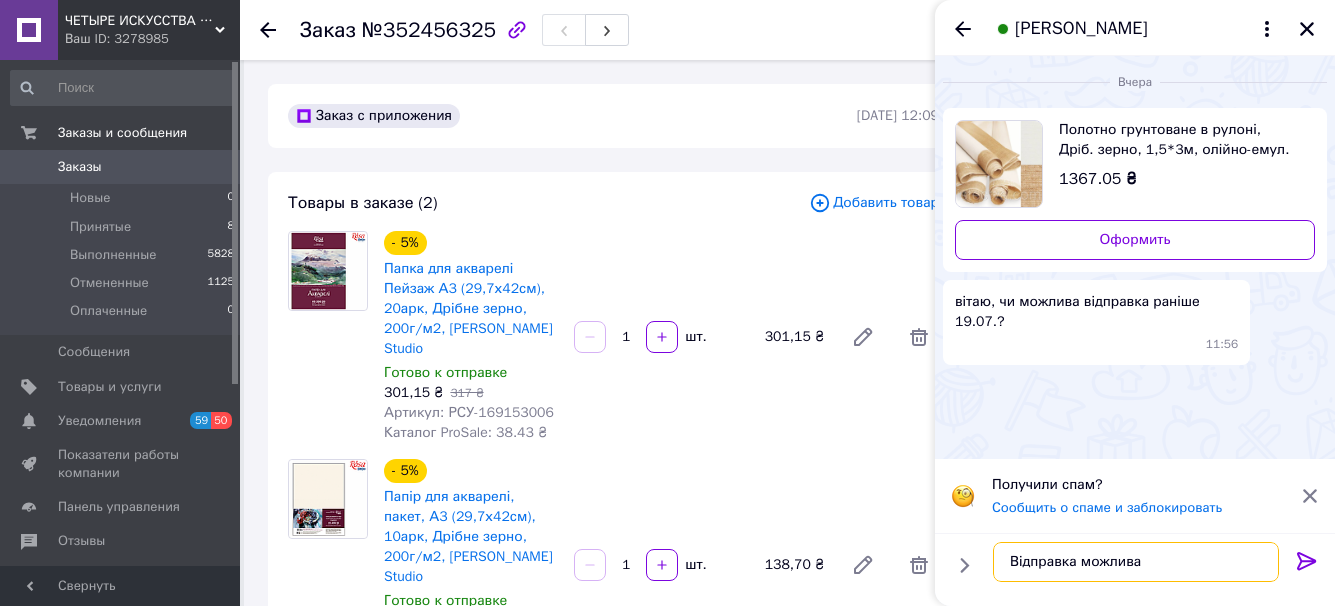 click on "Відправка можлива" at bounding box center (1136, 562) 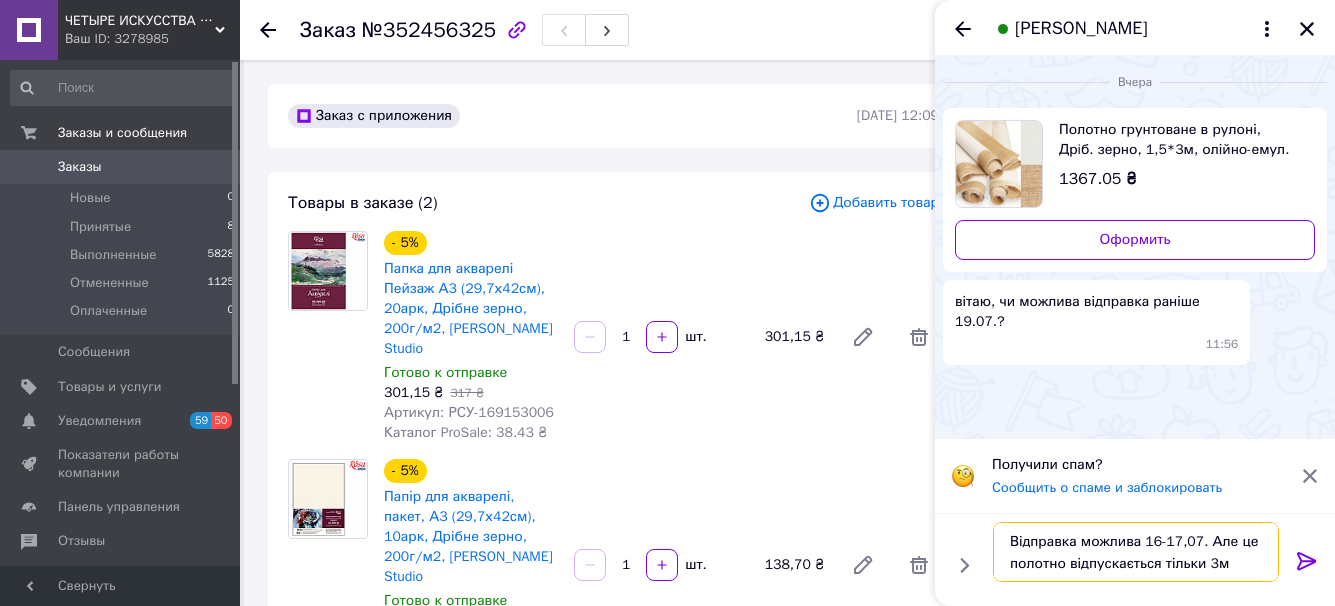 type on "Відправка можлива 16-17,07. Але це полотно відпускається тільки 3м." 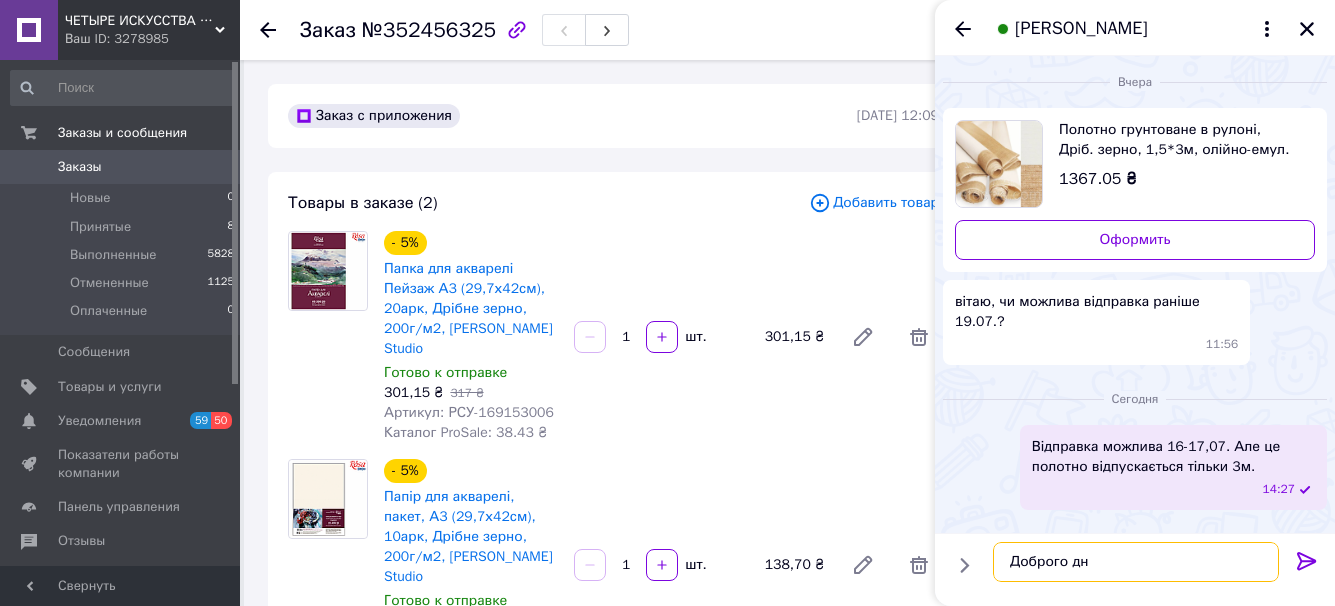 type on "Доброго дня" 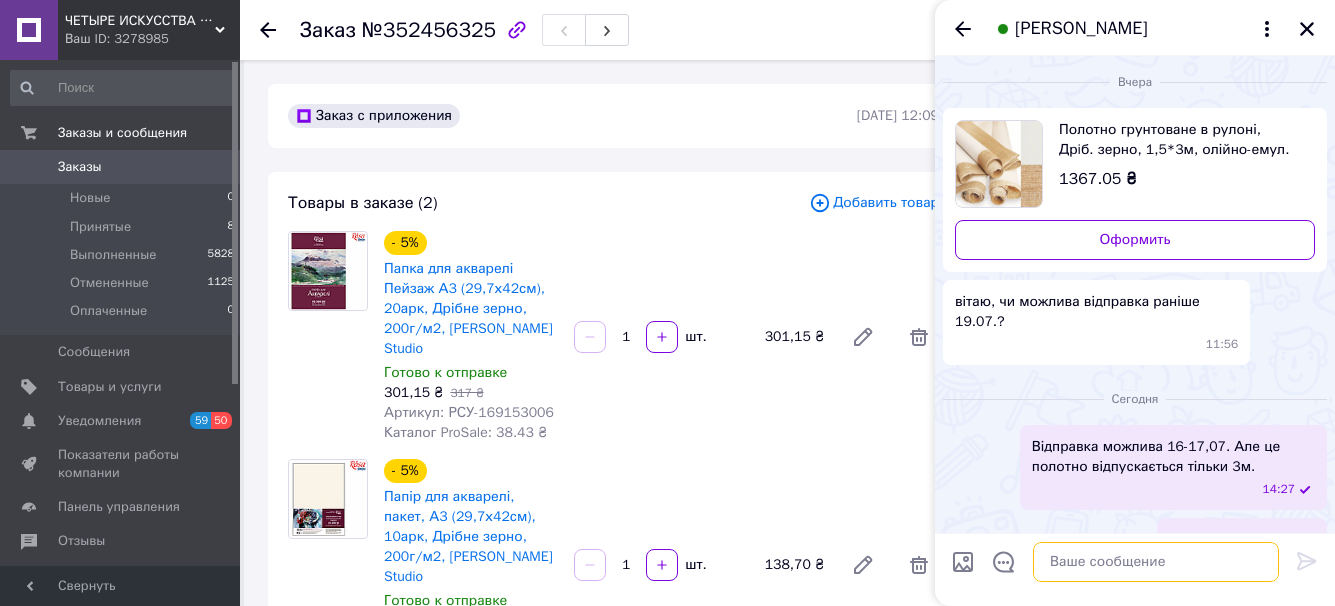 scroll, scrollTop: 18, scrollLeft: 0, axis: vertical 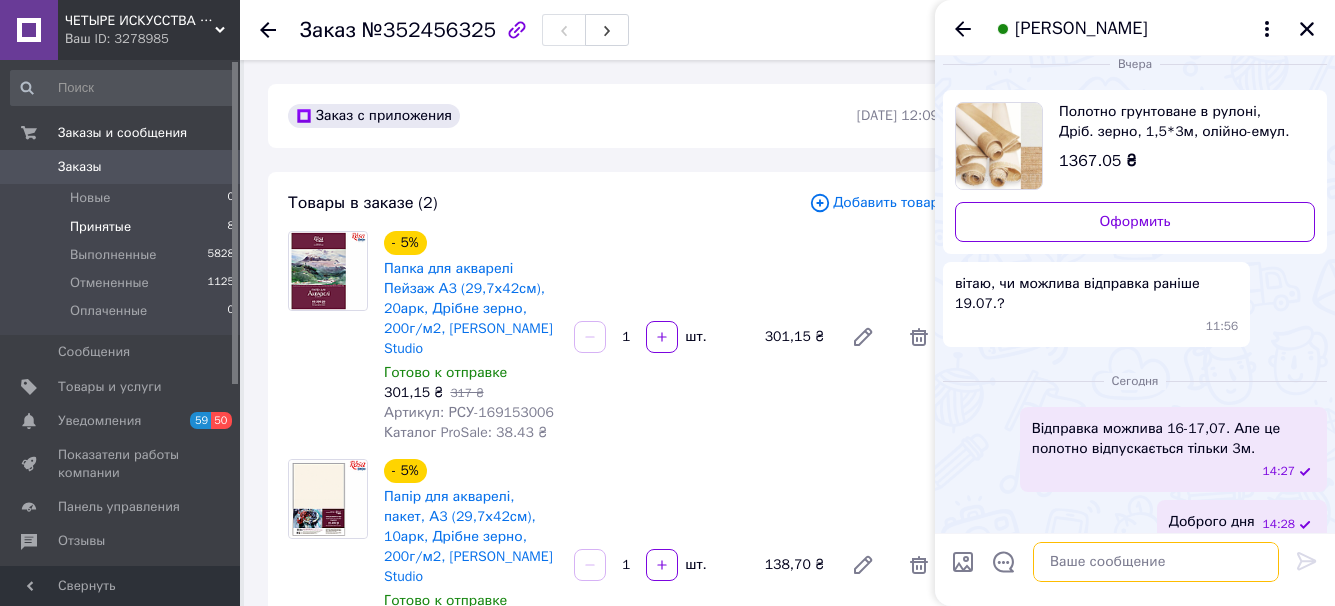type 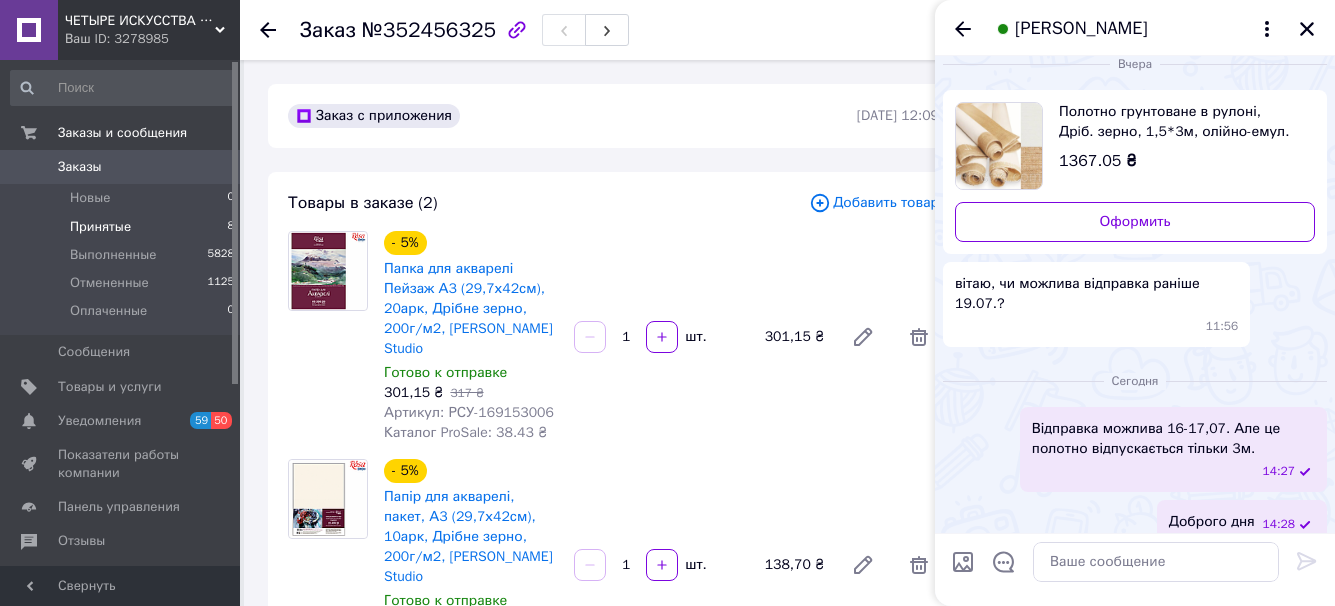 click on "Принятые" at bounding box center (100, 227) 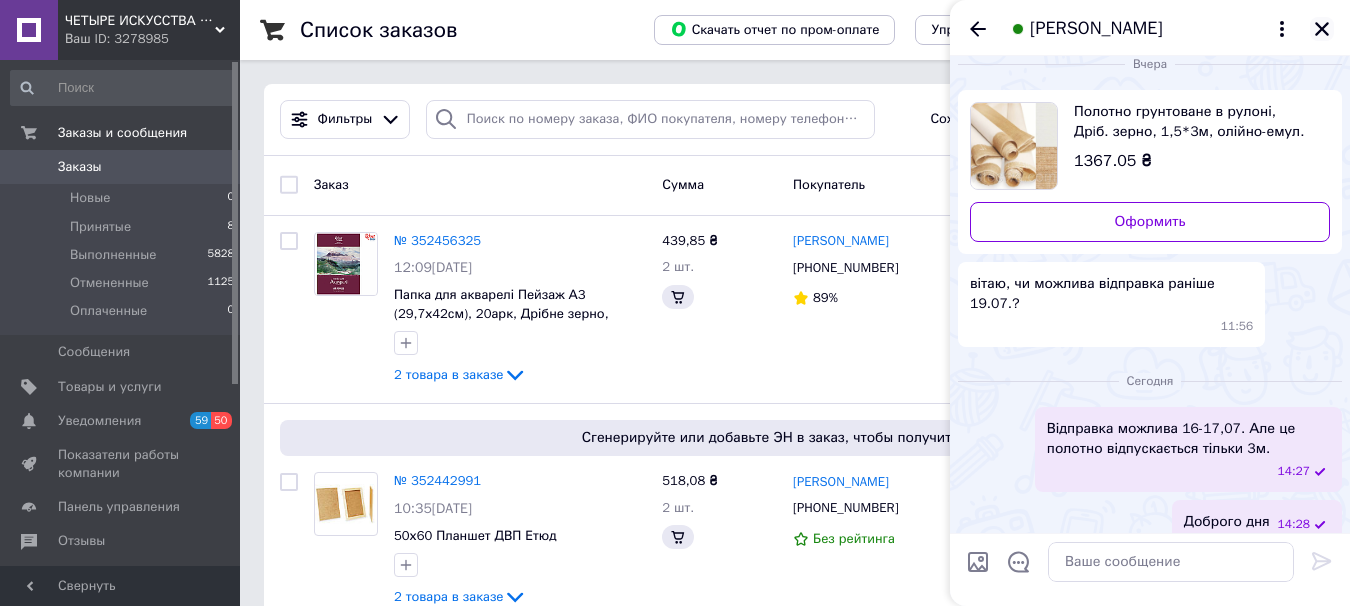 click on "[PERSON_NAME]" at bounding box center [1150, 28] 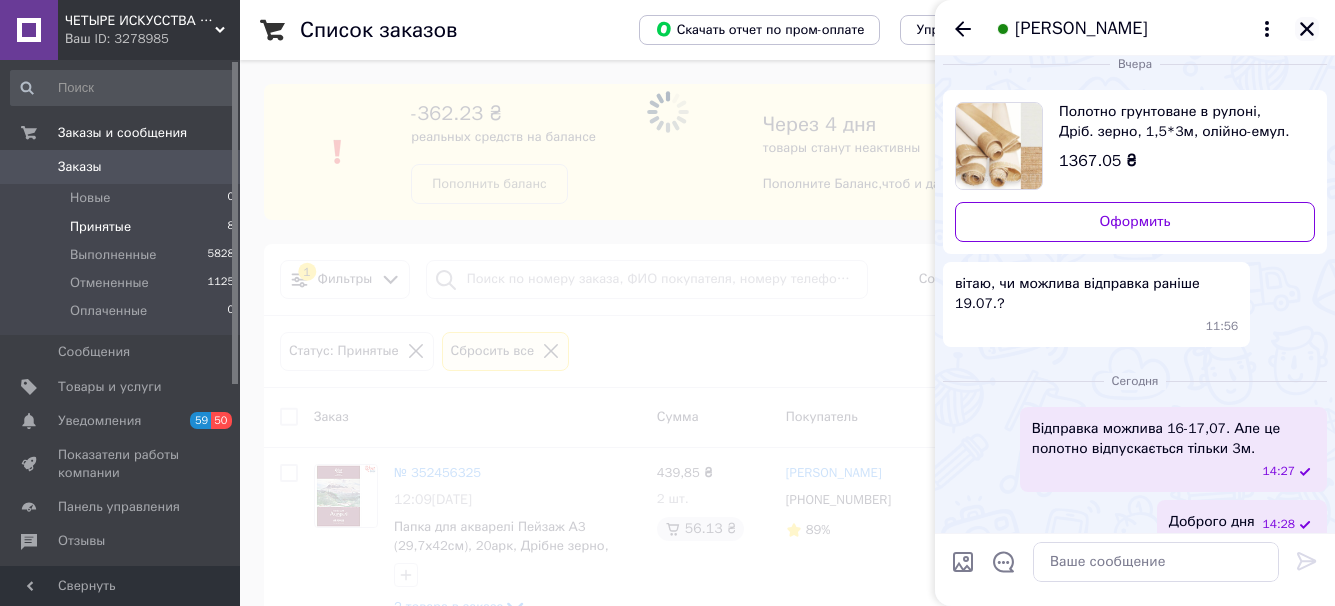 click 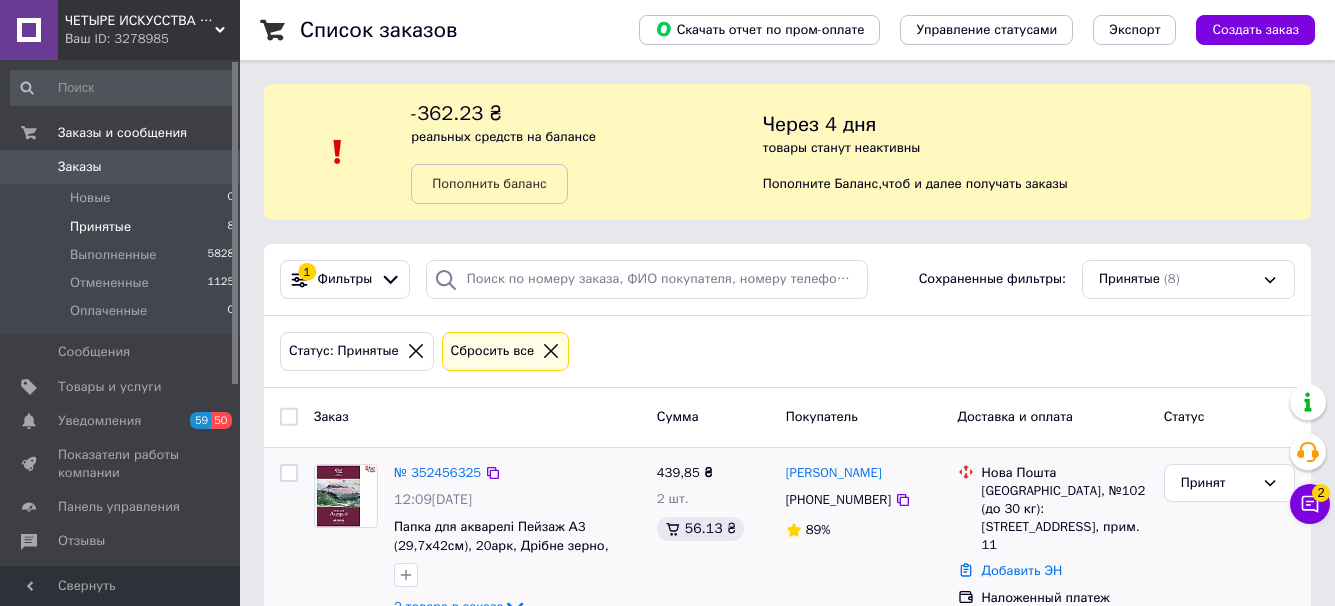 scroll, scrollTop: 100, scrollLeft: 0, axis: vertical 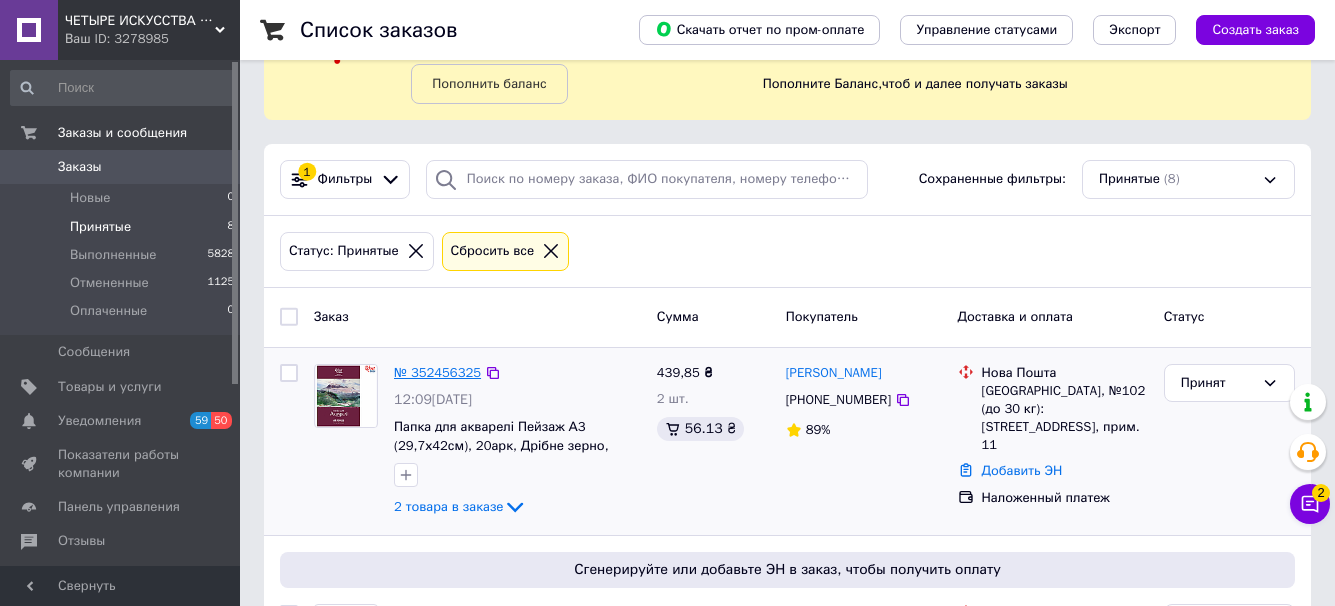 click on "№ 352456325" at bounding box center (437, 372) 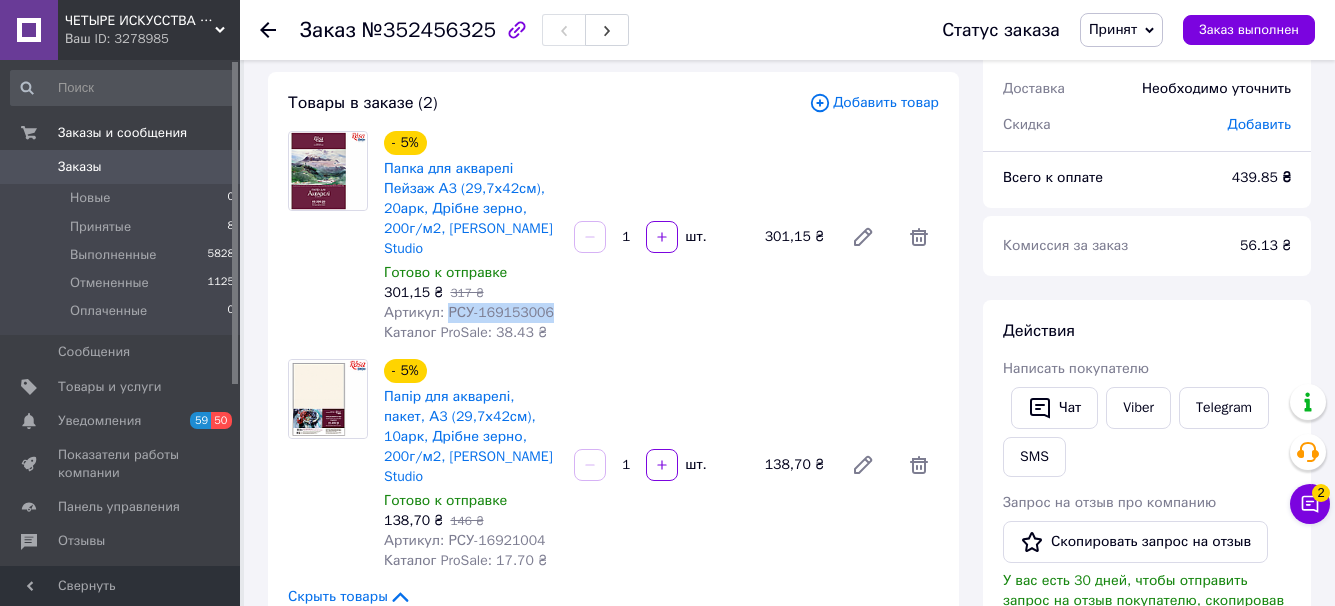 drag, startPoint x: 443, startPoint y: 291, endPoint x: 549, endPoint y: 290, distance: 106.004715 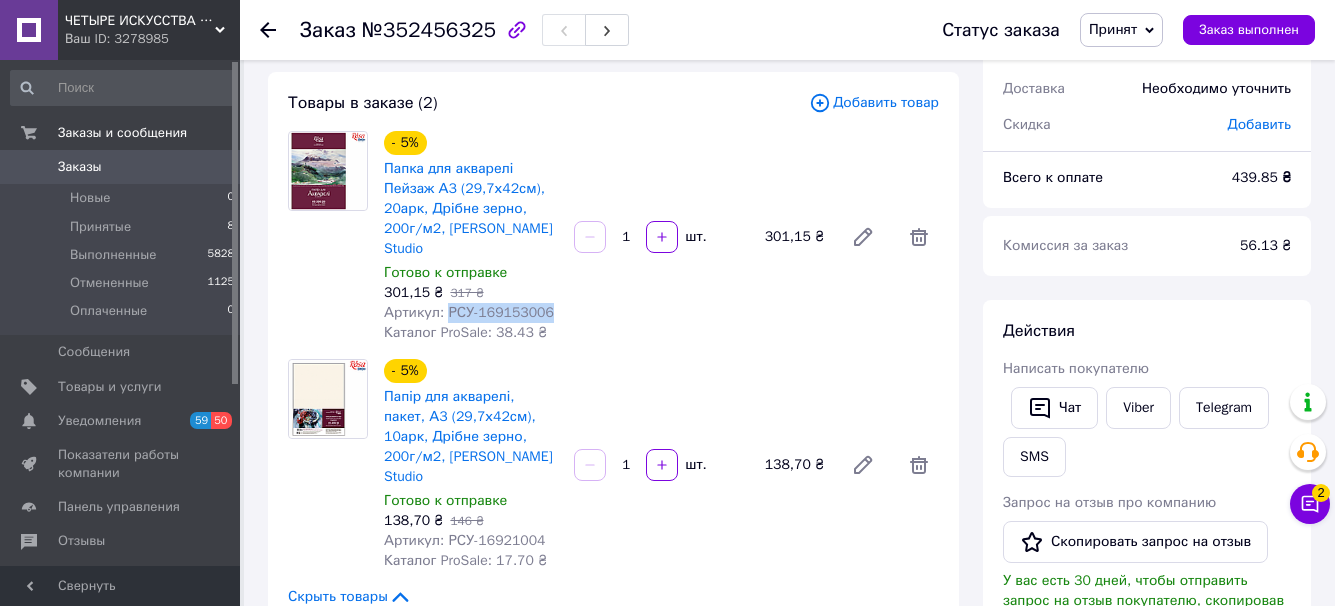 scroll, scrollTop: 200, scrollLeft: 0, axis: vertical 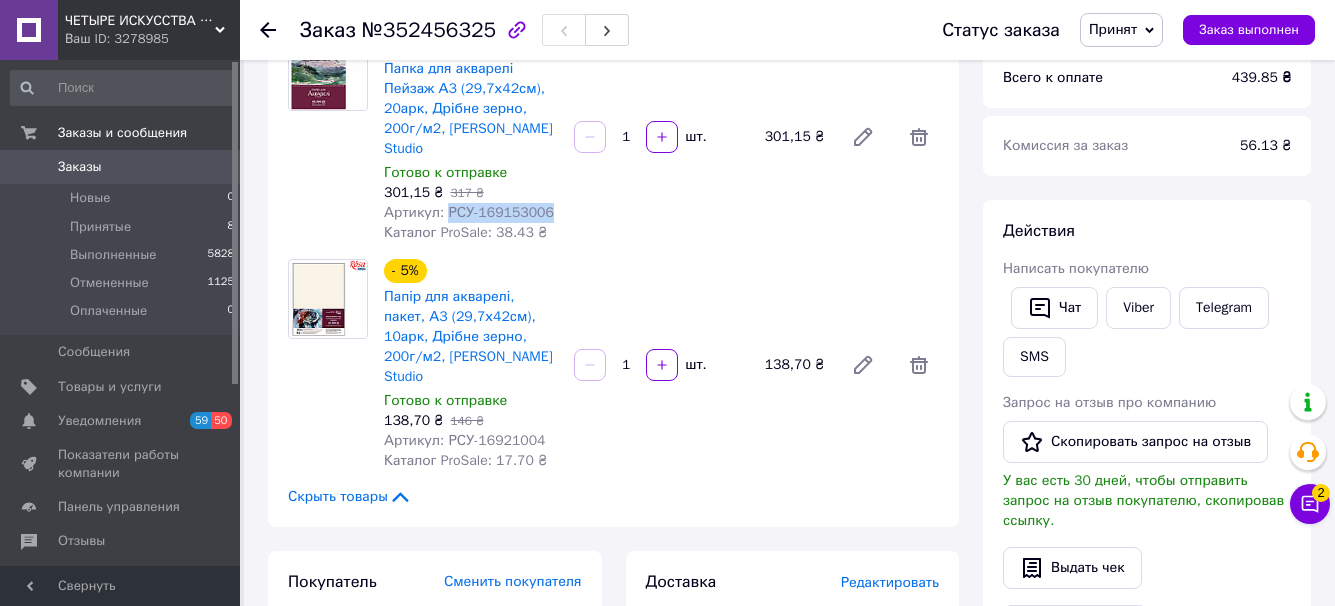 click on "Артикул: РСУ-16921004" at bounding box center (465, 440) 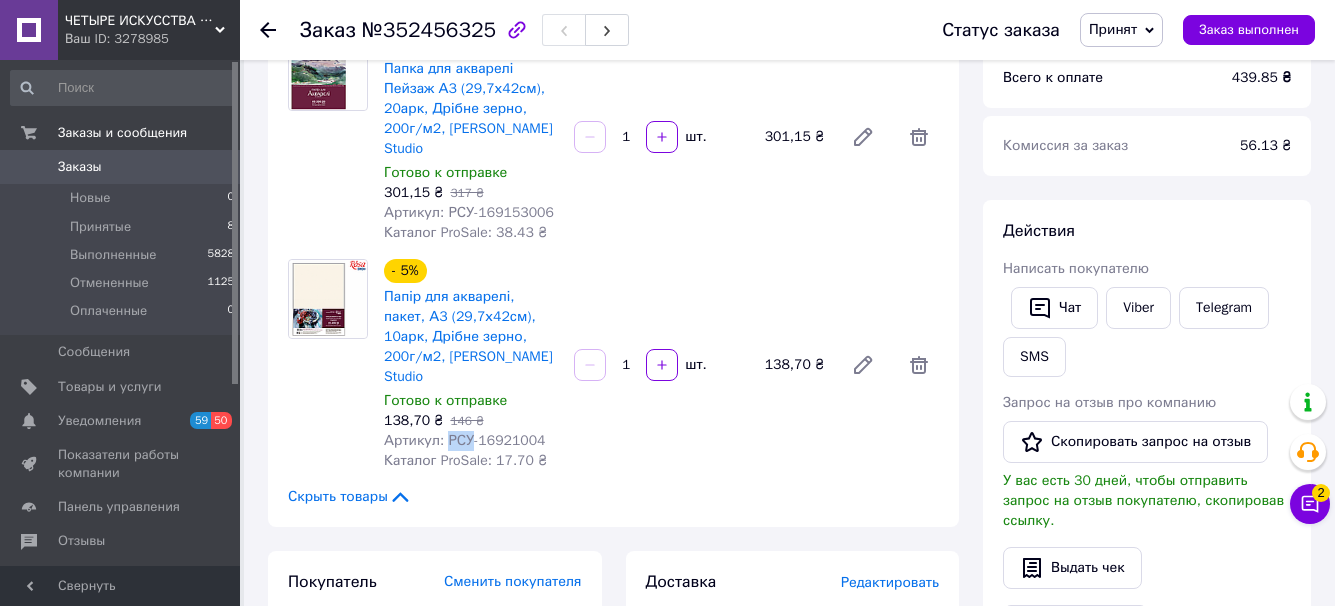 click on "Артикул: РСУ-16921004" at bounding box center (465, 440) 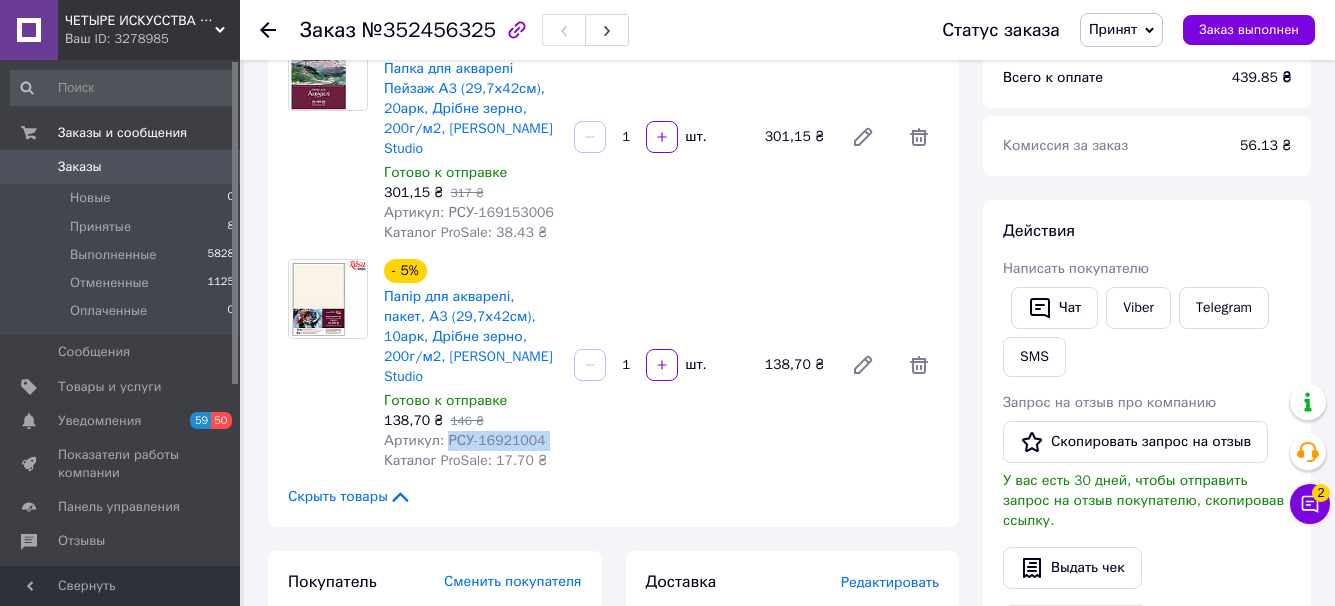 click on "Артикул: РСУ-16921004" at bounding box center [471, 441] 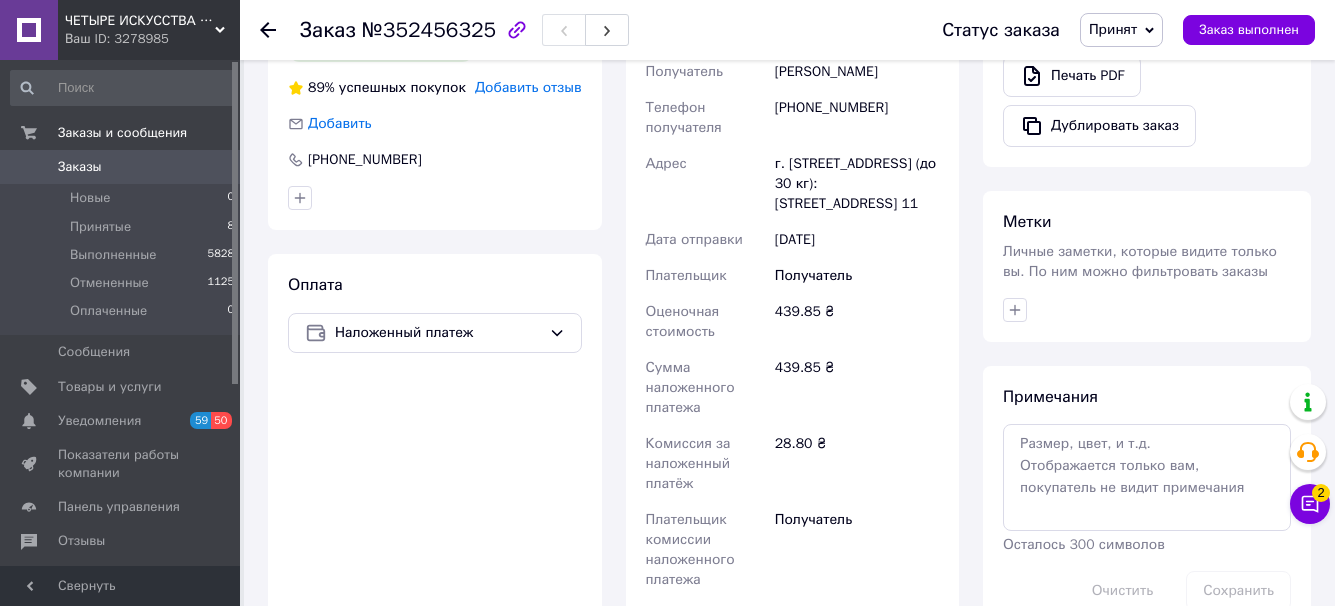 scroll, scrollTop: 1000, scrollLeft: 0, axis: vertical 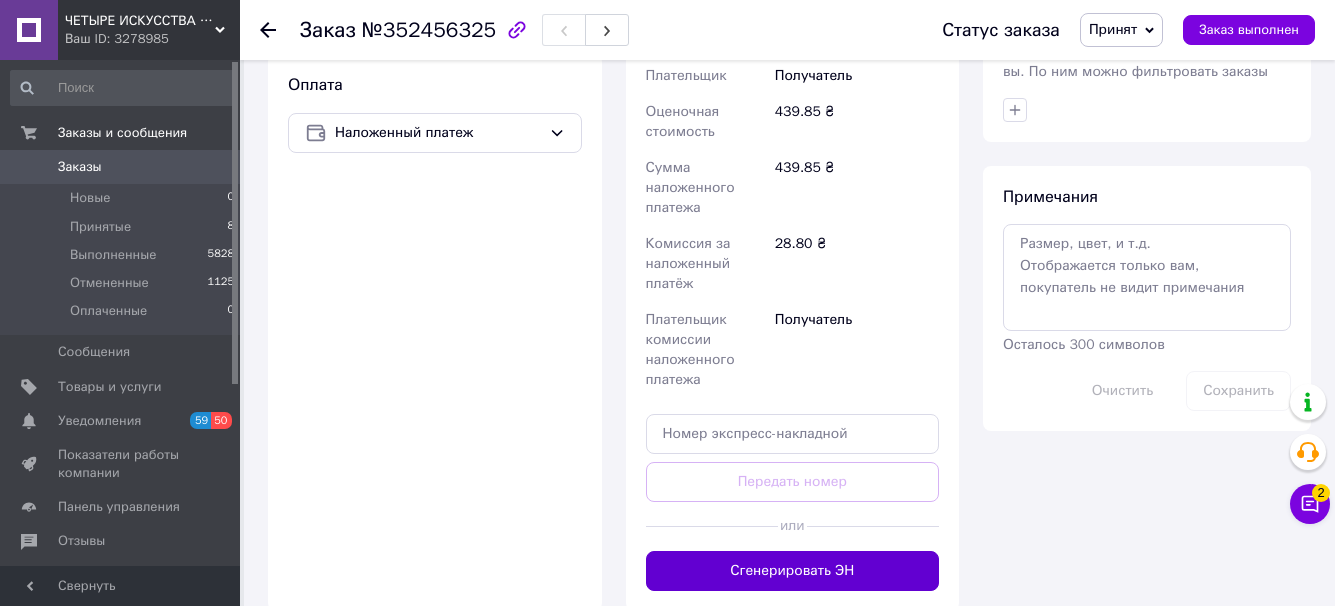 click on "Сгенерировать ЭН" at bounding box center [793, 571] 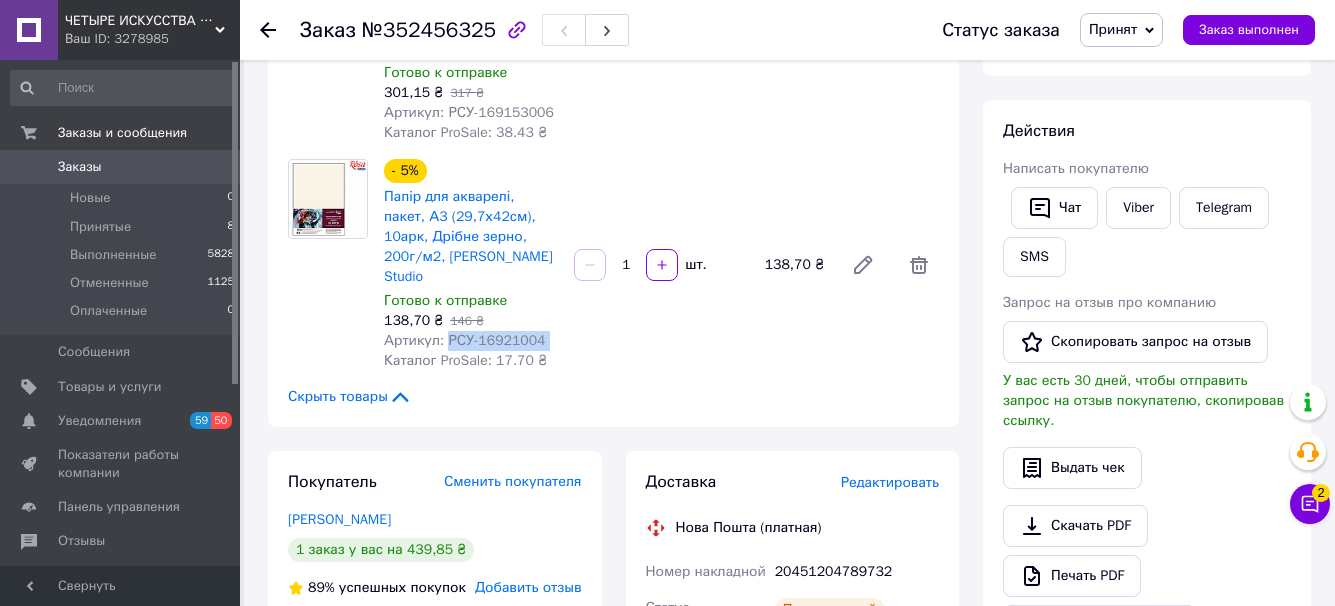 scroll, scrollTop: 200, scrollLeft: 0, axis: vertical 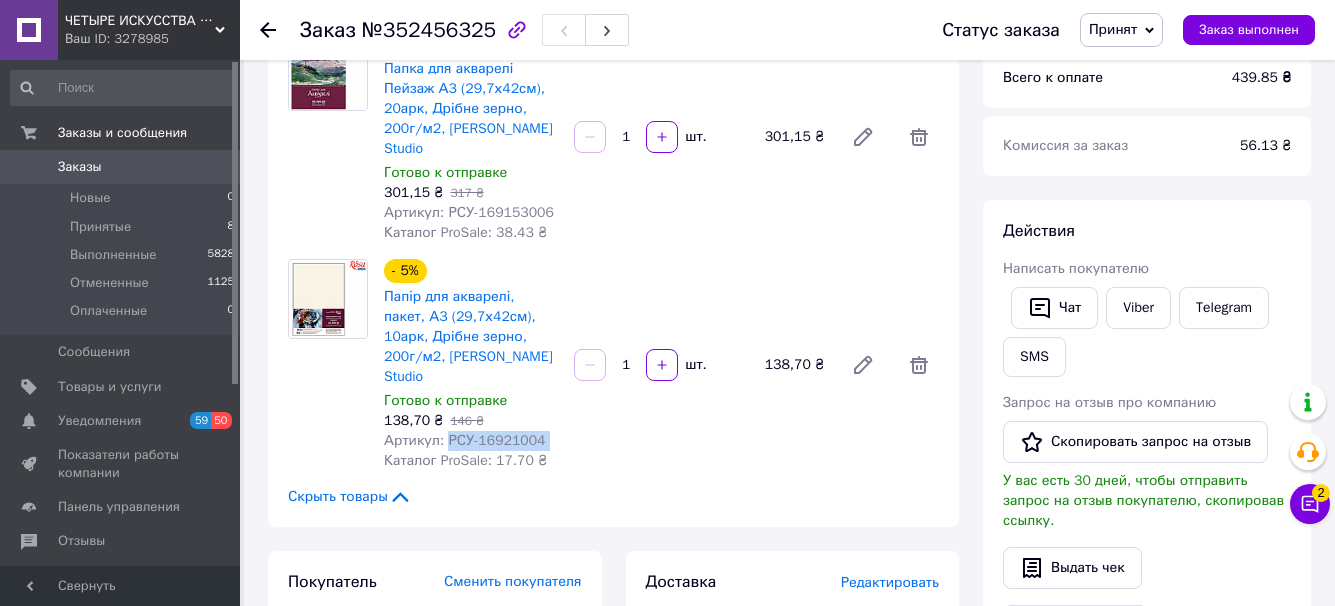 copy on "РСУ-16921004" 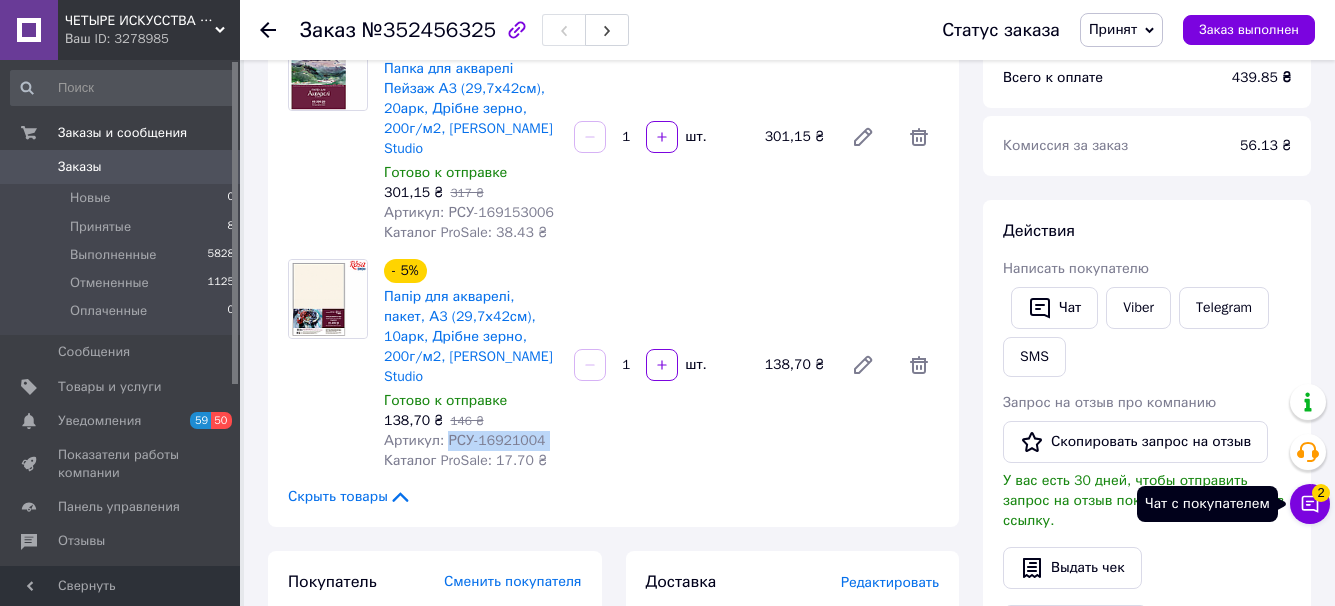 click on "Чат с покупателем 2" at bounding box center (1310, 504) 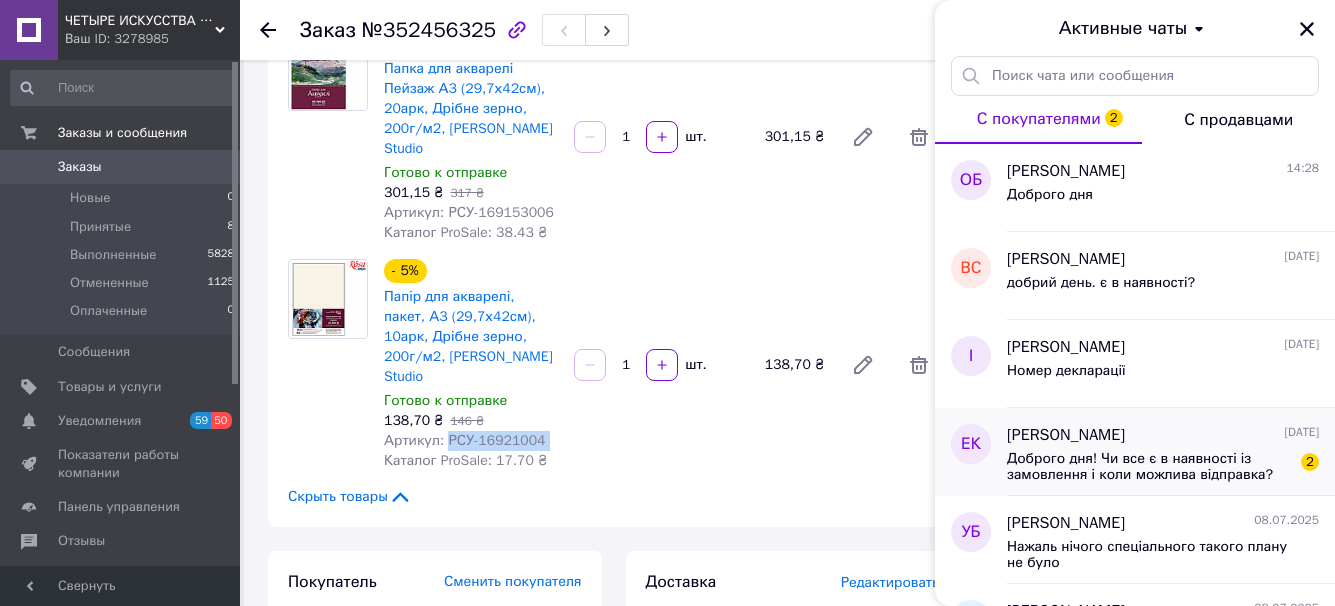 click on "Доброго дня! Чи все є в наявності із замовлення і коли можлива відправка?" at bounding box center [1149, 467] 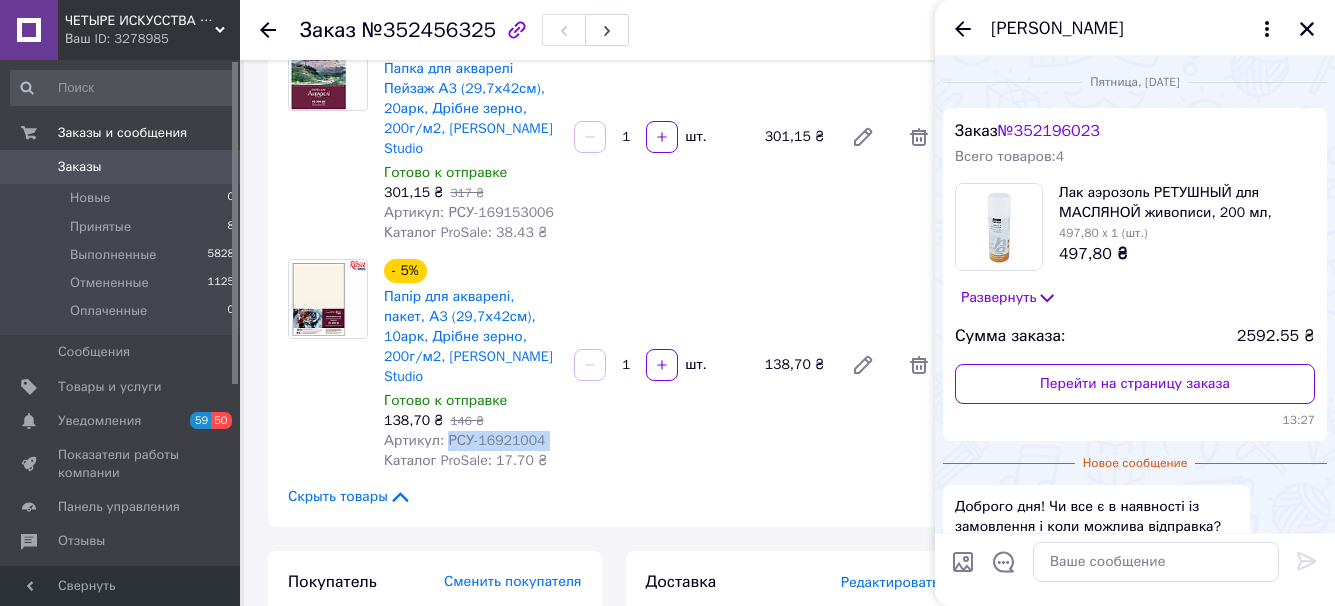 scroll, scrollTop: 118, scrollLeft: 0, axis: vertical 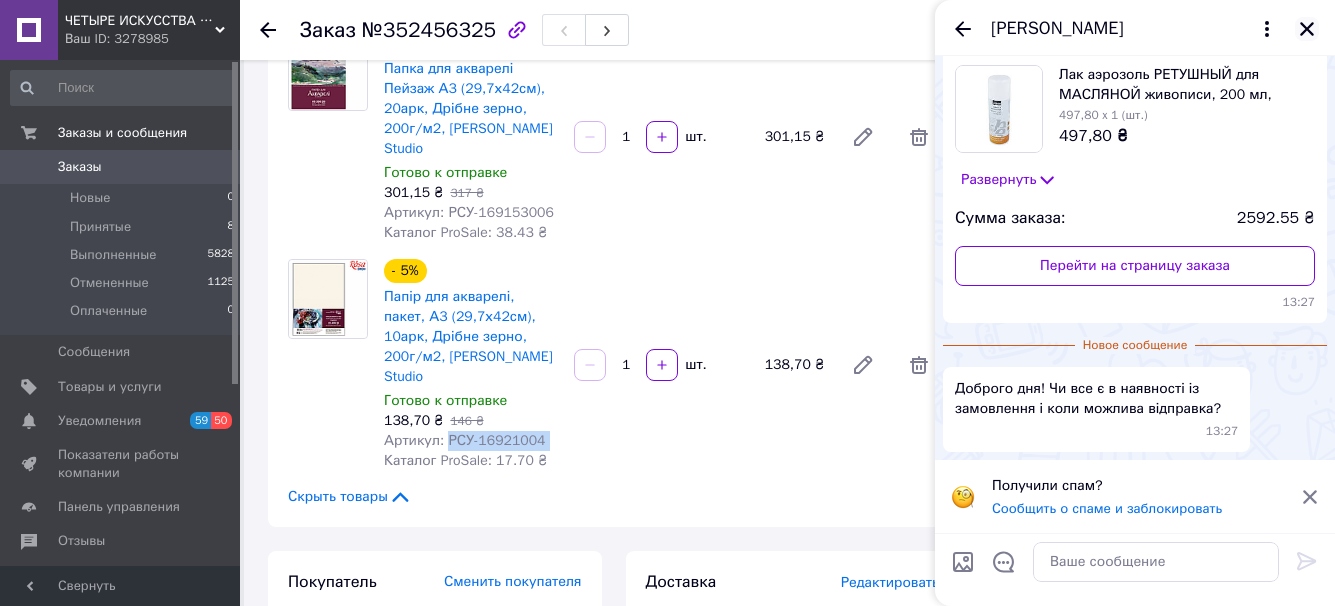click 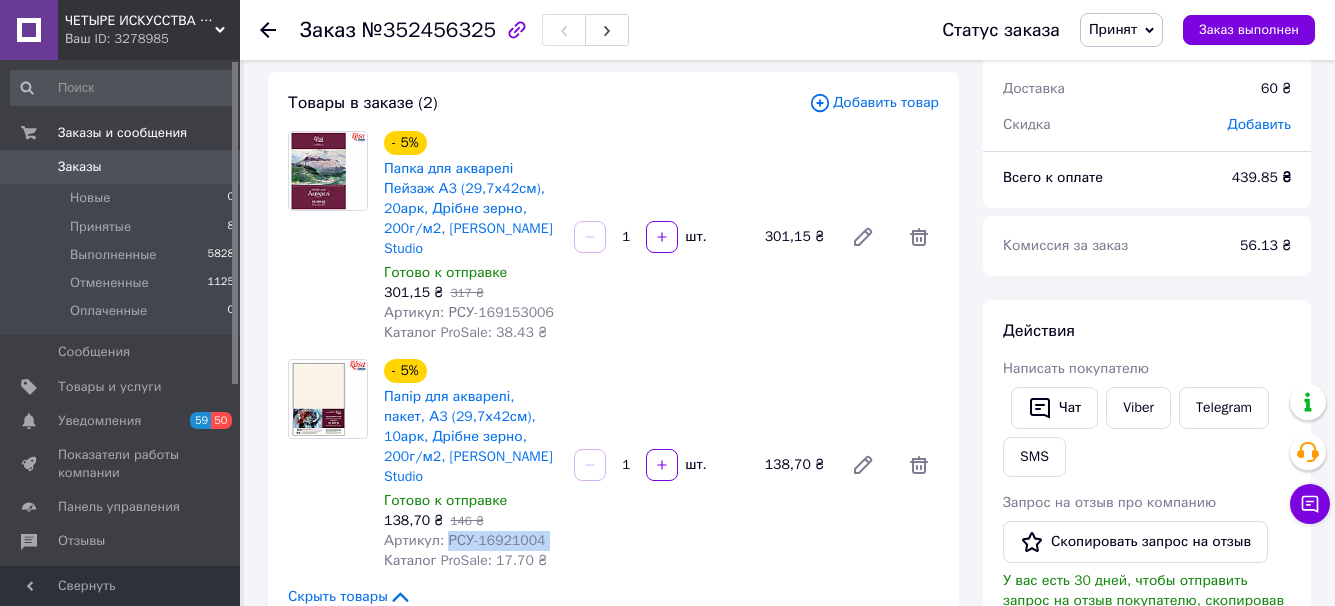 scroll, scrollTop: 0, scrollLeft: 0, axis: both 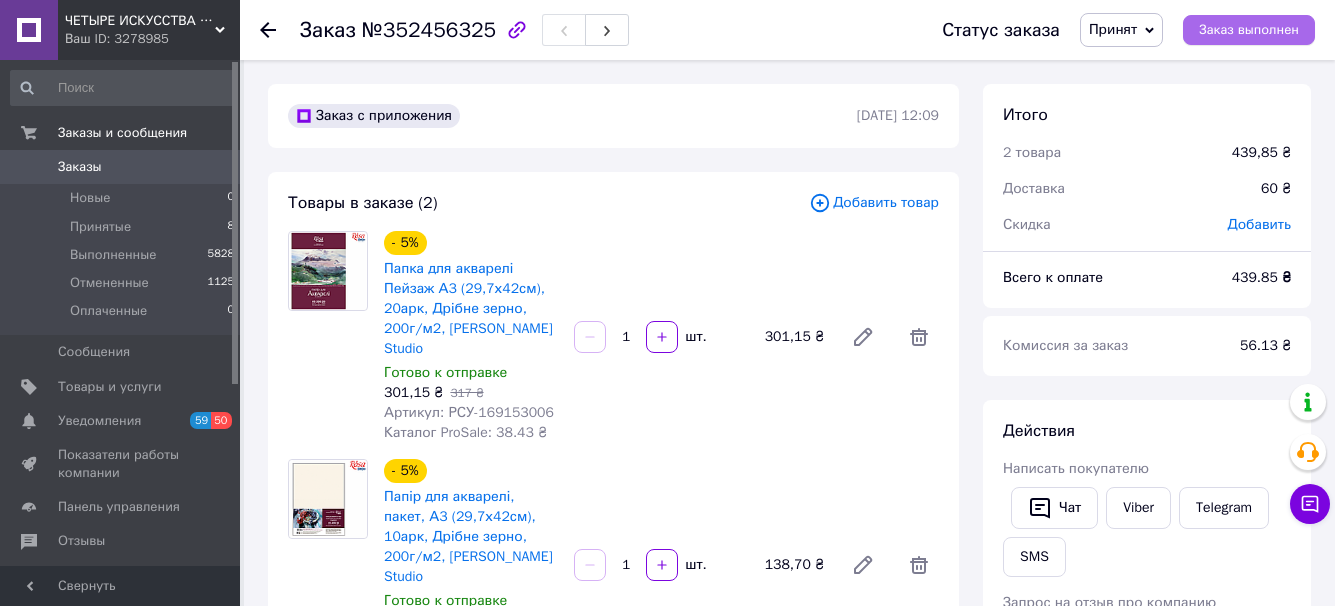 click on "Заказ выполнен" at bounding box center [1249, 30] 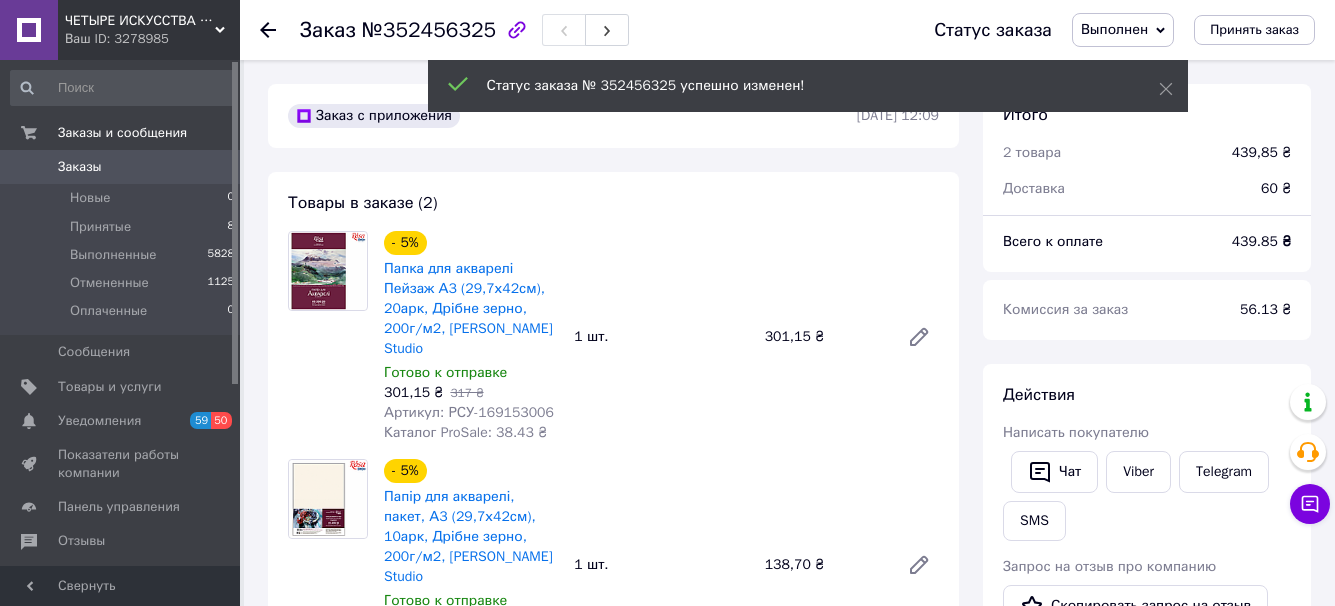 click on "Принятые" at bounding box center (100, 227) 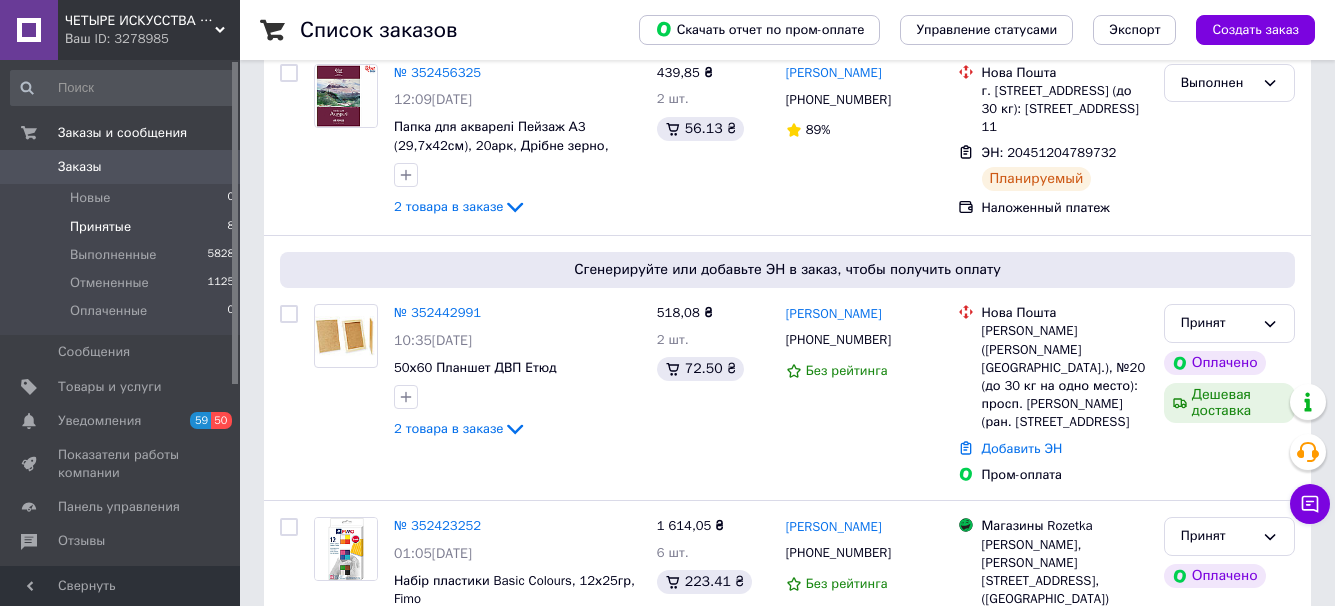 scroll, scrollTop: 500, scrollLeft: 0, axis: vertical 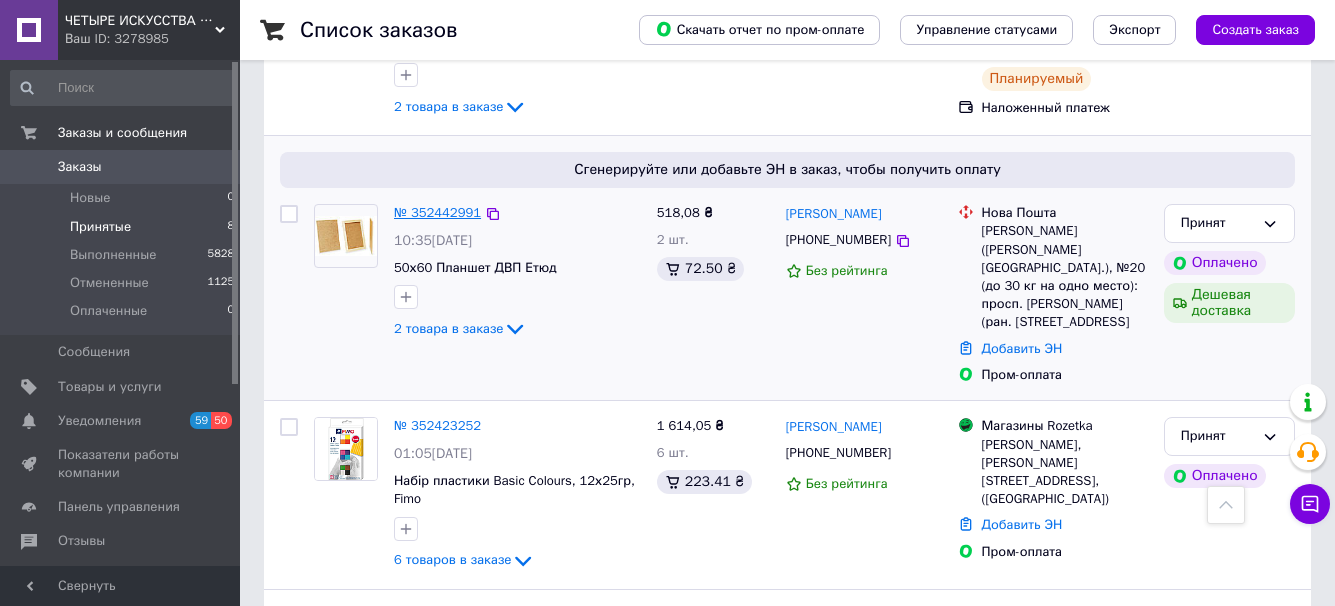 click on "№ 352442991" at bounding box center (437, 212) 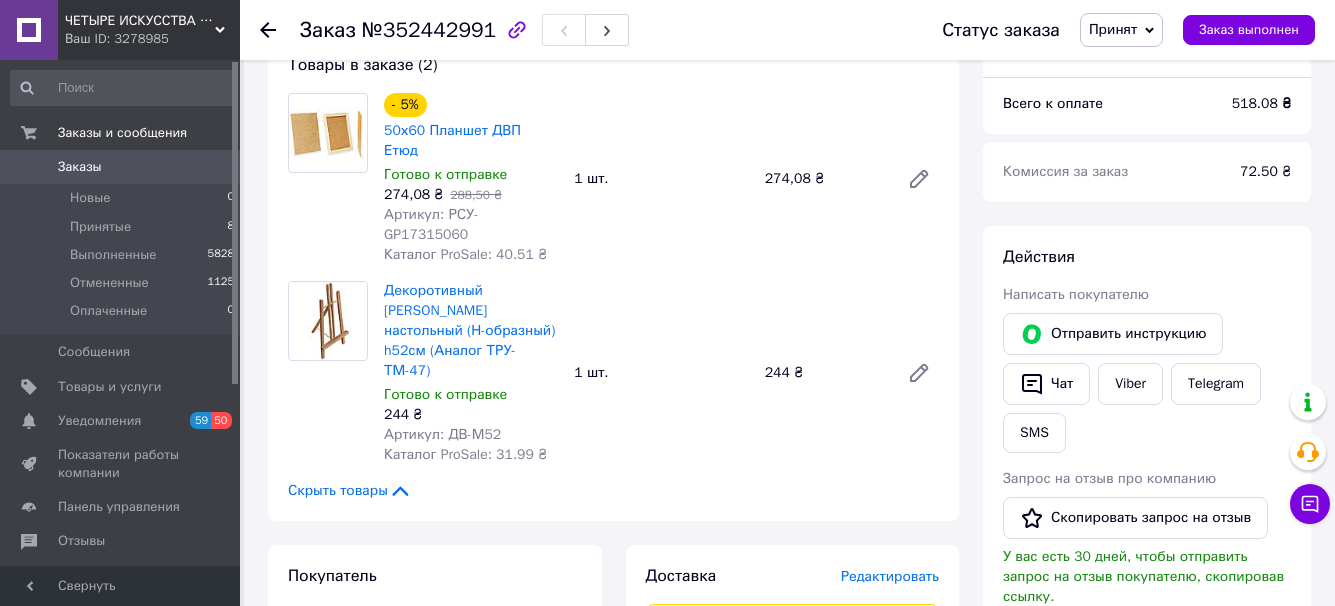 scroll, scrollTop: 100, scrollLeft: 0, axis: vertical 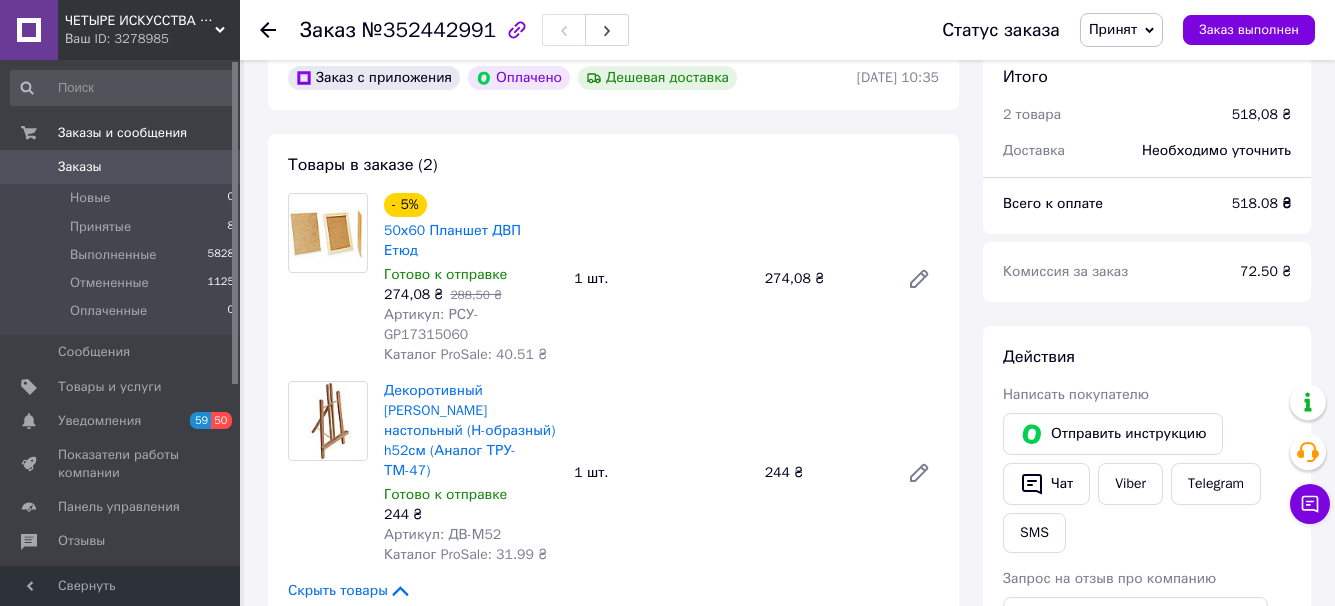 click on "Артикул: РСУ-GP17315060" at bounding box center (431, 324) 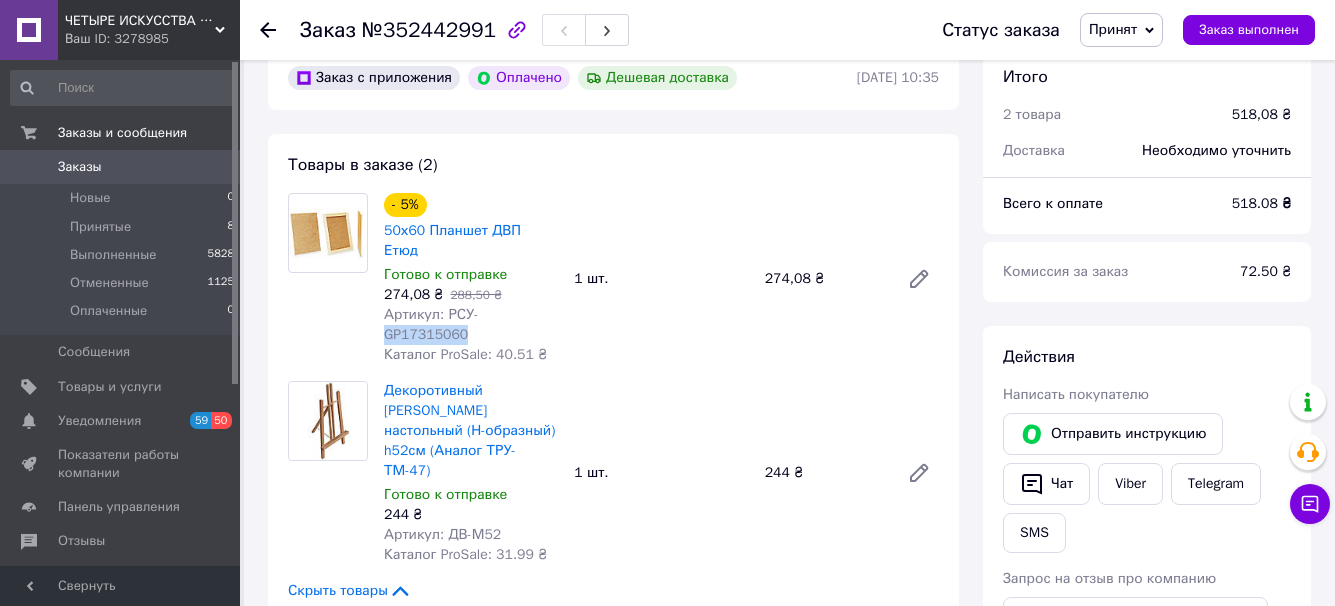 click on "Артикул: РСУ-GP17315060" at bounding box center [431, 324] 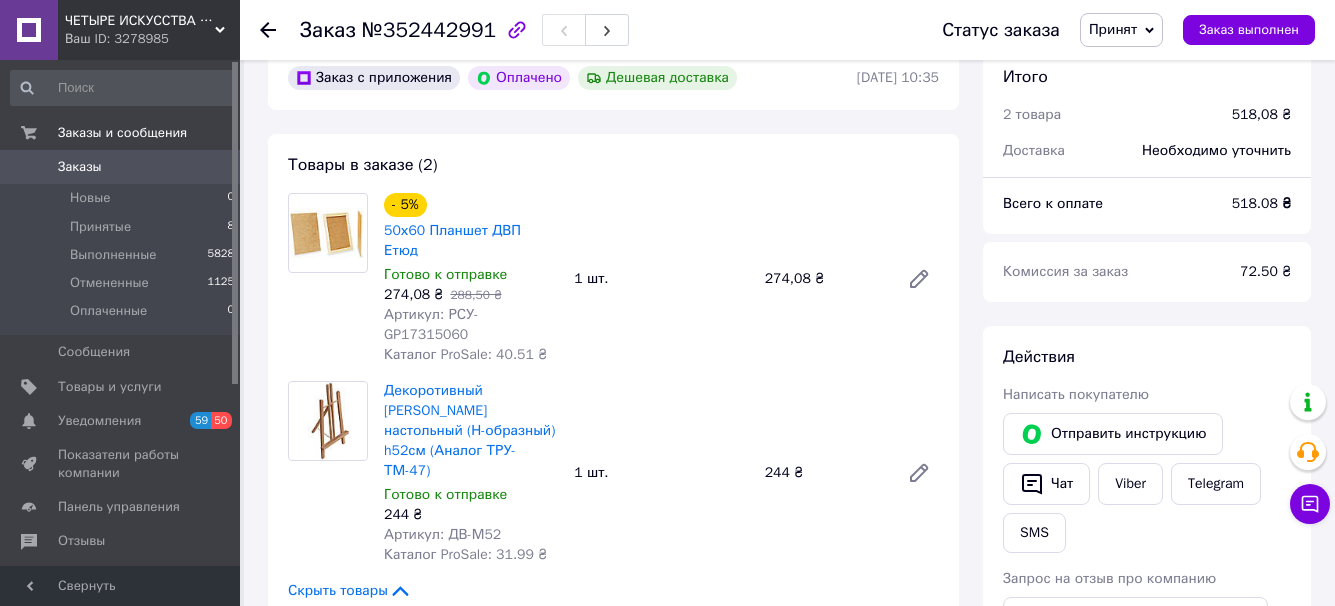 click on "Артикул: РСУ-GP17315060" at bounding box center [431, 324] 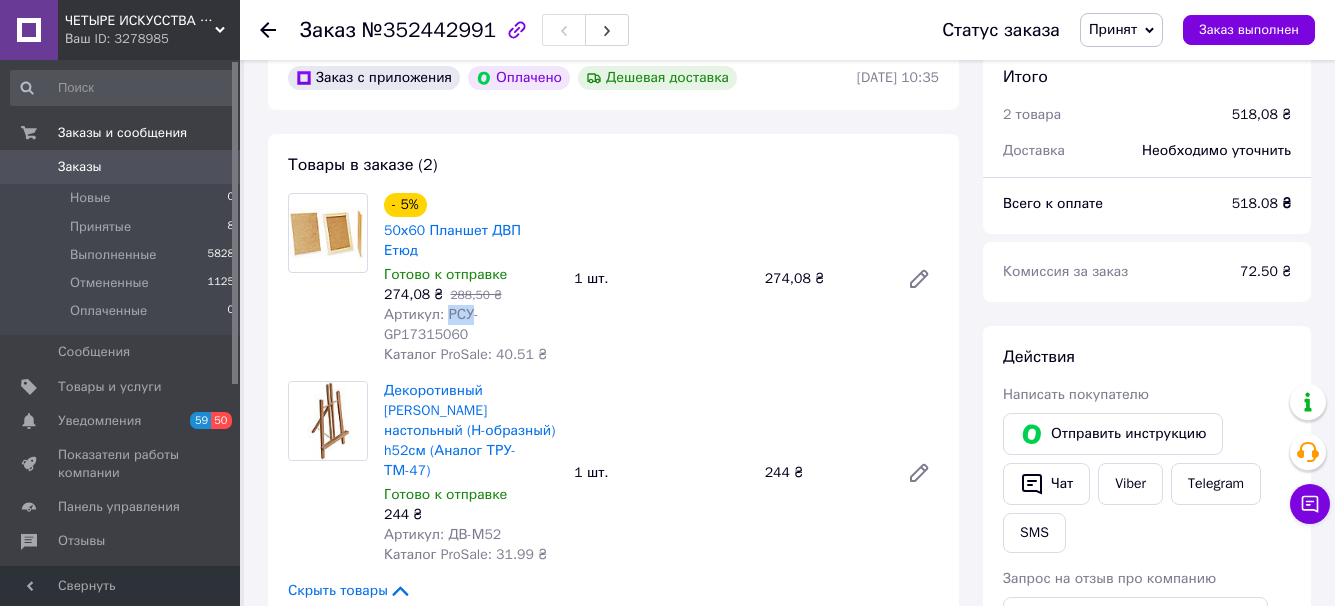 click on "Артикул: РСУ-GP17315060" at bounding box center (431, 324) 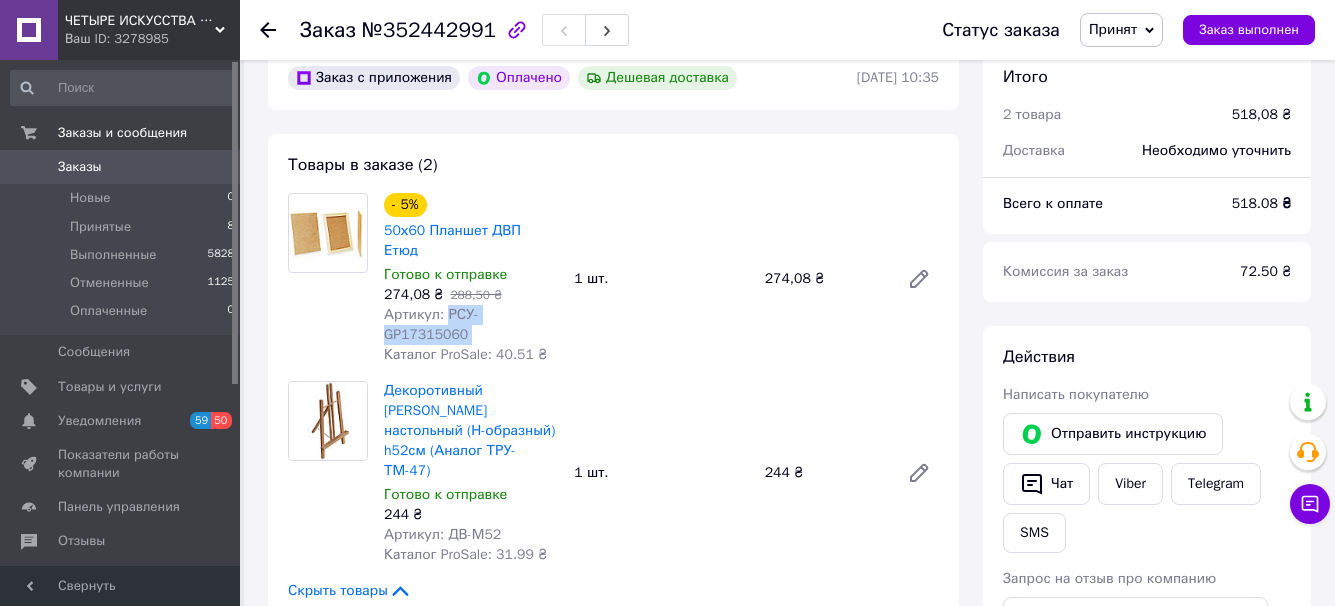 click on "Артикул: РСУ-GP17315060" at bounding box center (471, 325) 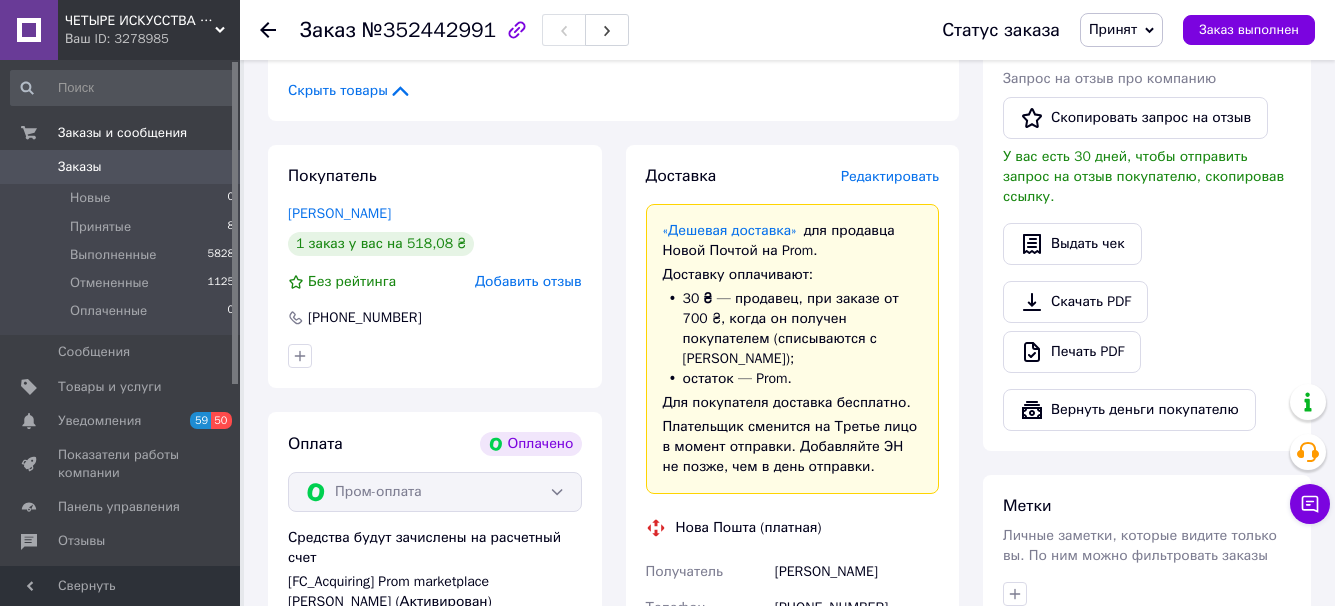 scroll, scrollTop: 700, scrollLeft: 0, axis: vertical 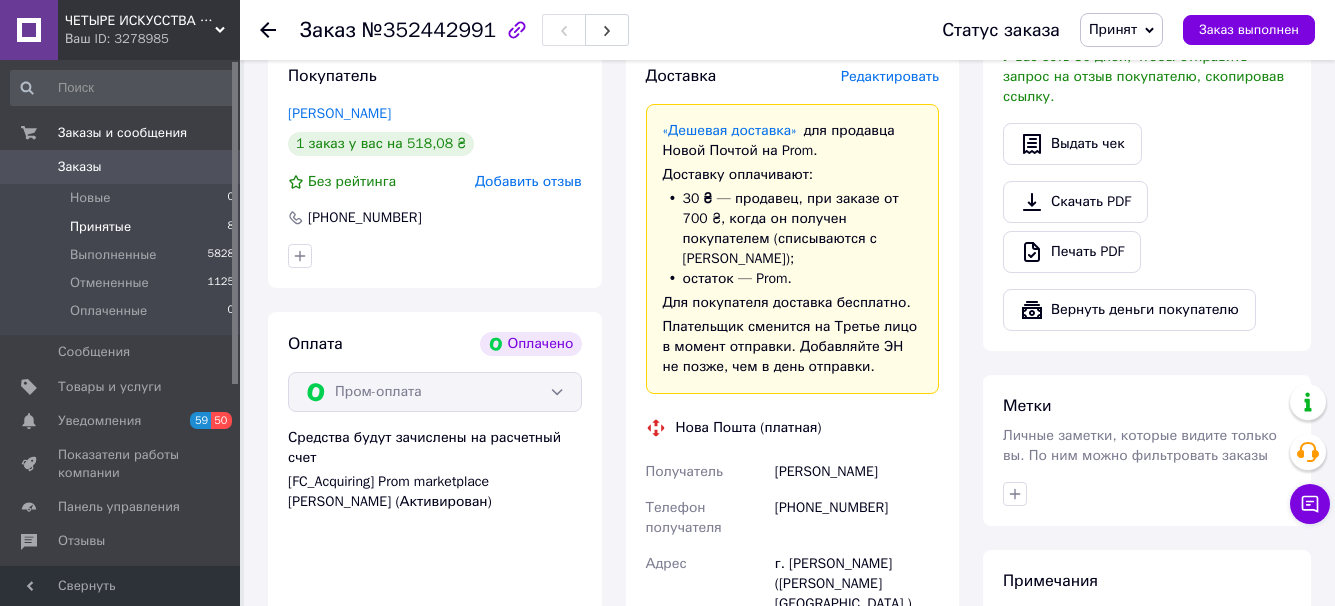 click on "Принятые" at bounding box center [100, 227] 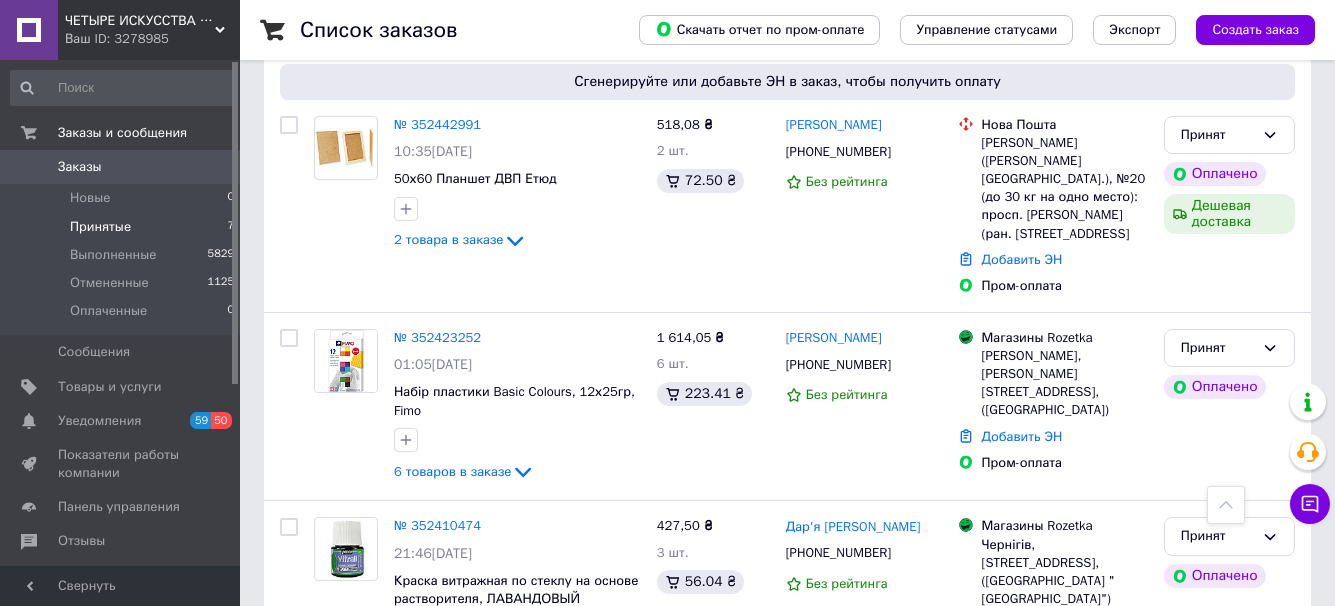 scroll, scrollTop: 500, scrollLeft: 0, axis: vertical 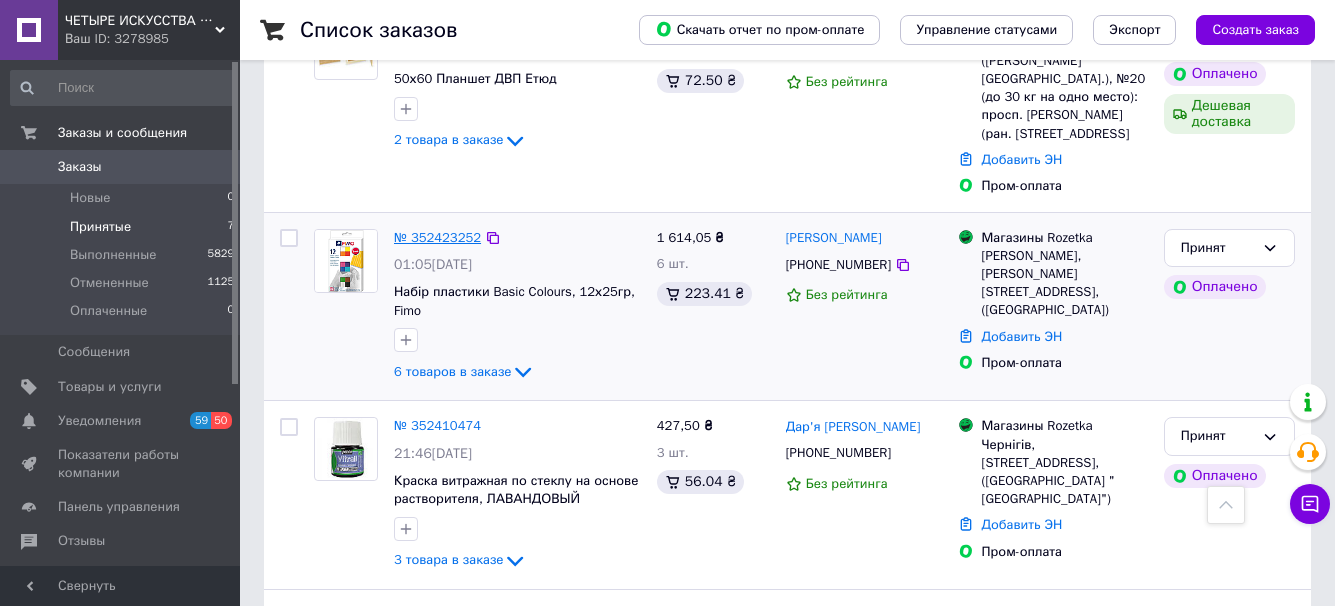 click on "№ 352423252" at bounding box center [437, 237] 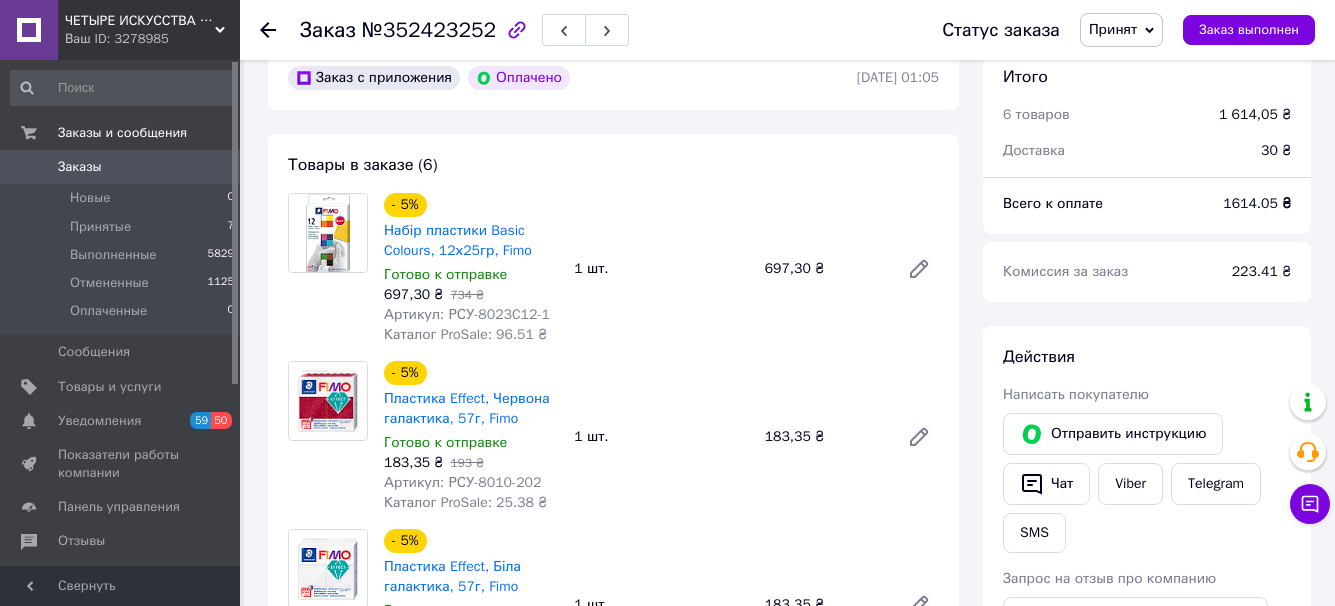 scroll, scrollTop: 200, scrollLeft: 0, axis: vertical 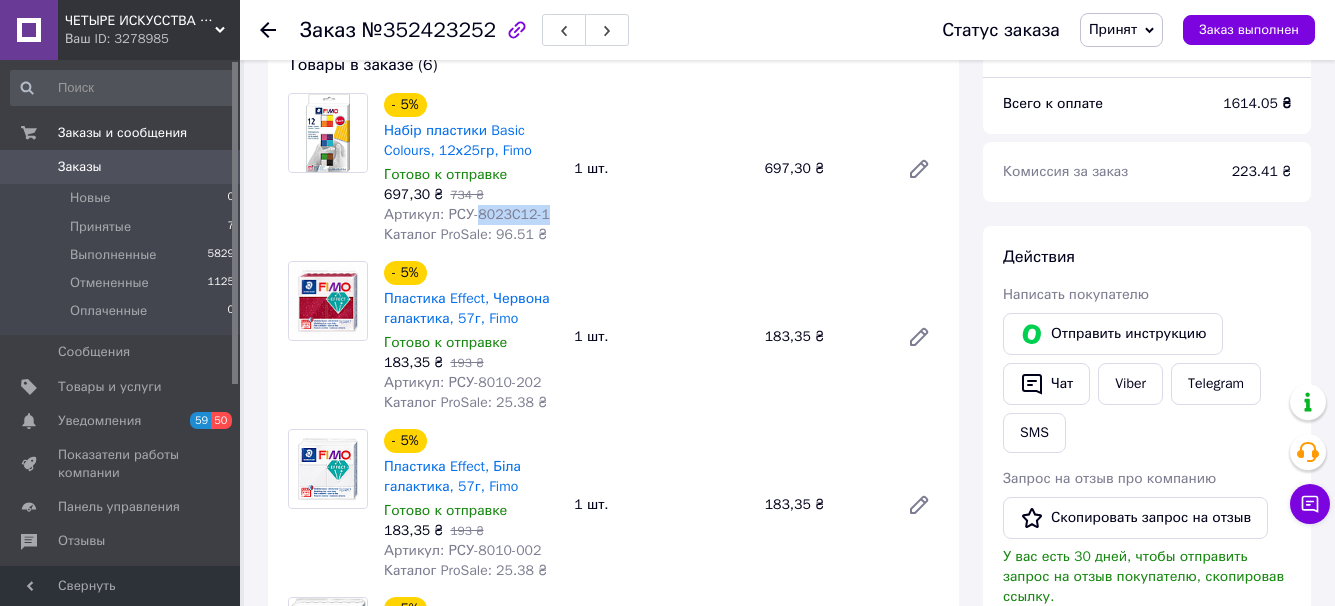 drag, startPoint x: 474, startPoint y: 222, endPoint x: 543, endPoint y: 222, distance: 69 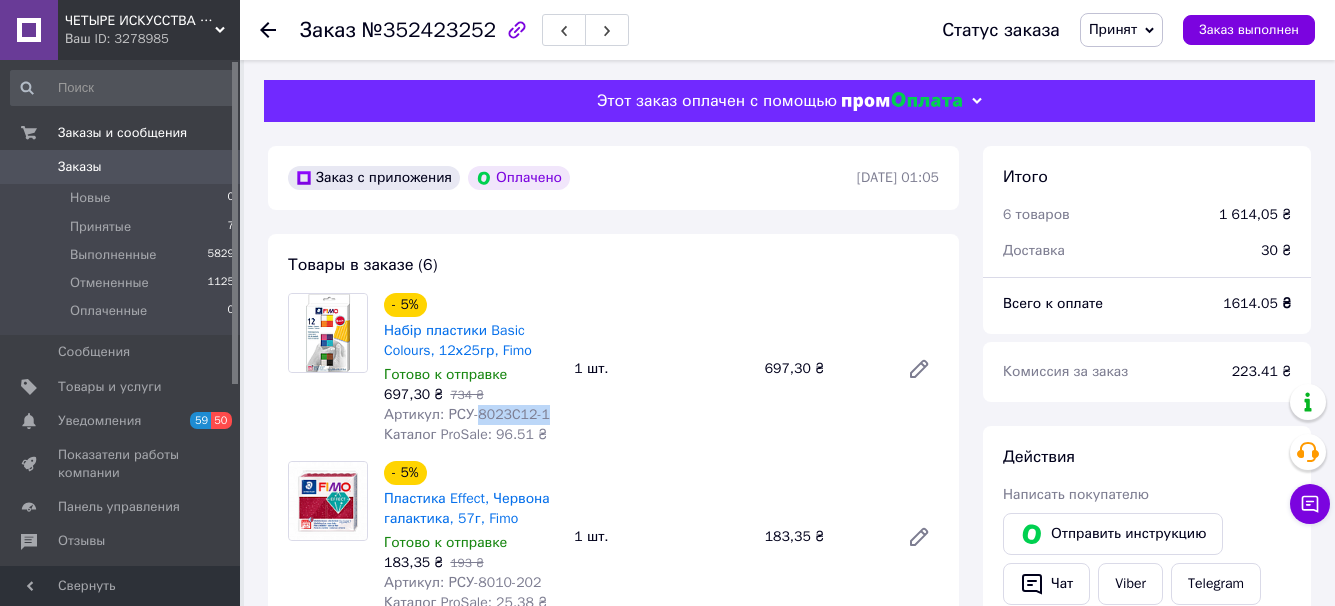 scroll, scrollTop: 300, scrollLeft: 0, axis: vertical 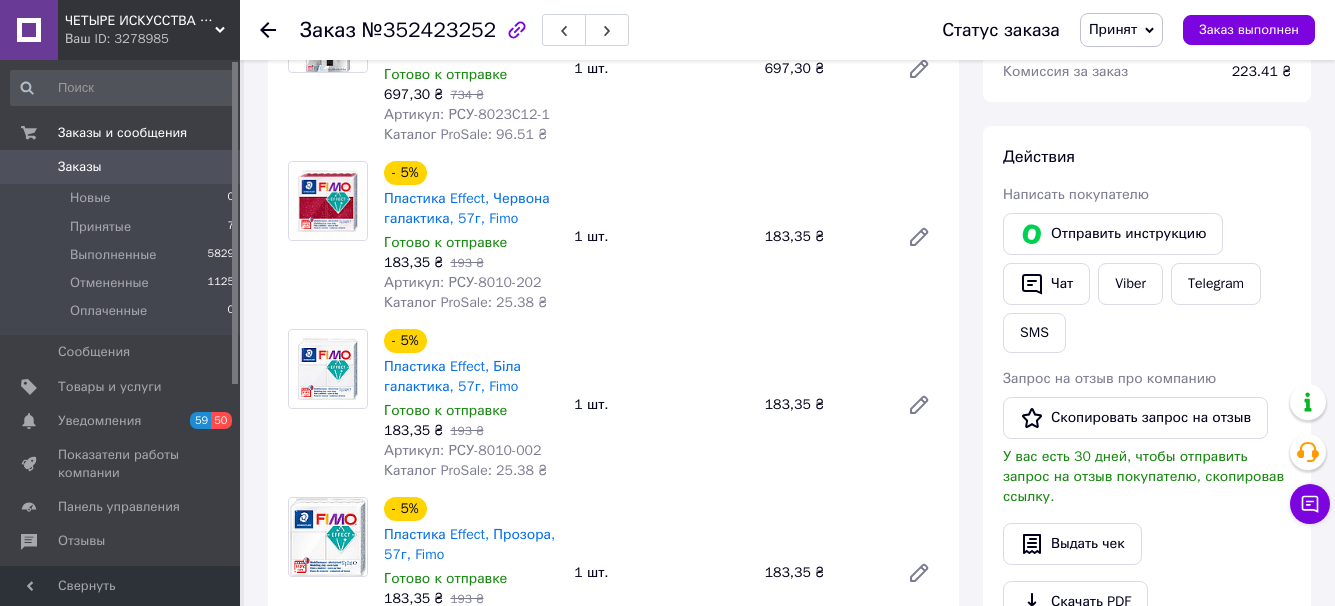 click on "Артикул: РСУ-8010-202" at bounding box center [462, 282] 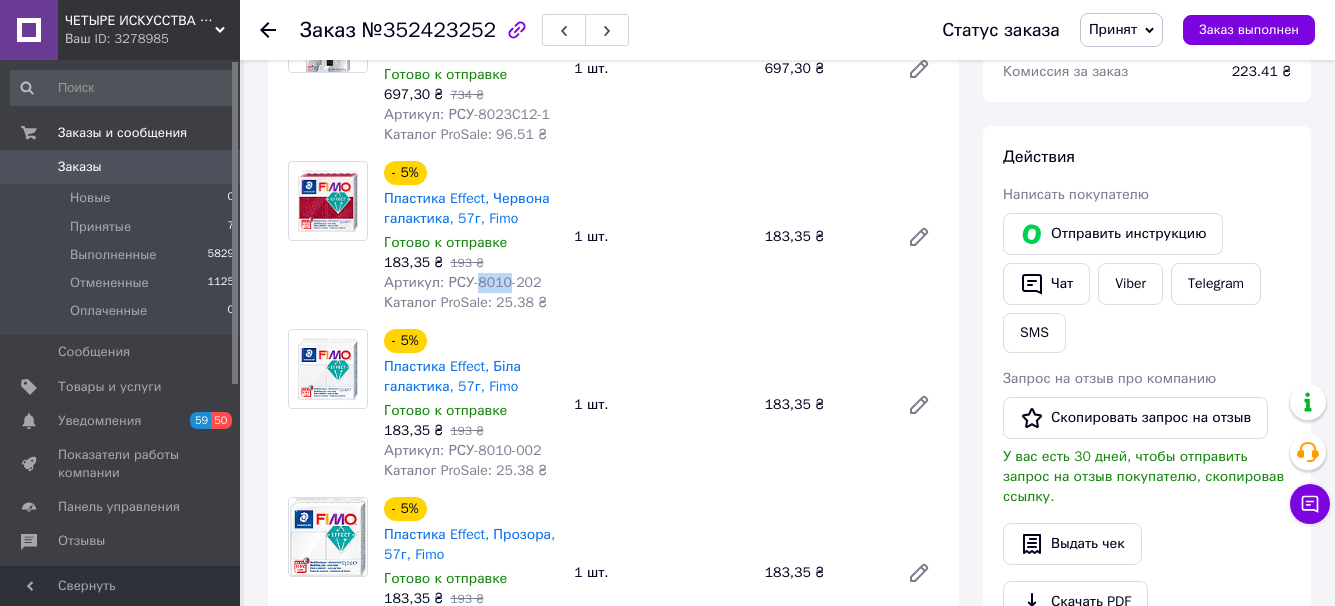 click on "Артикул: РСУ-8010-202" at bounding box center [462, 282] 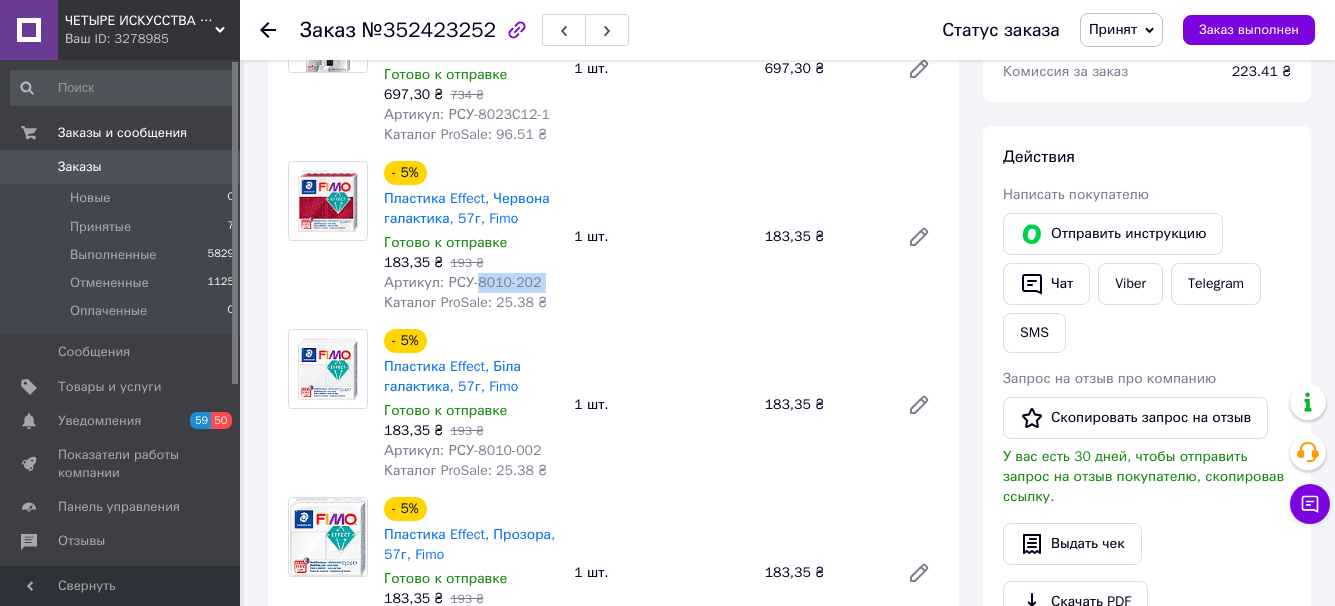 click on "Артикул: РСУ-8010-202" at bounding box center [462, 282] 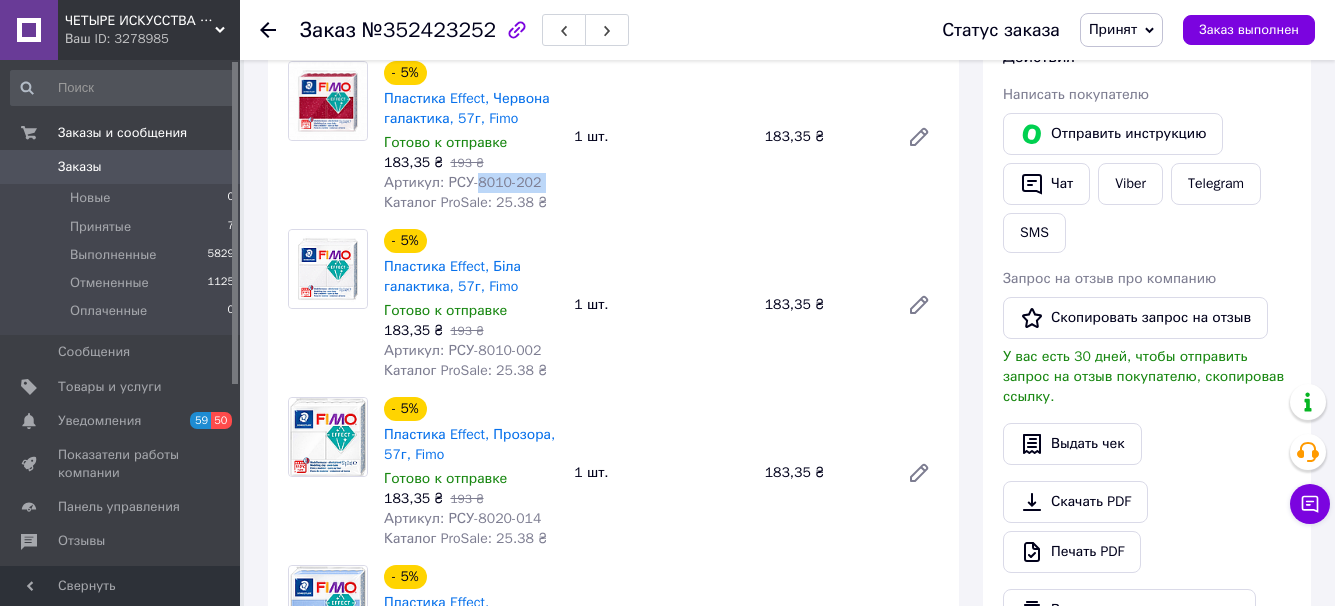 scroll, scrollTop: 500, scrollLeft: 0, axis: vertical 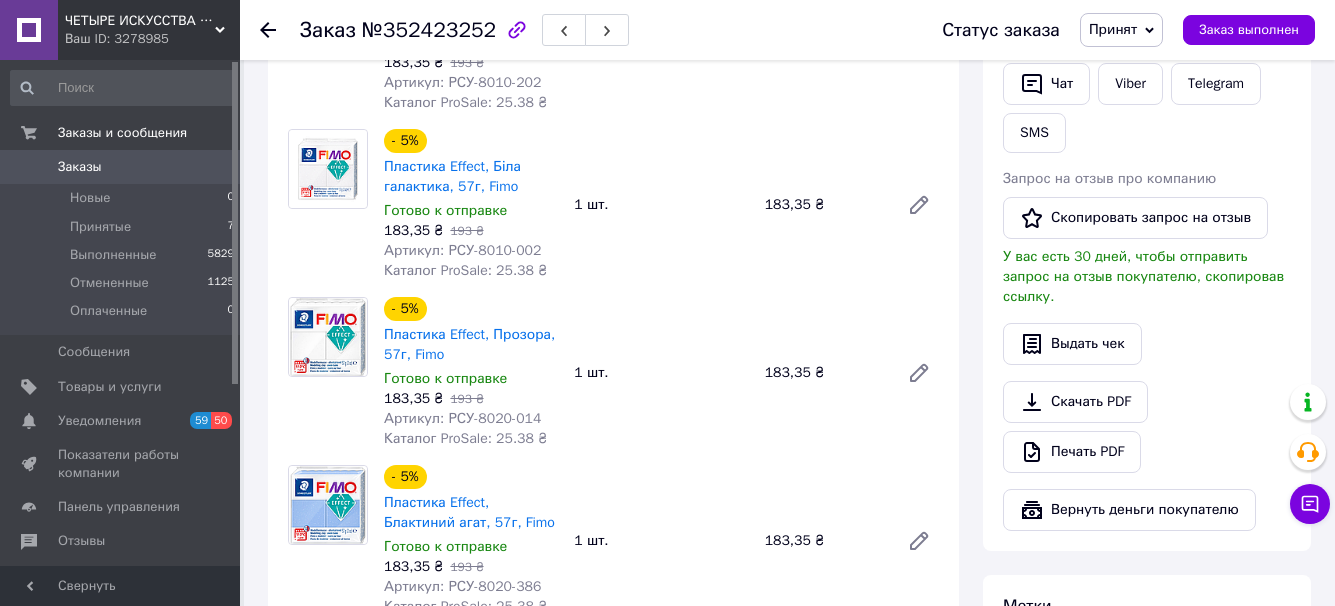 click on "Артикул: РСУ-8020-014" at bounding box center (462, 418) 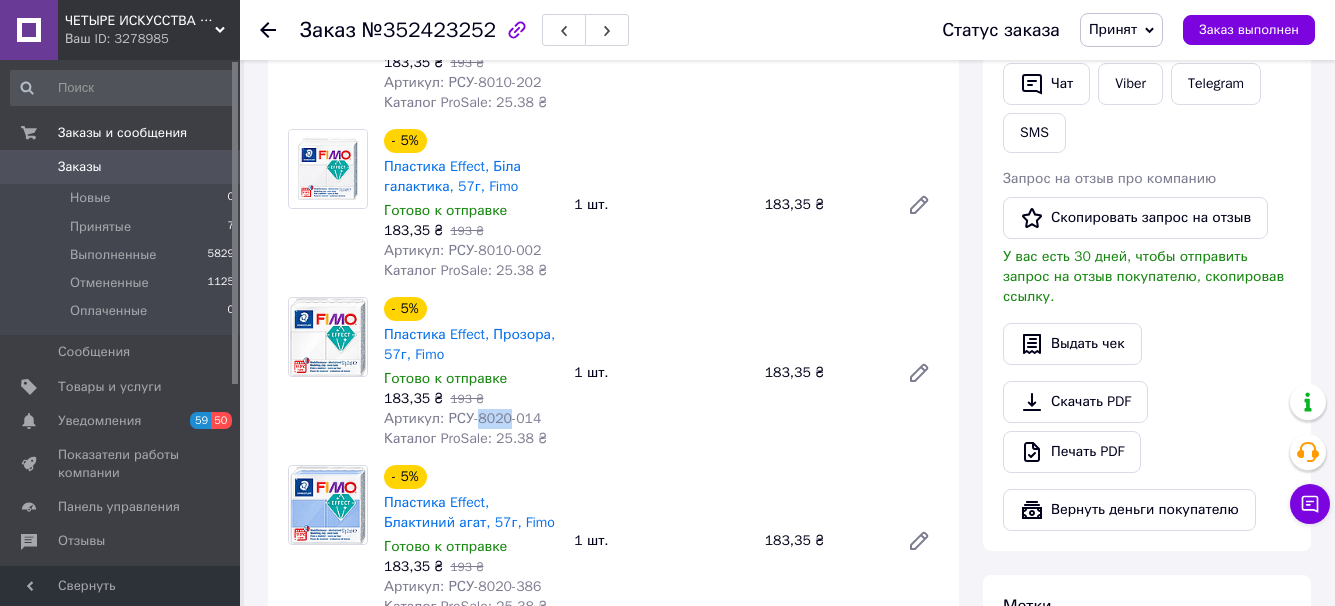 click on "Артикул: РСУ-8020-014" at bounding box center [462, 418] 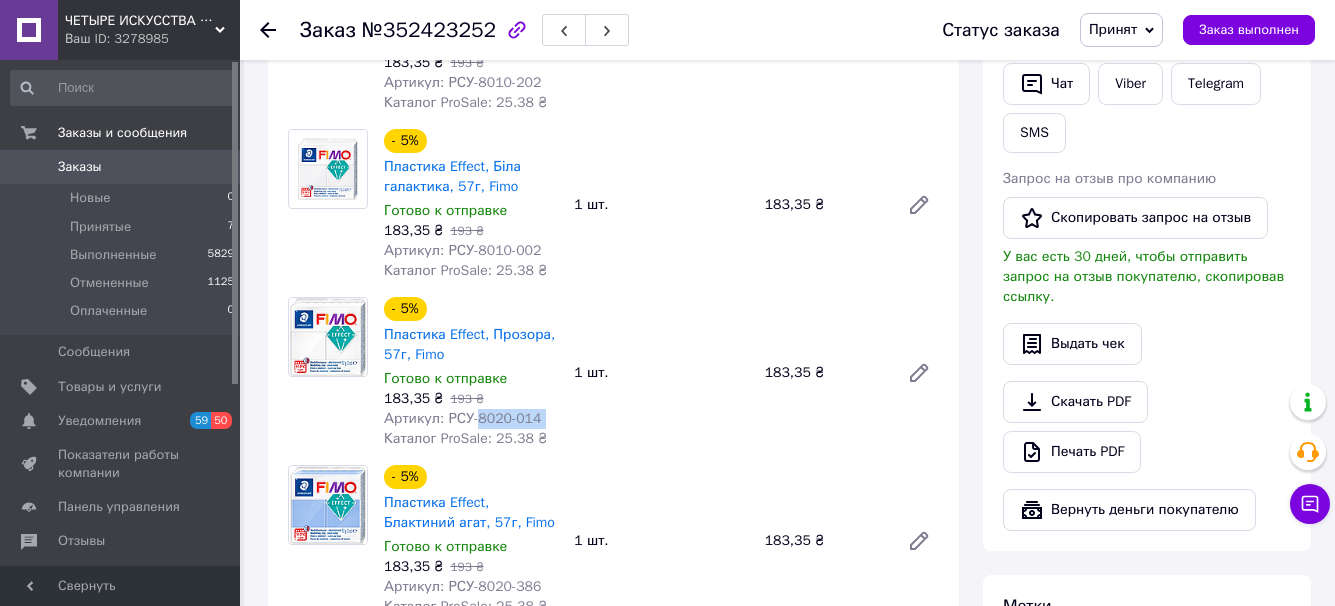 click on "Артикул: РСУ-8020-014" at bounding box center [471, 419] 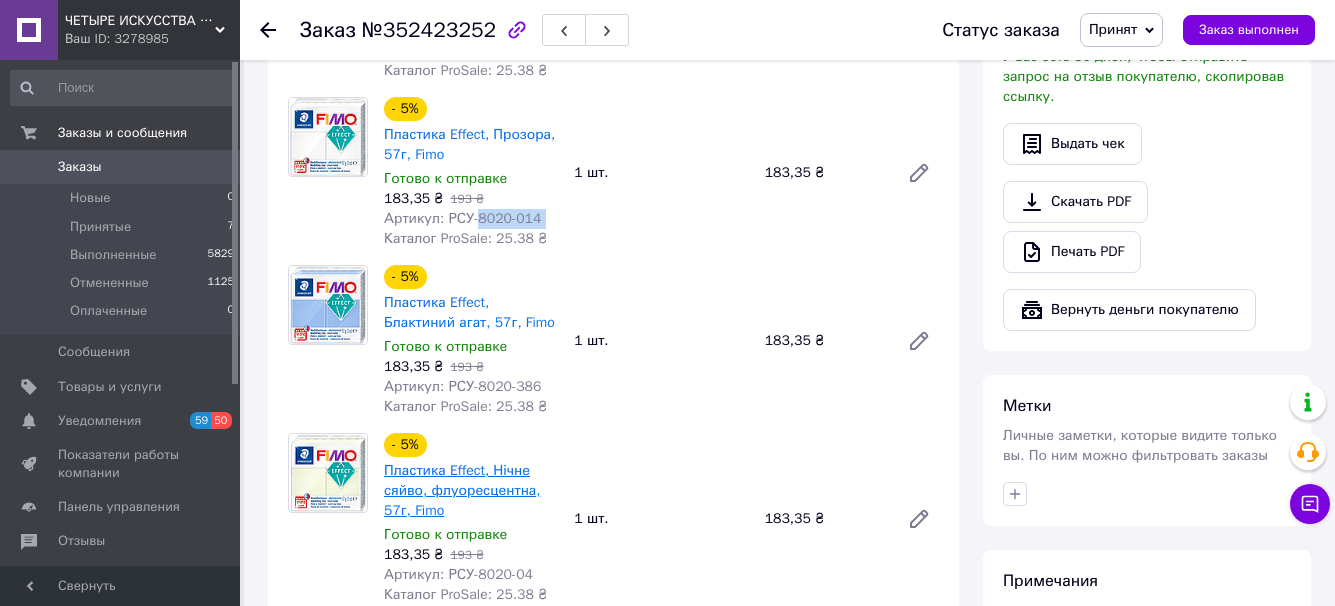 scroll, scrollTop: 800, scrollLeft: 0, axis: vertical 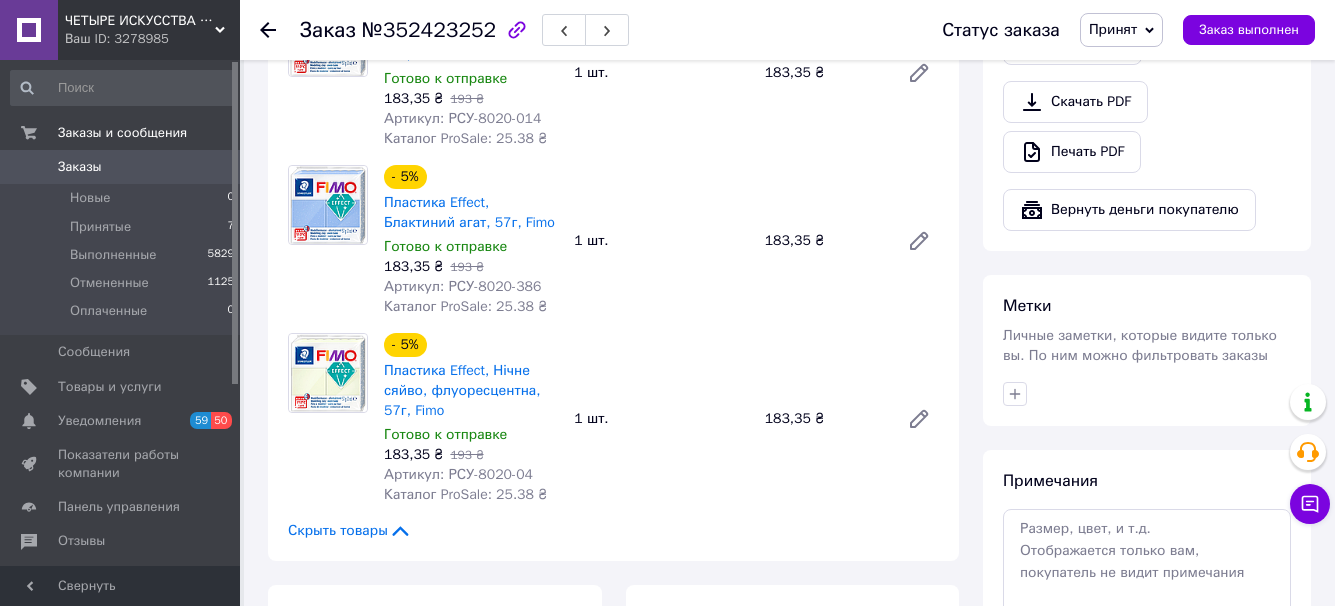 click on "Артикул: РСУ-8020-386" at bounding box center (462, 286) 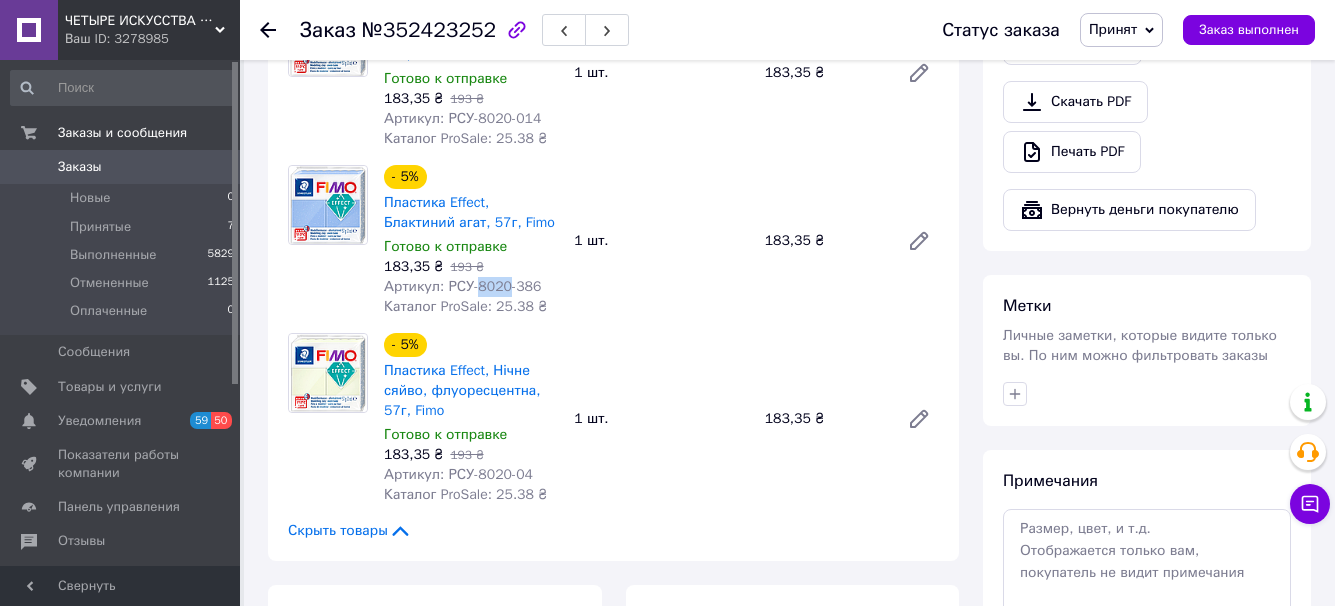 click on "Артикул: РСУ-8020-386" at bounding box center [462, 286] 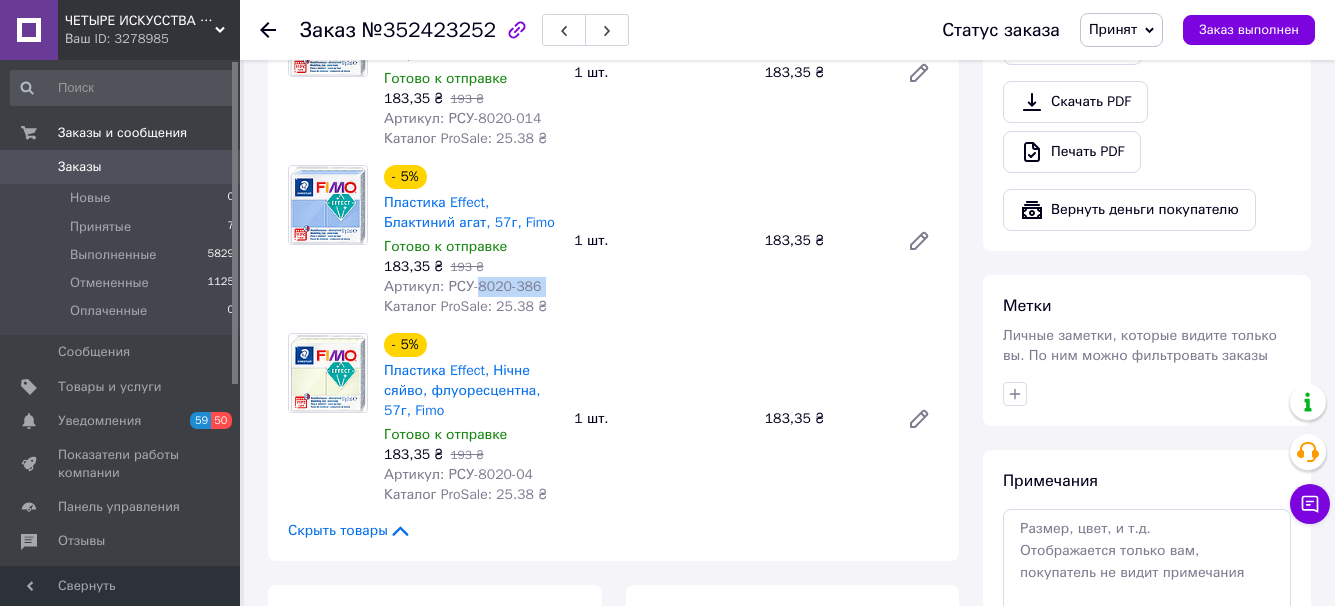 click on "Артикул: РСУ-8020-386" at bounding box center [471, 287] 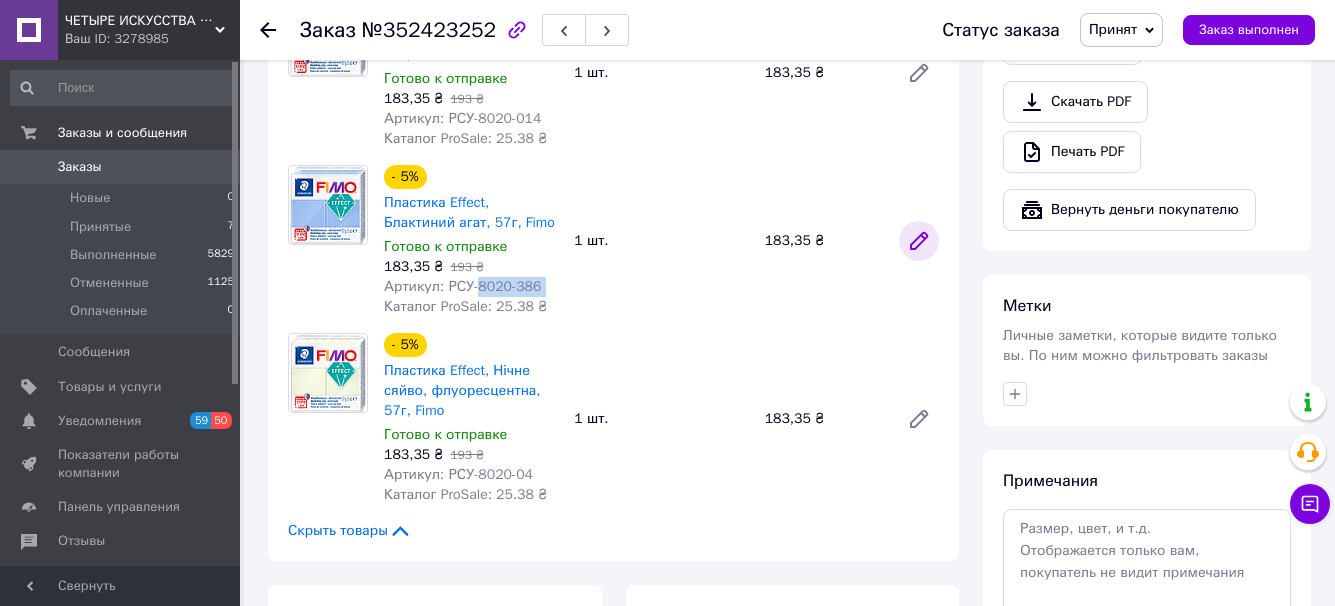 click 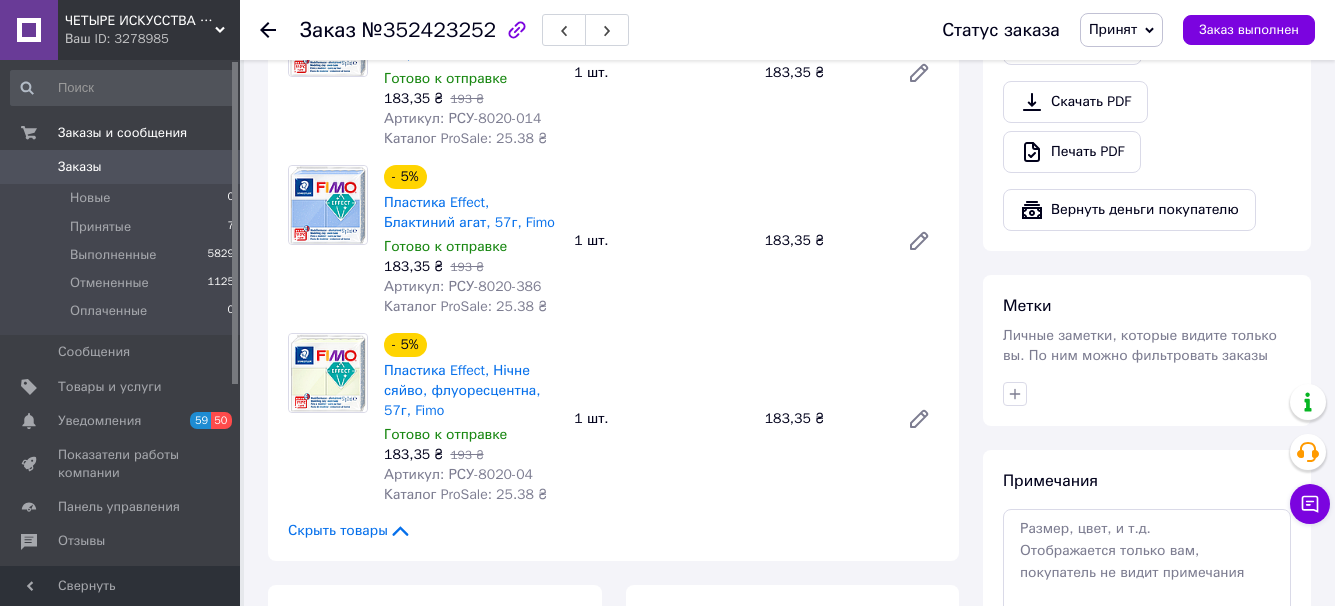 click on "Артикул: РСУ-8020-04" at bounding box center [458, 474] 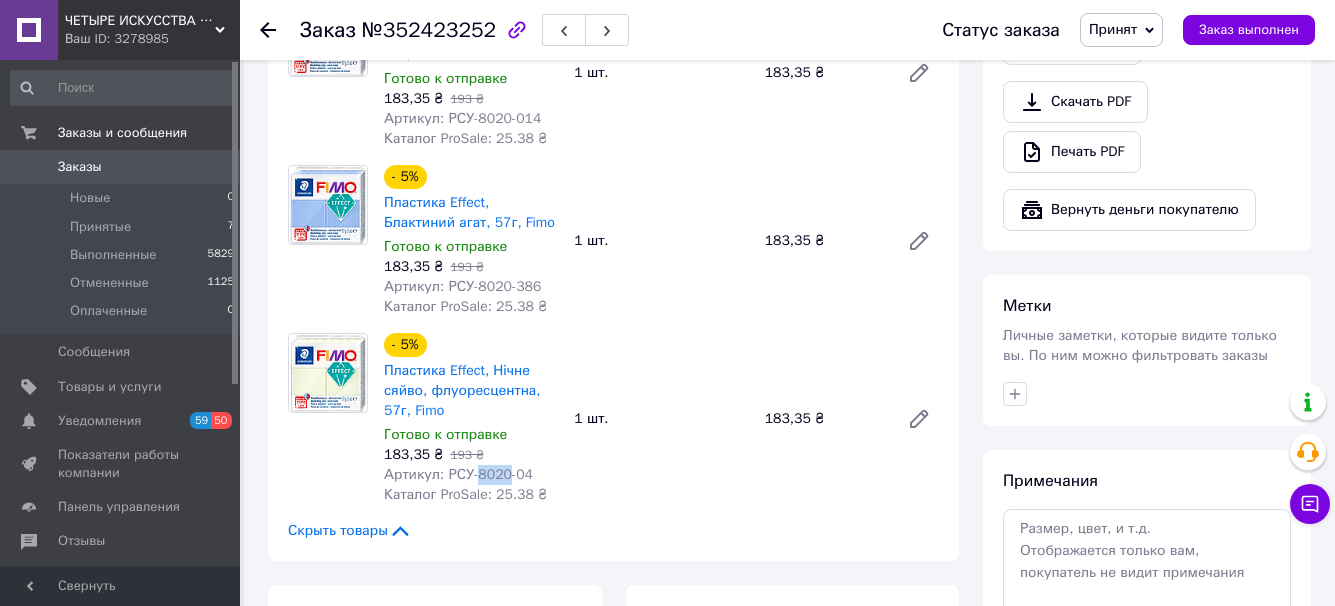 click on "Артикул: РСУ-8020-04" at bounding box center (458, 474) 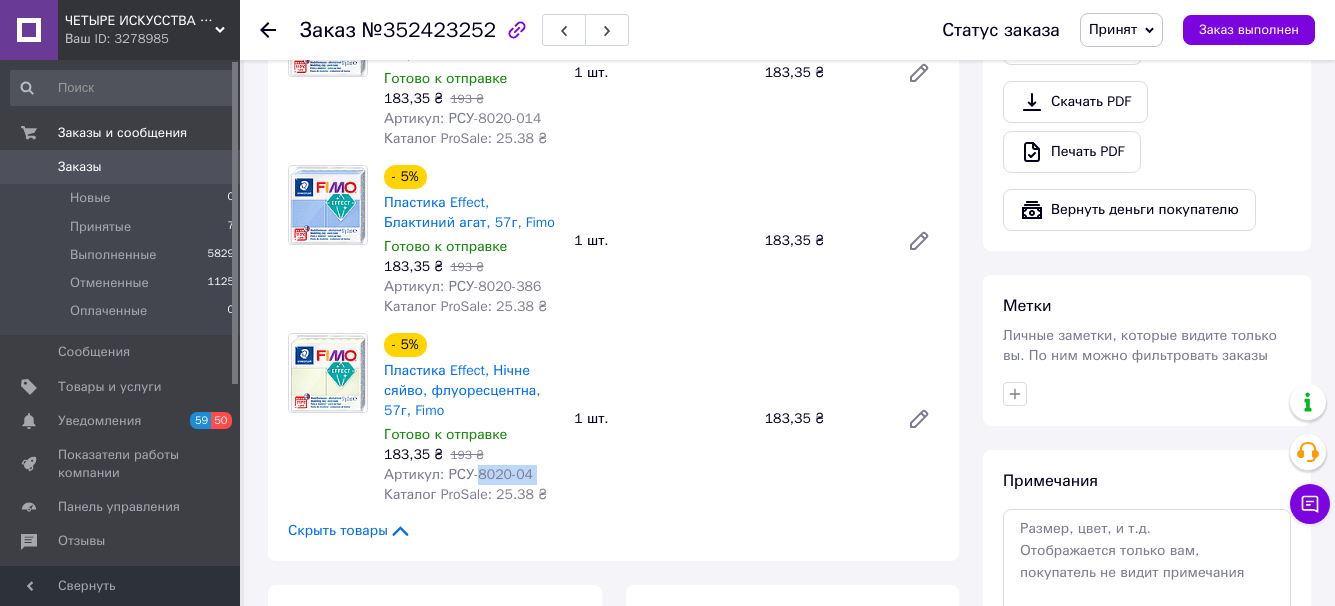 click on "Артикул: РСУ-8020-04" at bounding box center [471, 475] 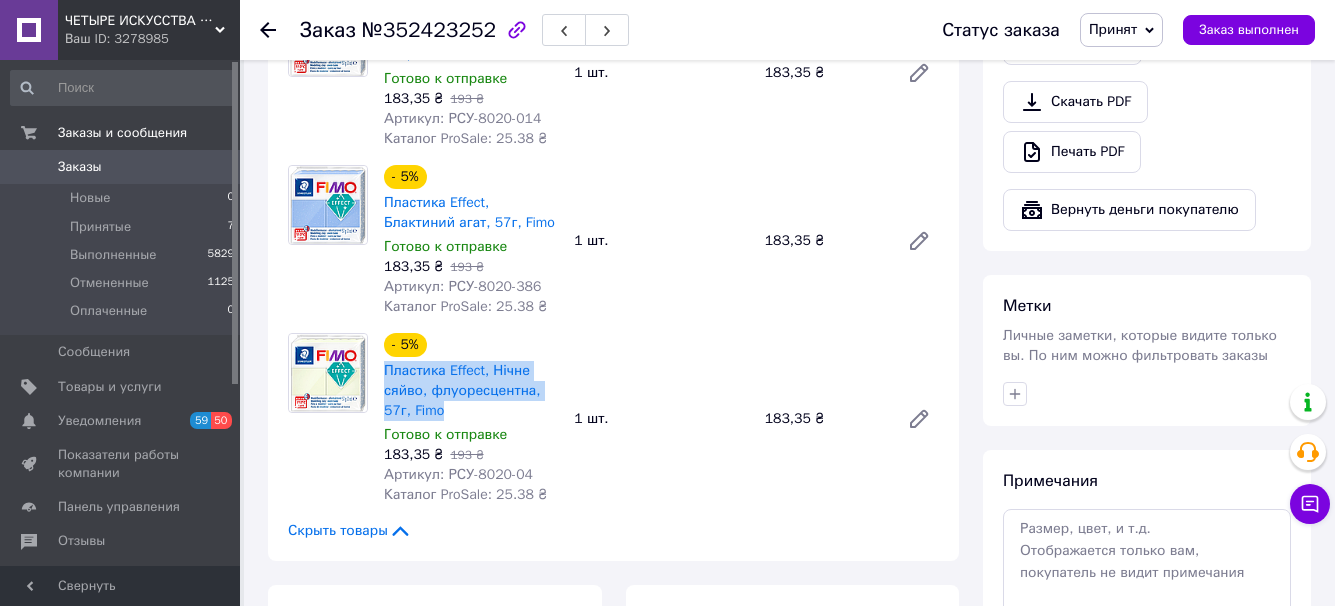 drag, startPoint x: 380, startPoint y: 372, endPoint x: 426, endPoint y: 406, distance: 57.201397 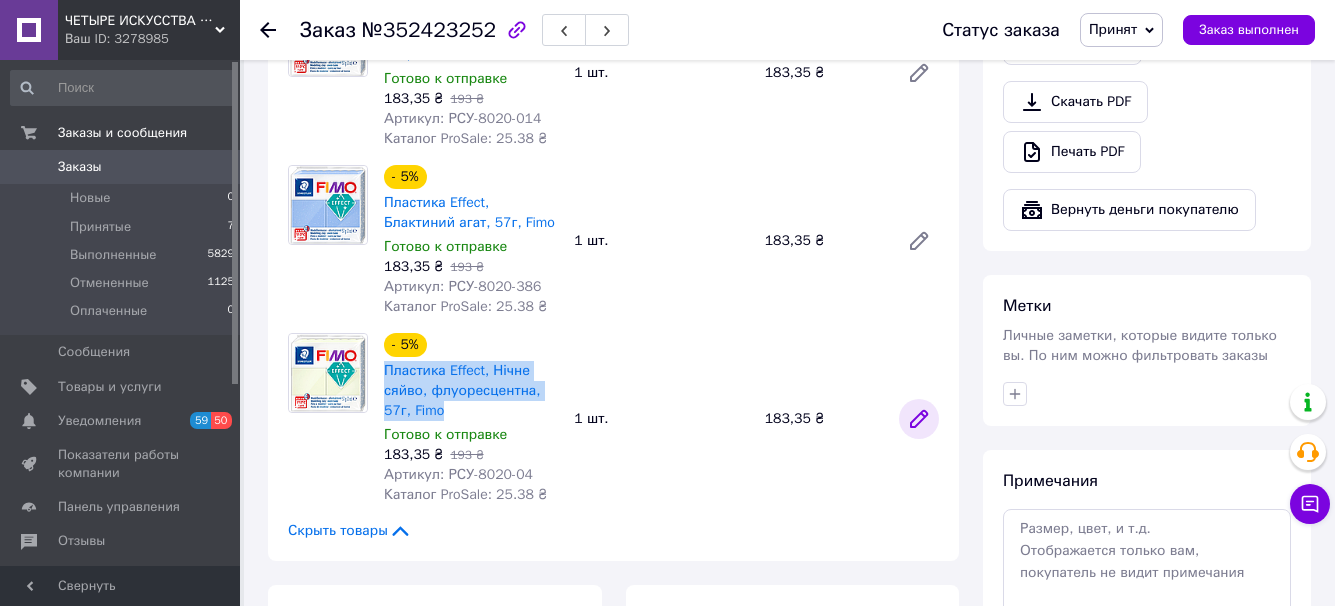 click 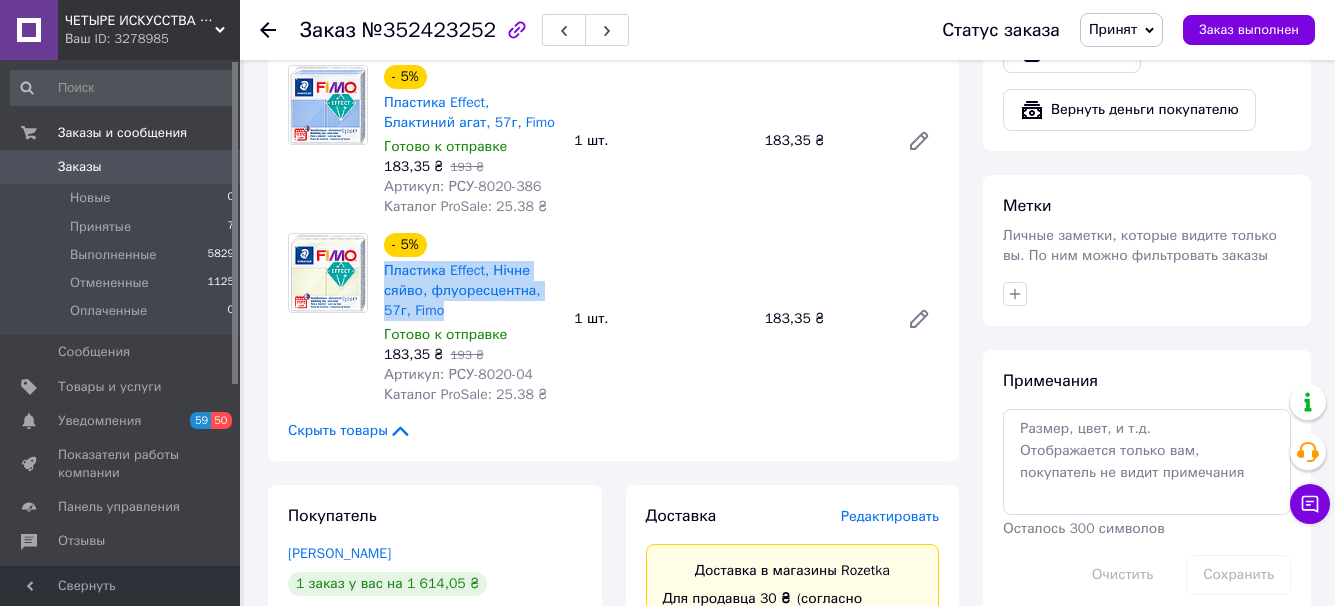 scroll, scrollTop: 800, scrollLeft: 0, axis: vertical 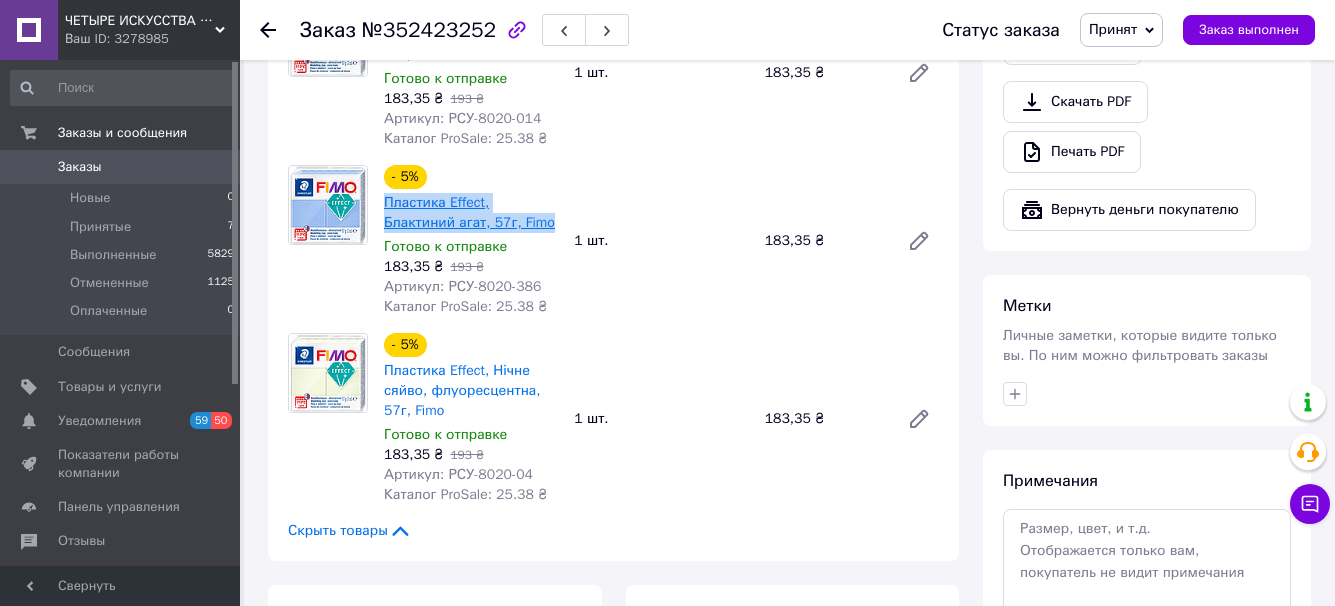 drag, startPoint x: 499, startPoint y: 225, endPoint x: 385, endPoint y: 210, distance: 114.982605 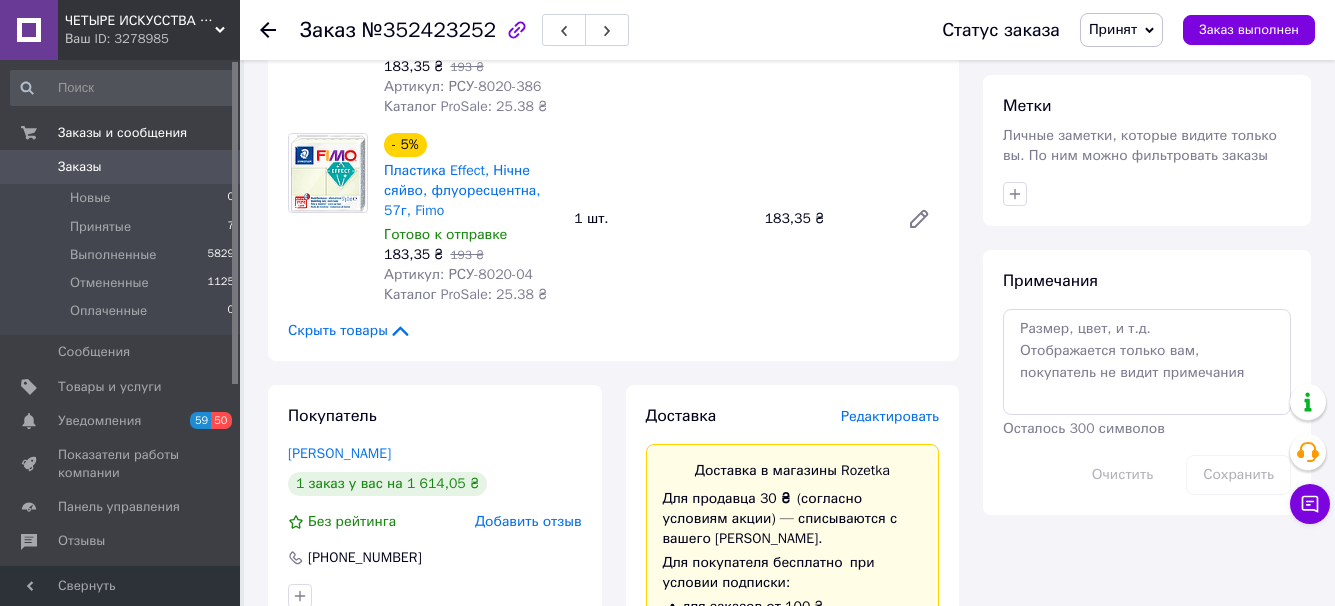 scroll, scrollTop: 1100, scrollLeft: 0, axis: vertical 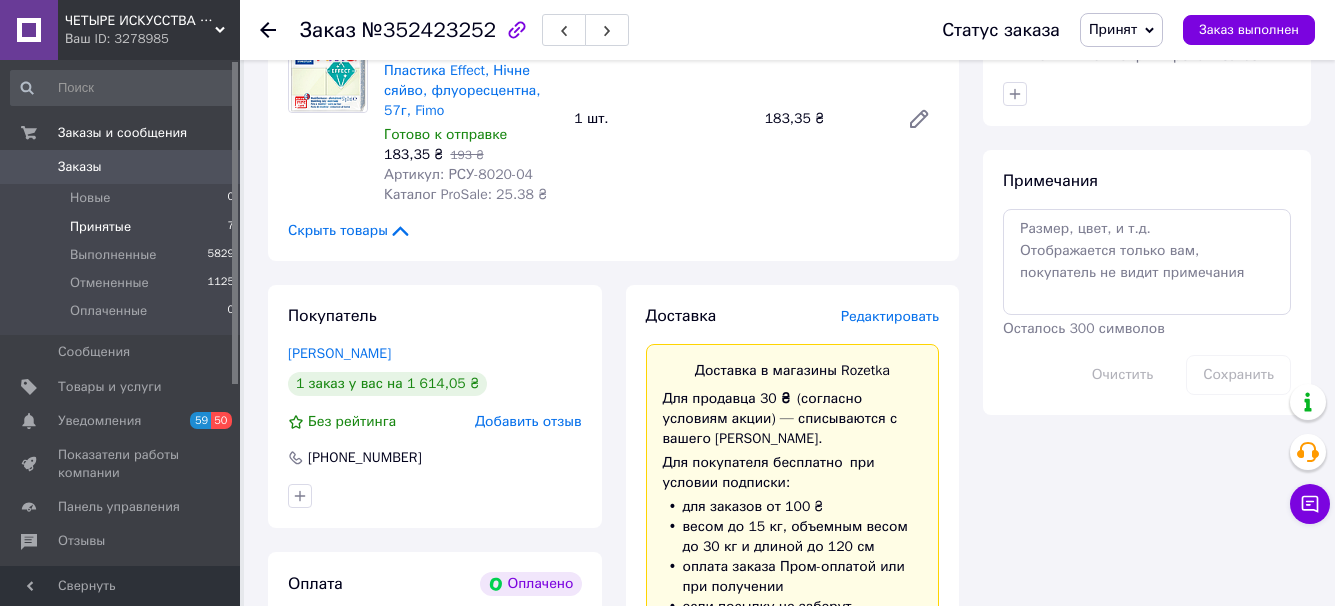 click on "Принятые 7" at bounding box center (123, 227) 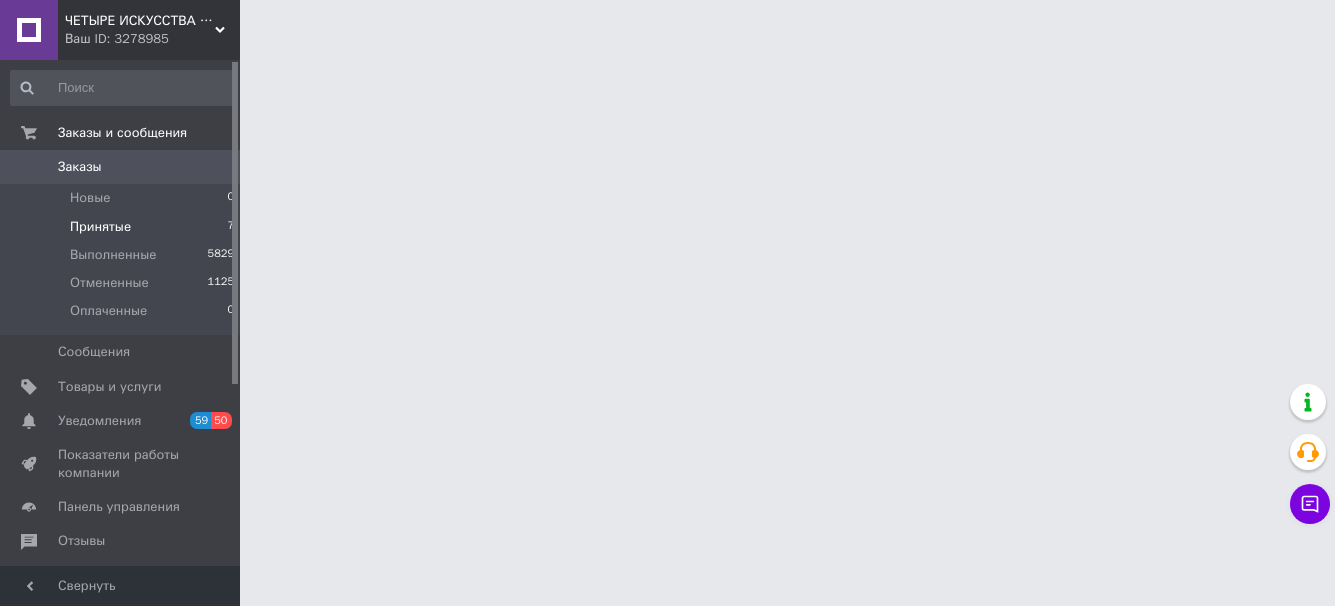 scroll, scrollTop: 0, scrollLeft: 0, axis: both 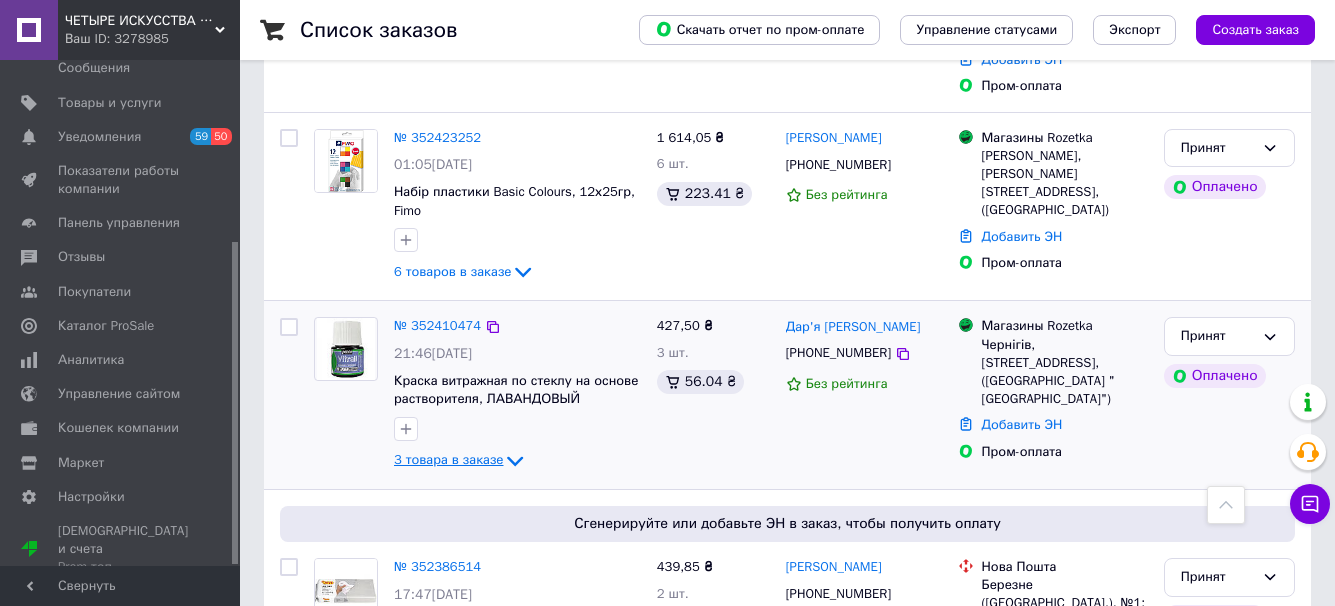 click on "3 товара в заказе" at bounding box center (448, 460) 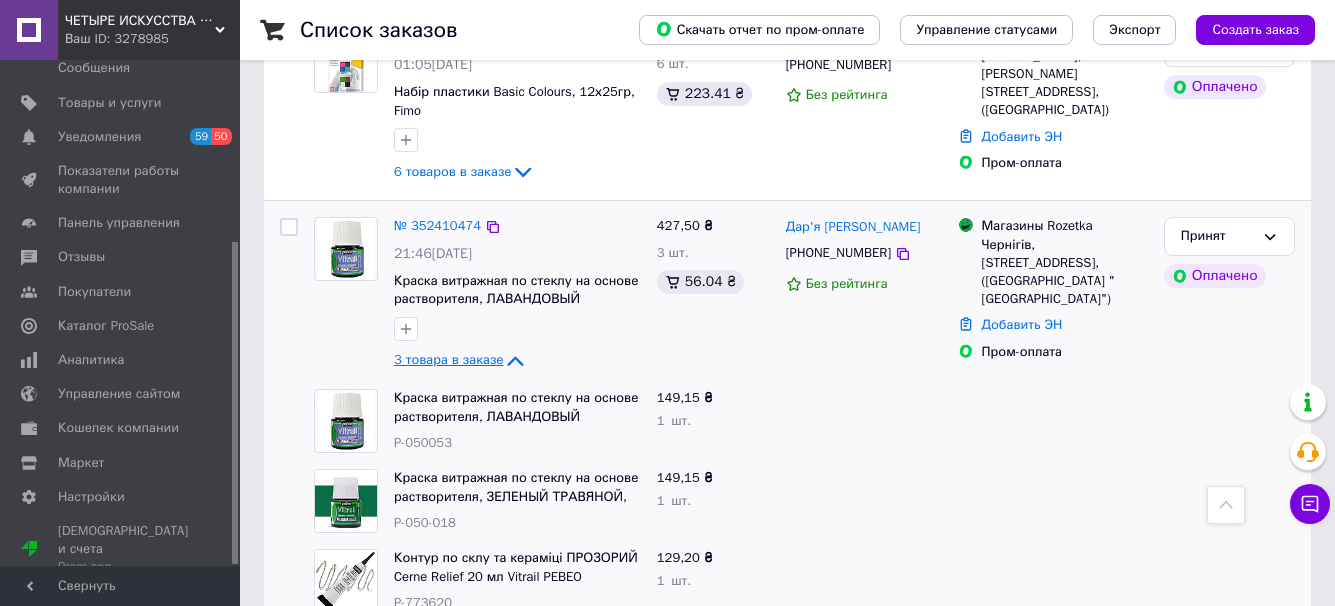 scroll, scrollTop: 900, scrollLeft: 0, axis: vertical 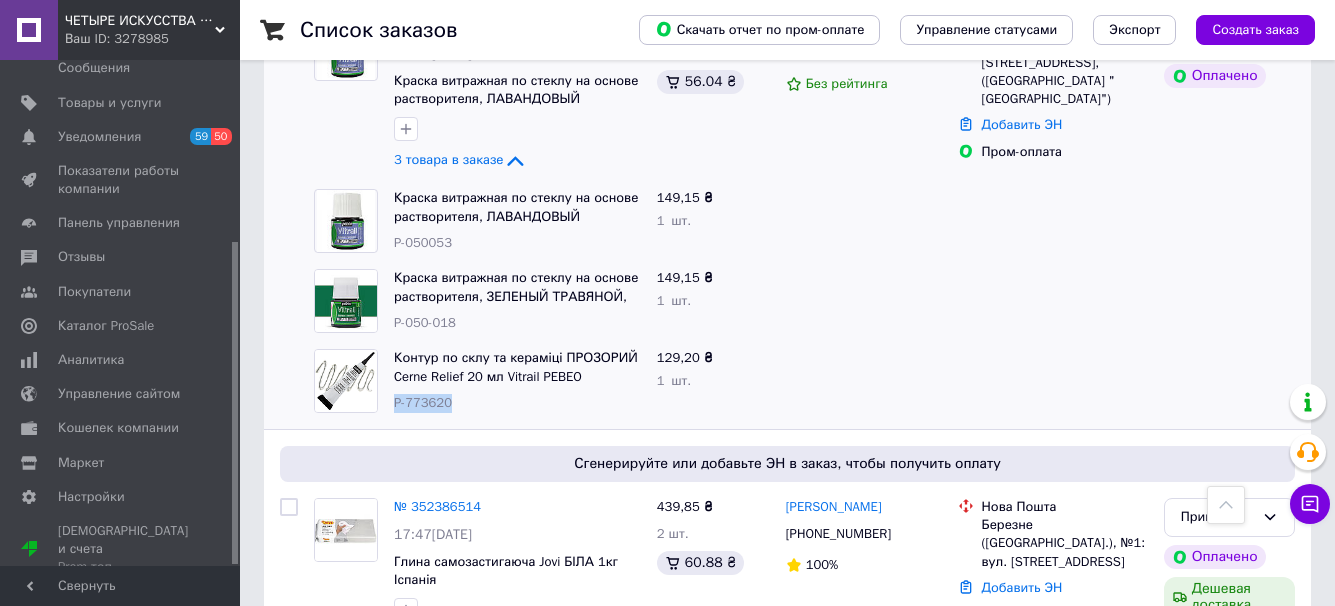 drag, startPoint x: 449, startPoint y: 384, endPoint x: 393, endPoint y: 392, distance: 56.568542 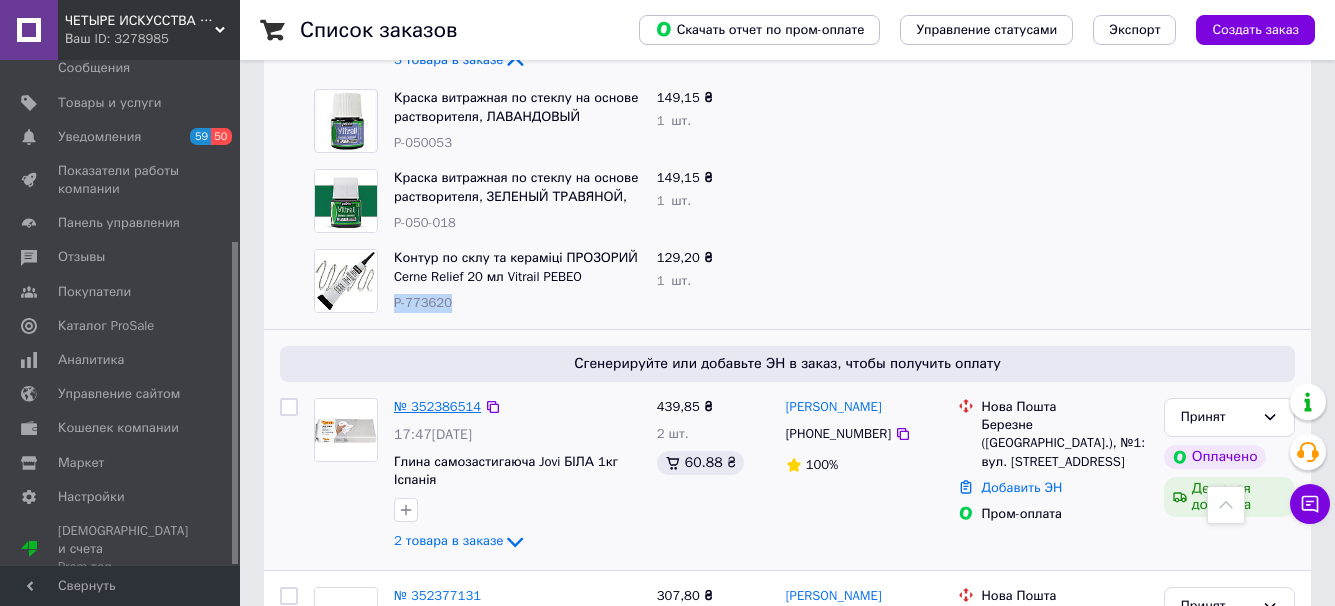click on "№ 352386514" at bounding box center [437, 406] 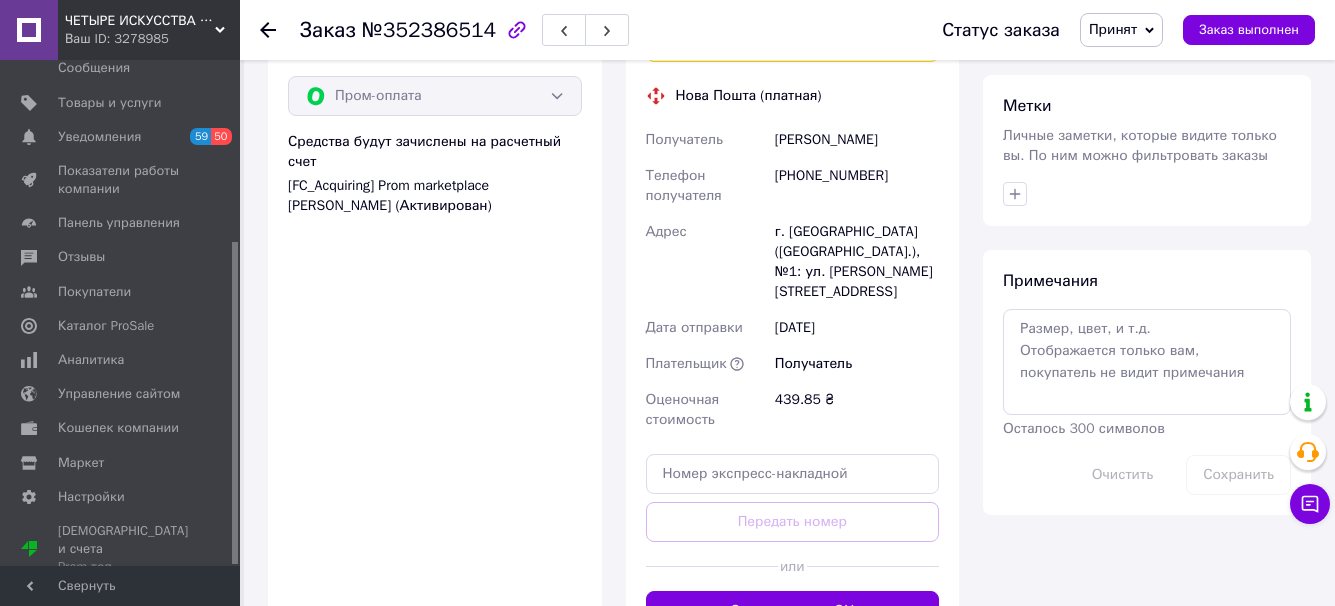 scroll, scrollTop: 1200, scrollLeft: 0, axis: vertical 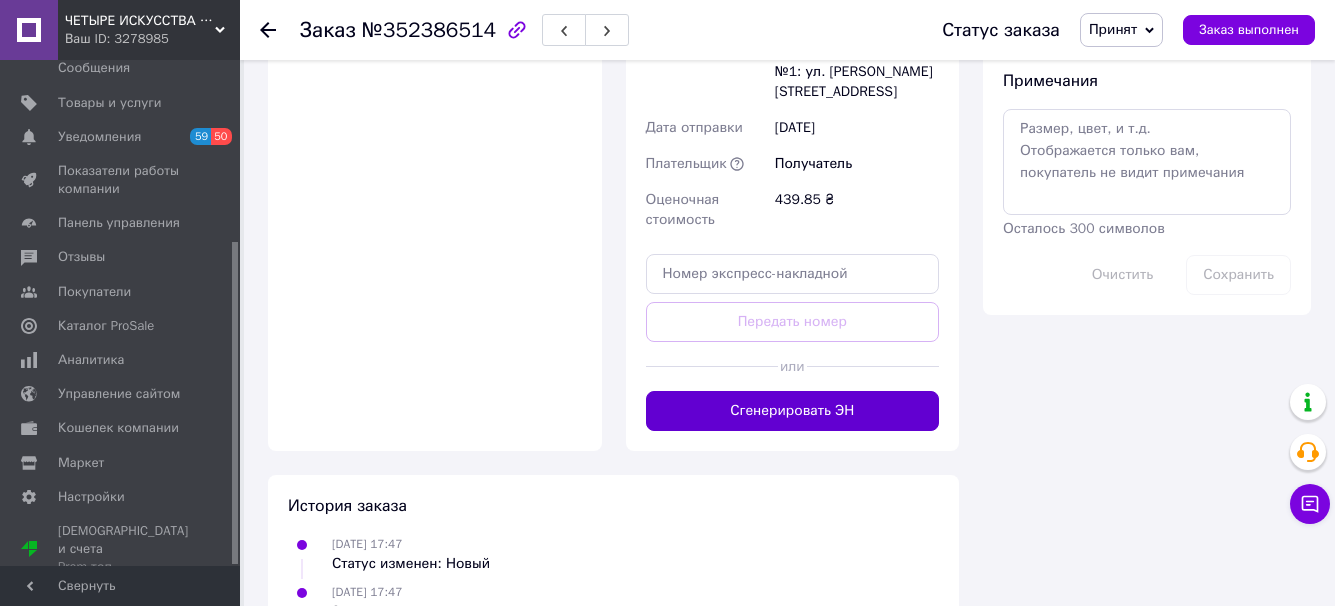 click on "Сгенерировать ЭН" at bounding box center [793, 411] 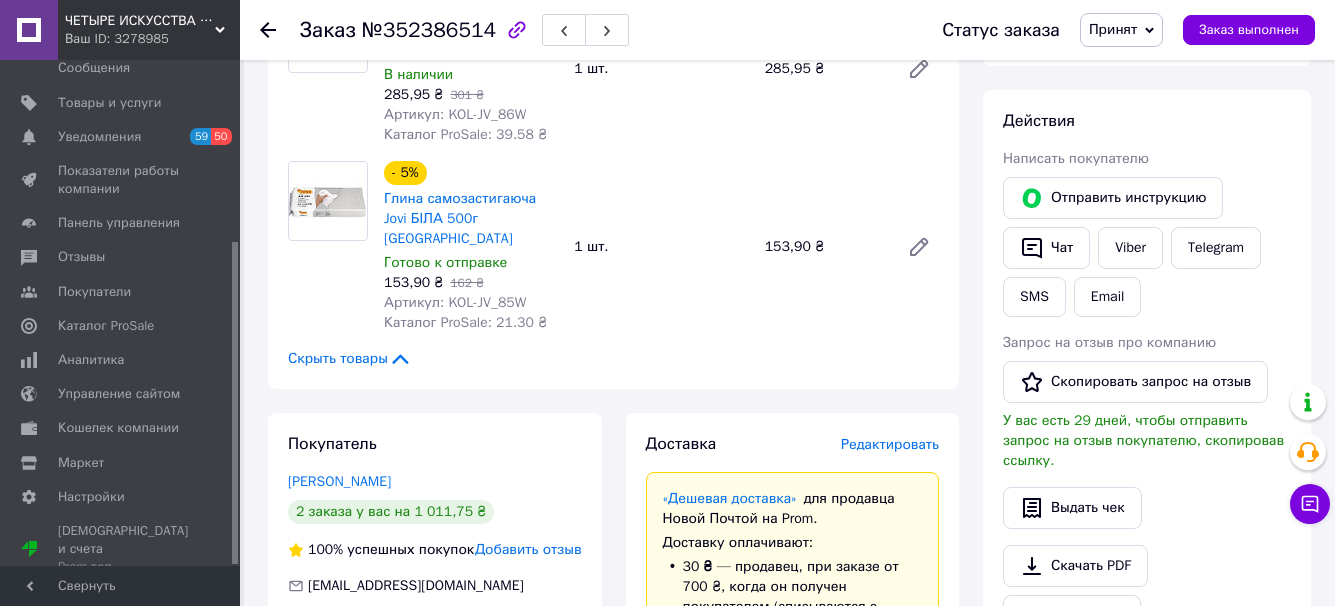 scroll, scrollTop: 200, scrollLeft: 0, axis: vertical 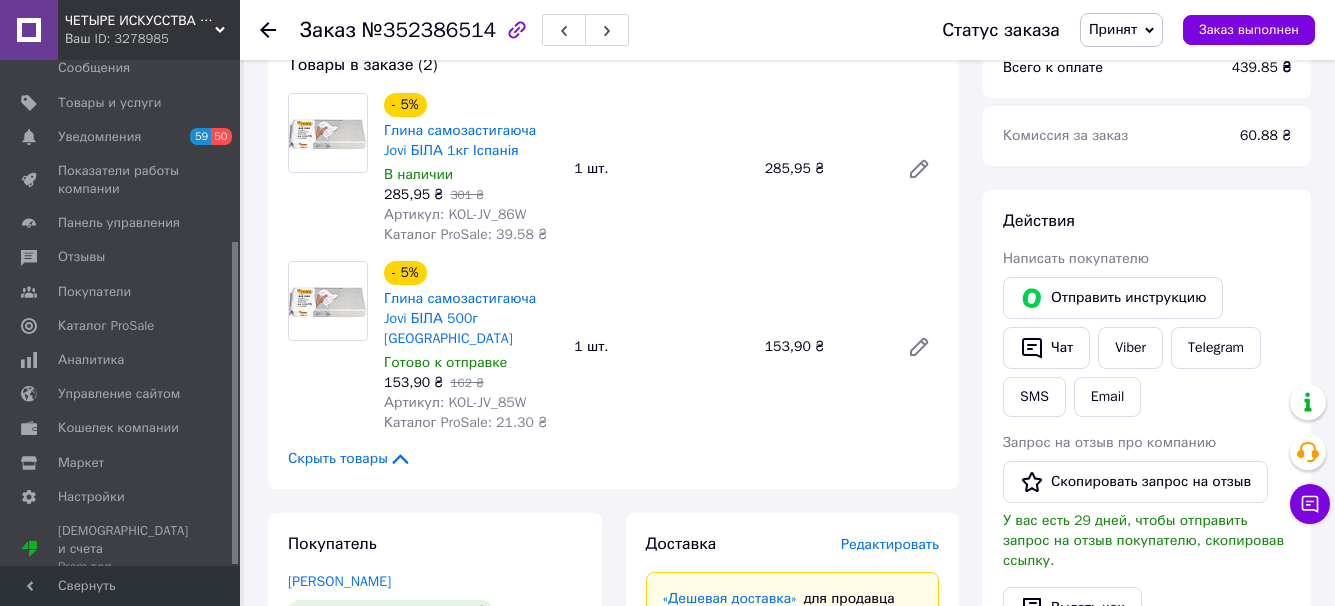 click on "Артикул: KOL-JV_86W" at bounding box center (455, 214) 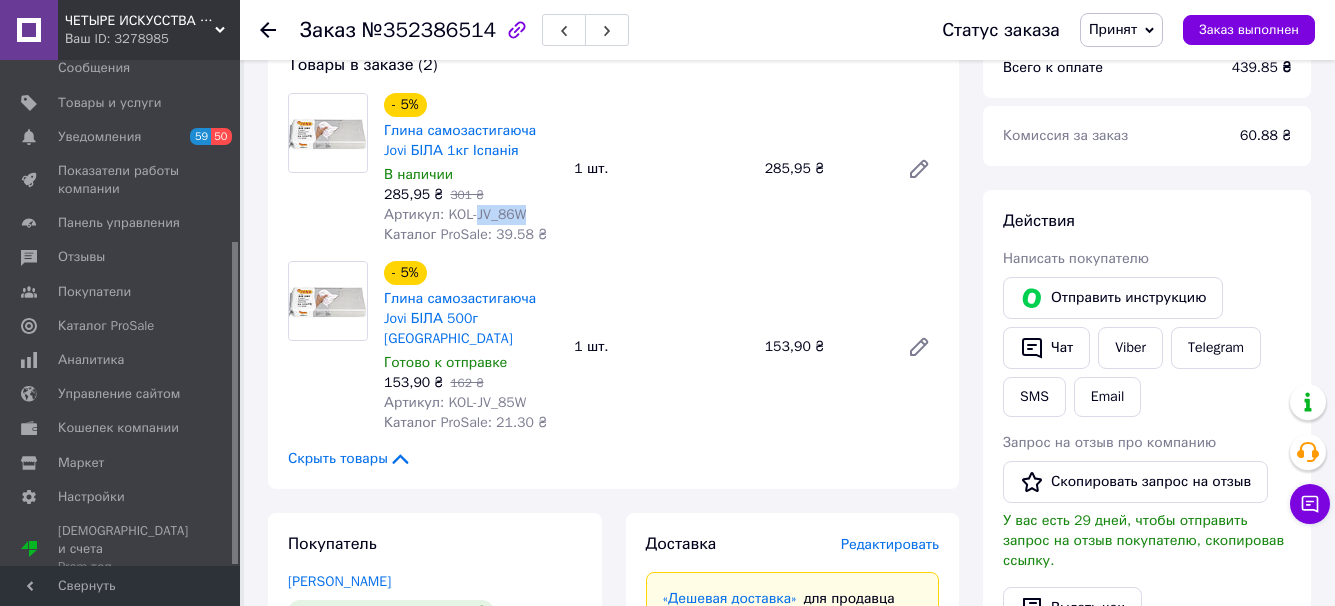 click on "Артикул: KOL-JV_86W" at bounding box center (455, 214) 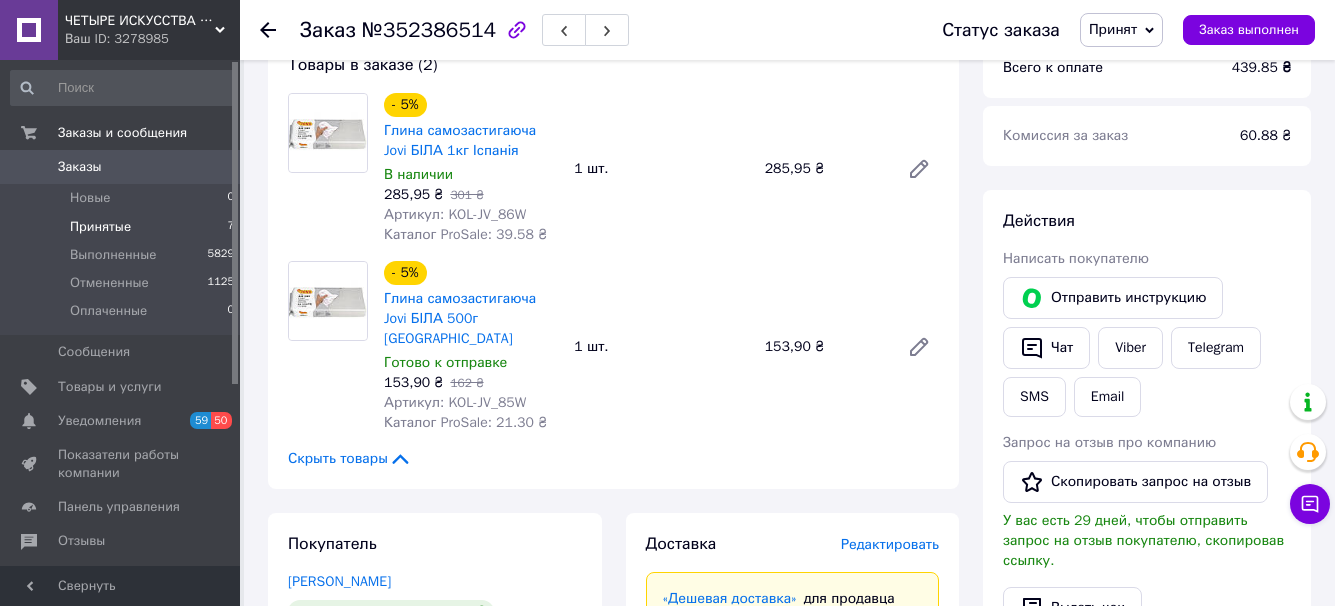 click on "Принятые" at bounding box center [100, 227] 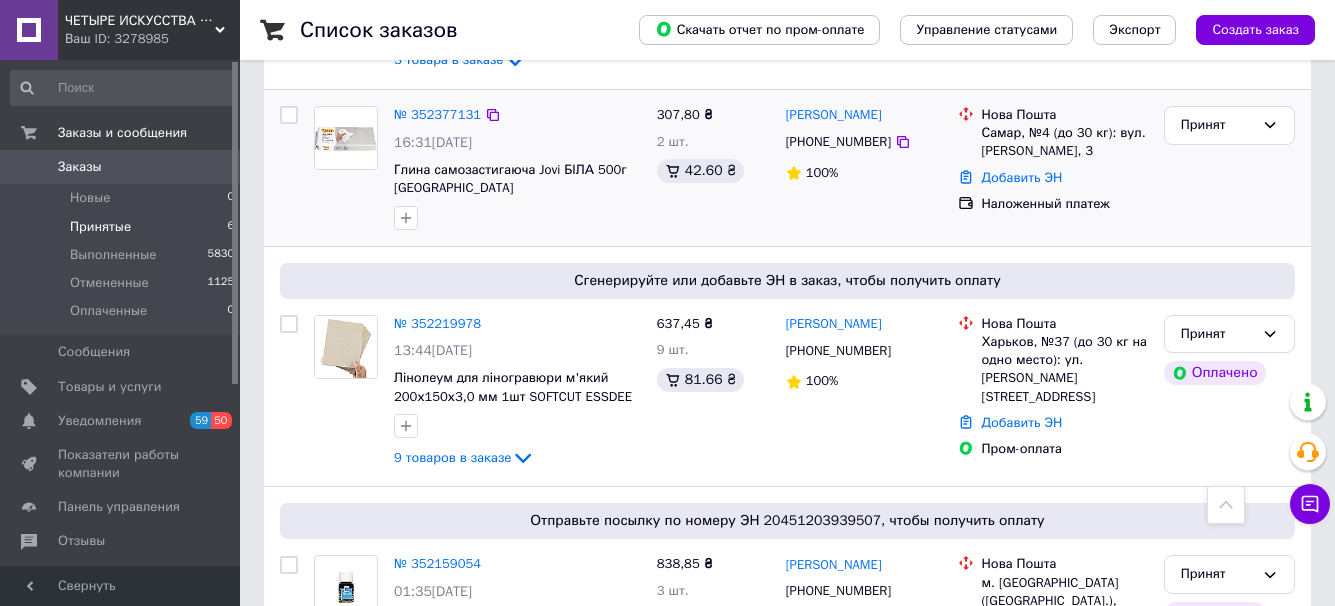 scroll, scrollTop: 900, scrollLeft: 0, axis: vertical 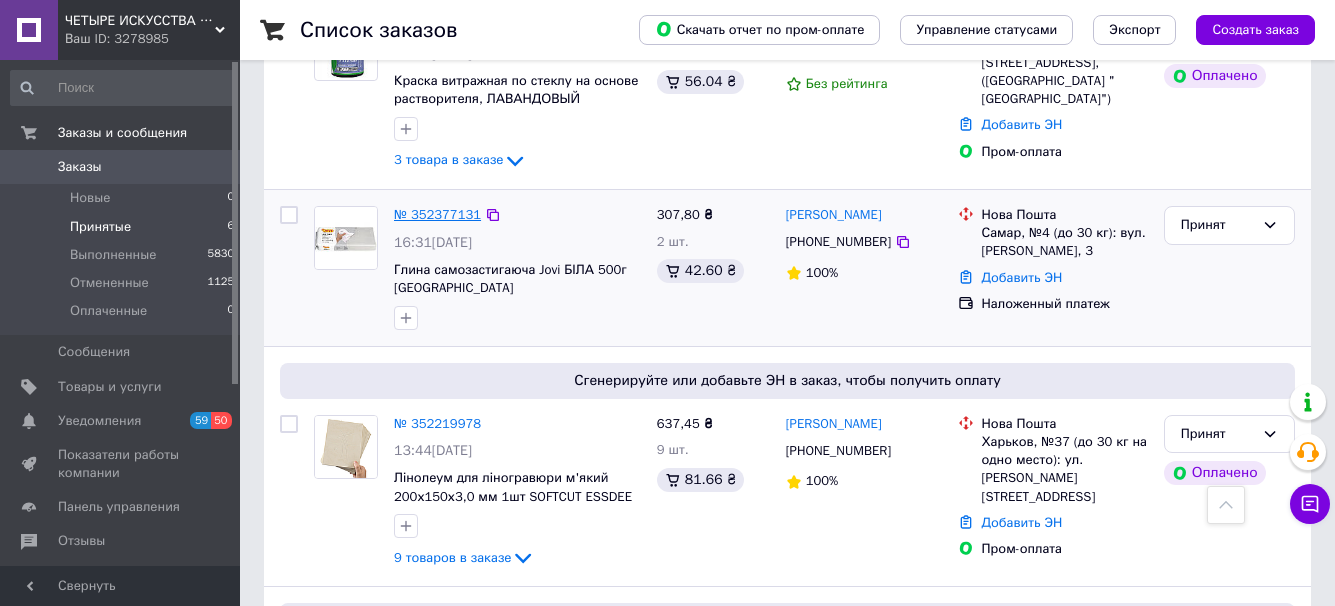click on "№ 352377131" at bounding box center (437, 214) 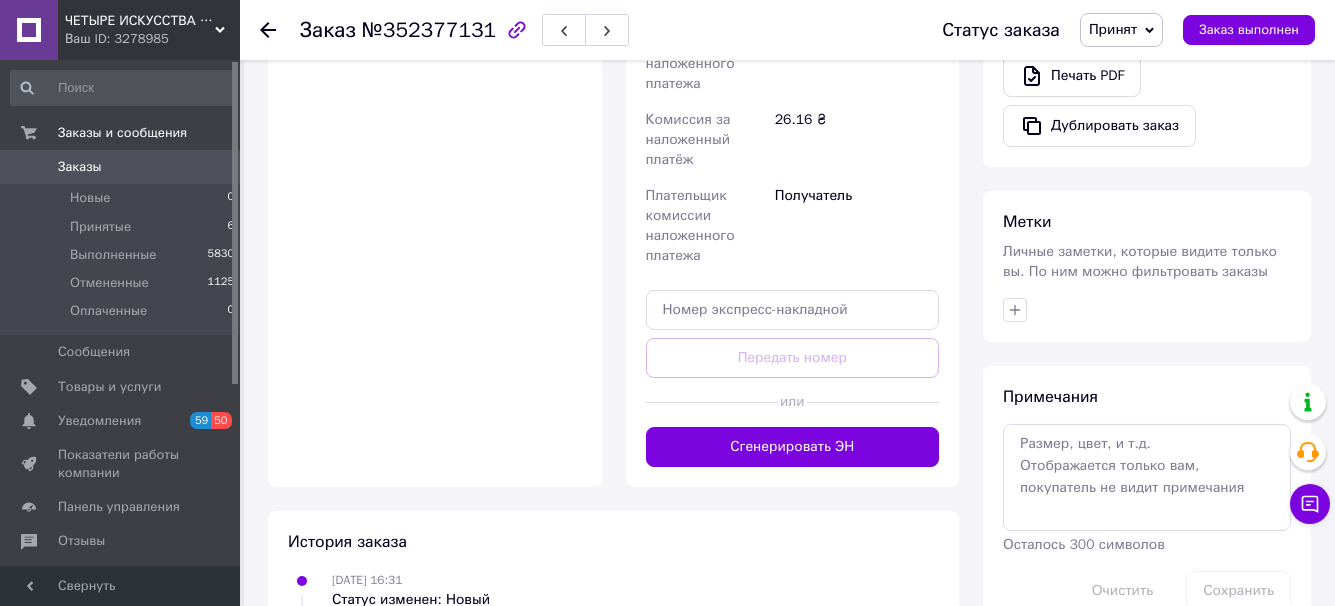 scroll, scrollTop: 896, scrollLeft: 0, axis: vertical 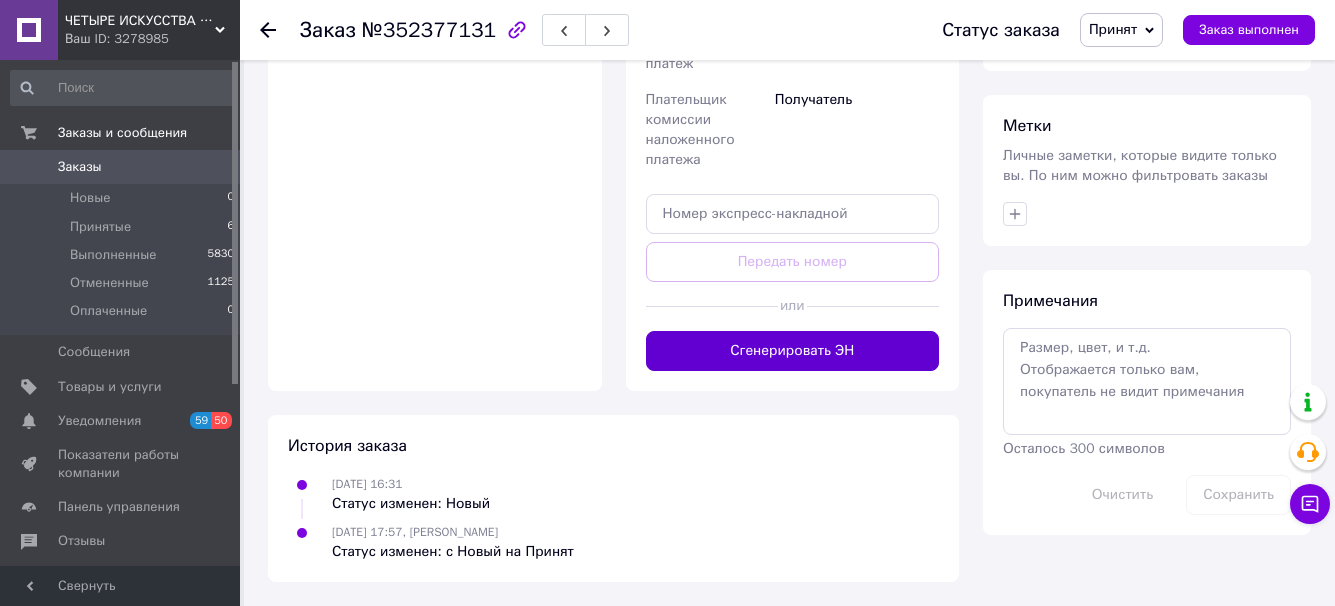 click on "Сгенерировать ЭН" at bounding box center [793, 351] 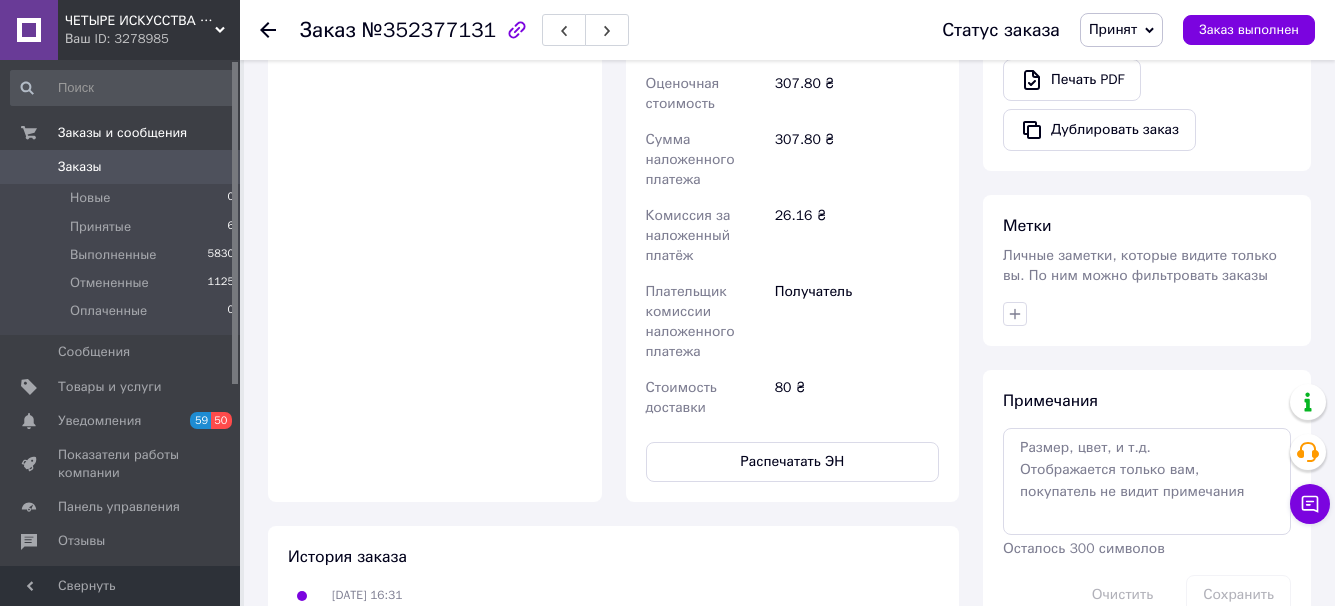 scroll, scrollTop: 696, scrollLeft: 0, axis: vertical 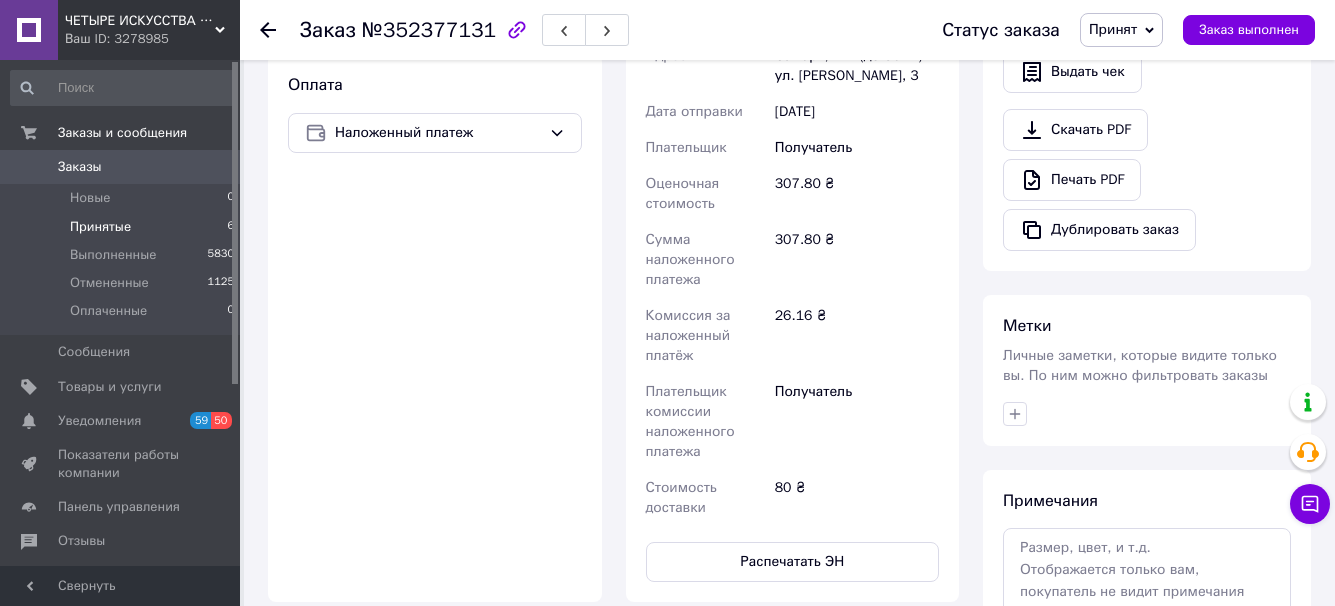 click on "Принятые" at bounding box center [100, 227] 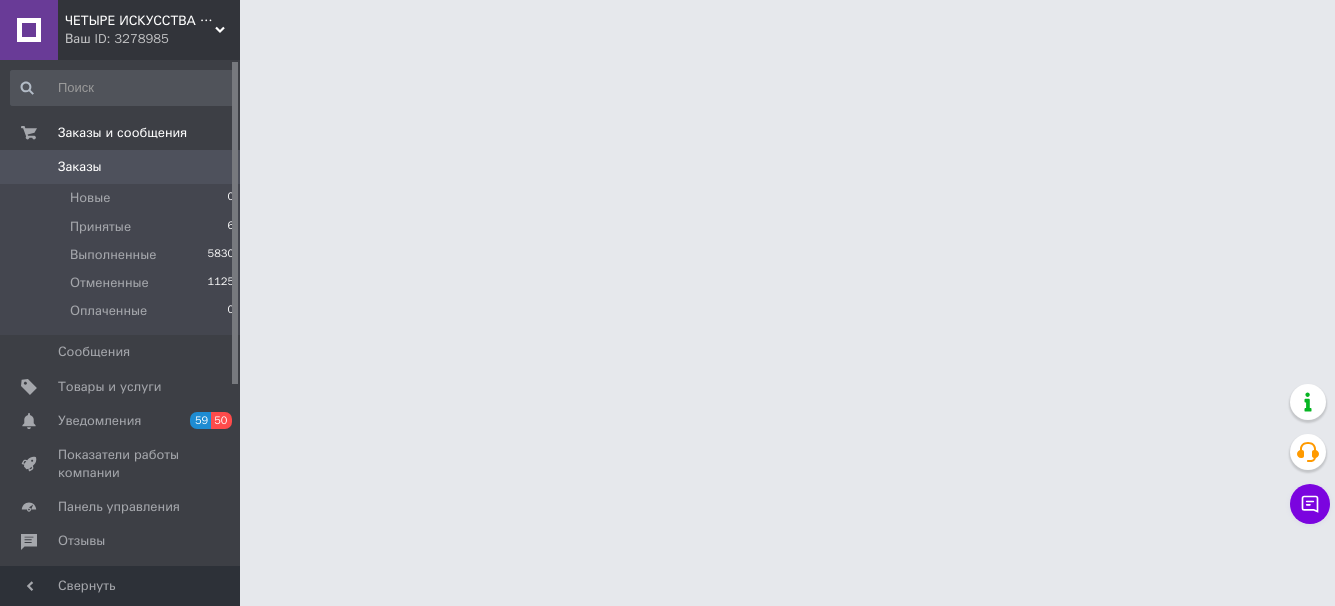 scroll, scrollTop: 0, scrollLeft: 0, axis: both 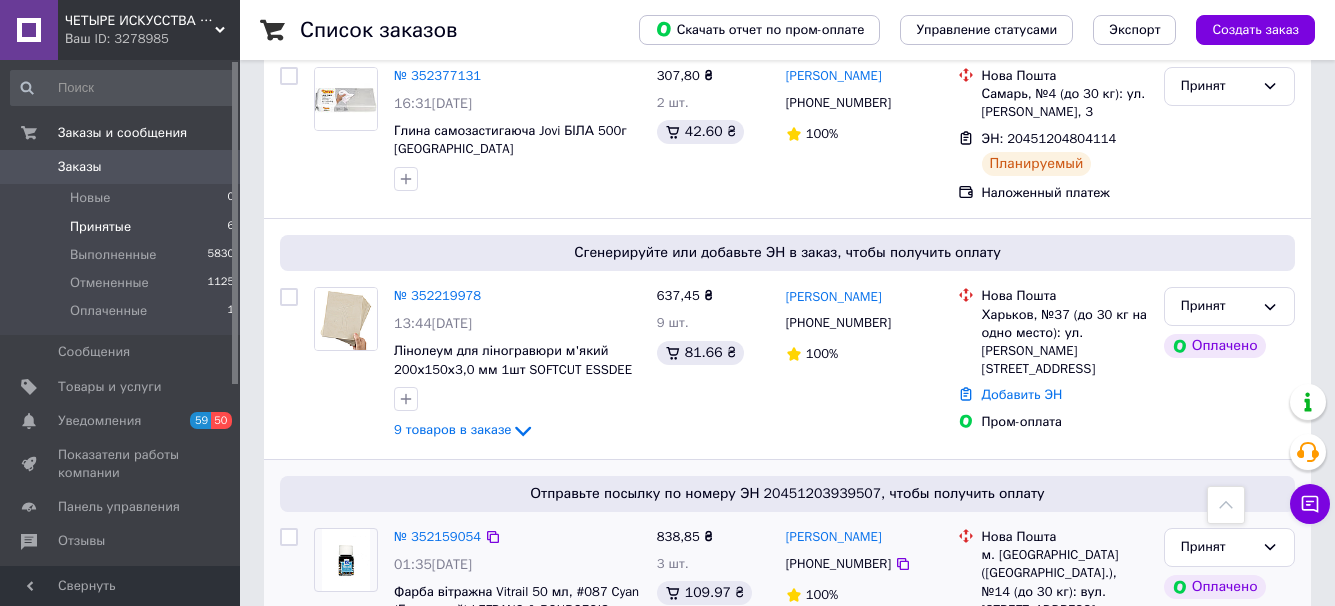 click on "9 товаров в заказе" at bounding box center [452, 430] 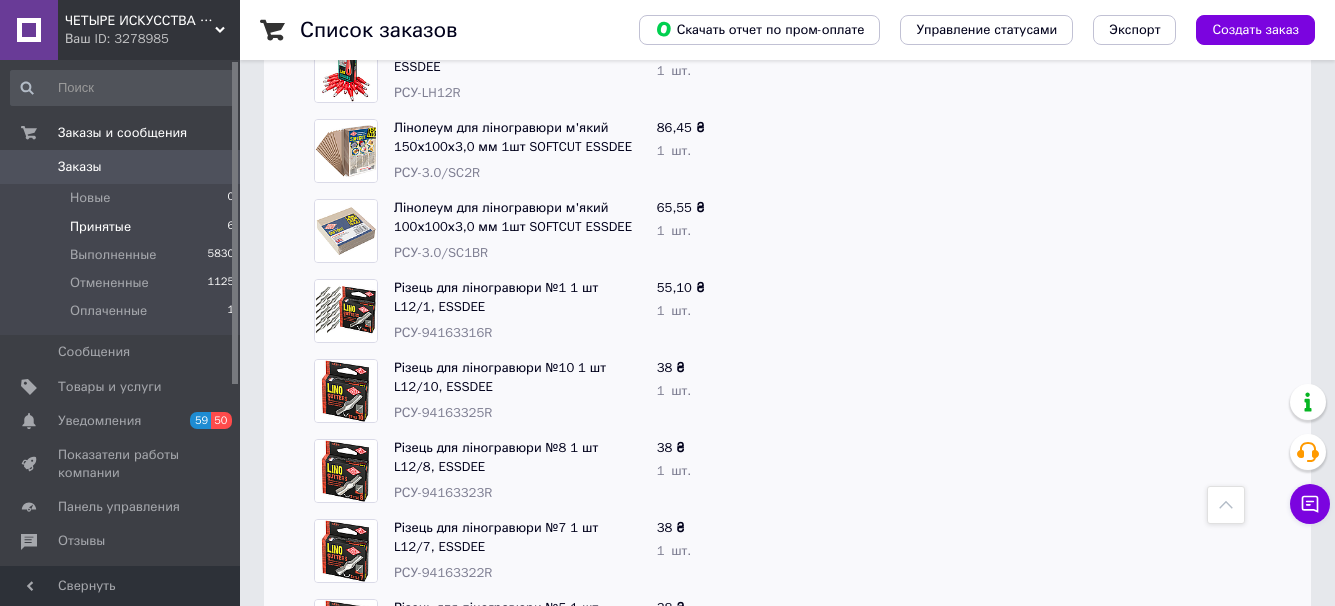 scroll, scrollTop: 1639, scrollLeft: 0, axis: vertical 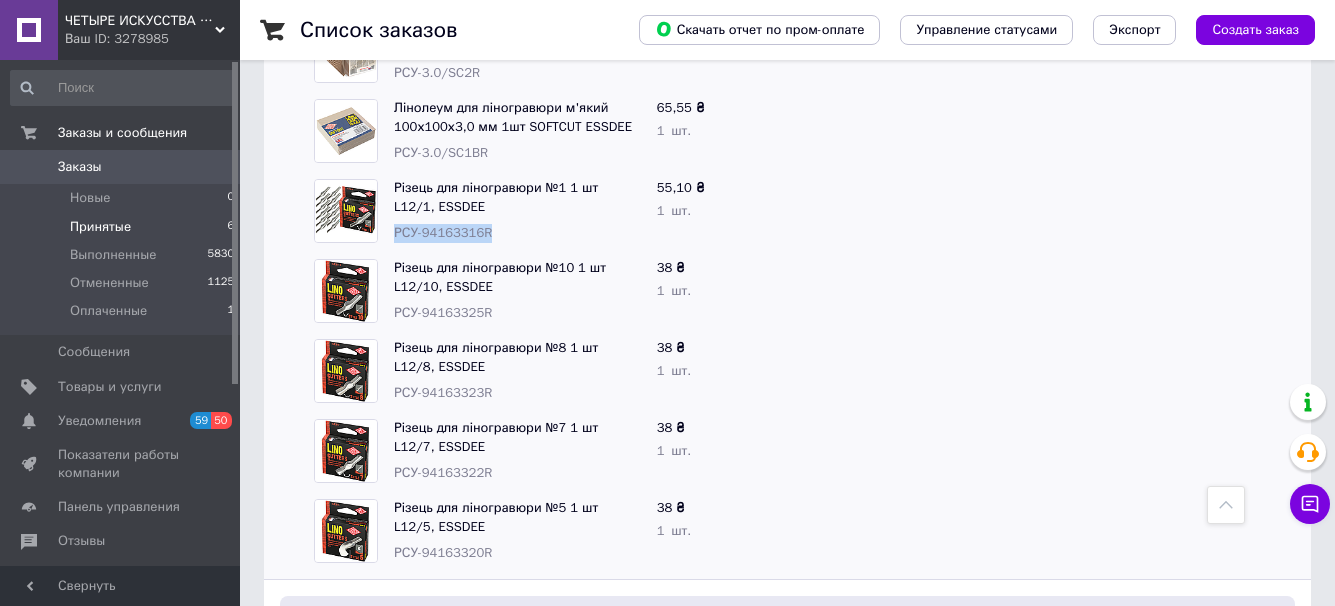 drag, startPoint x: 486, startPoint y: 216, endPoint x: 392, endPoint y: 215, distance: 94.00532 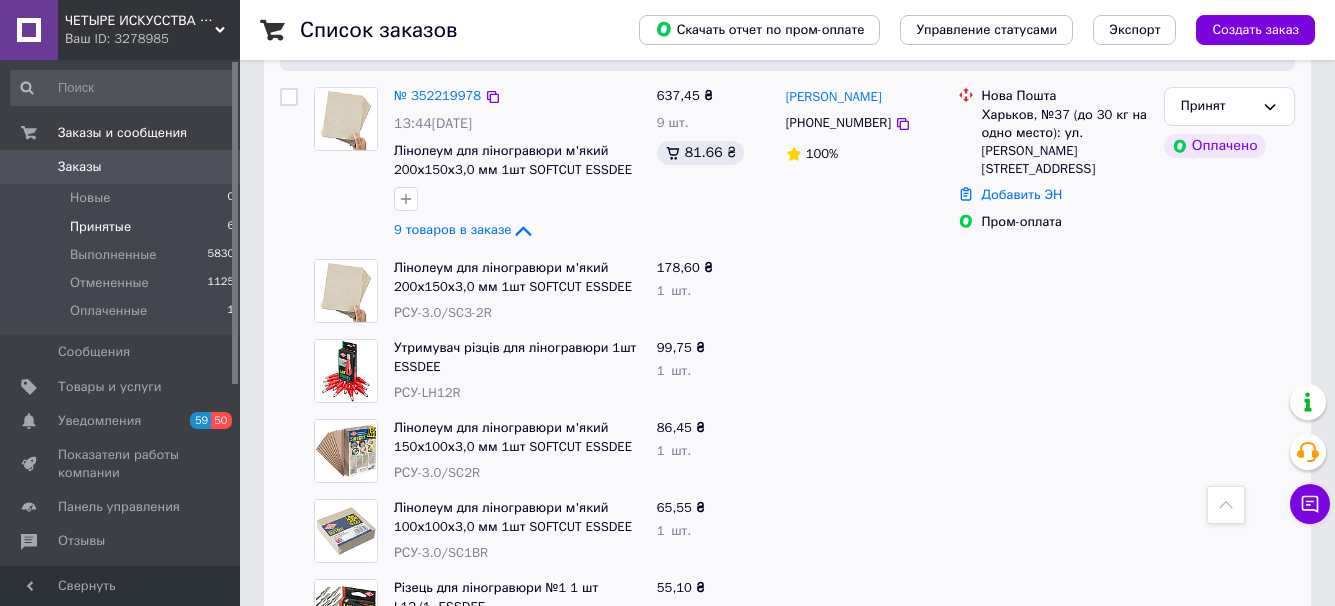 scroll, scrollTop: 1139, scrollLeft: 0, axis: vertical 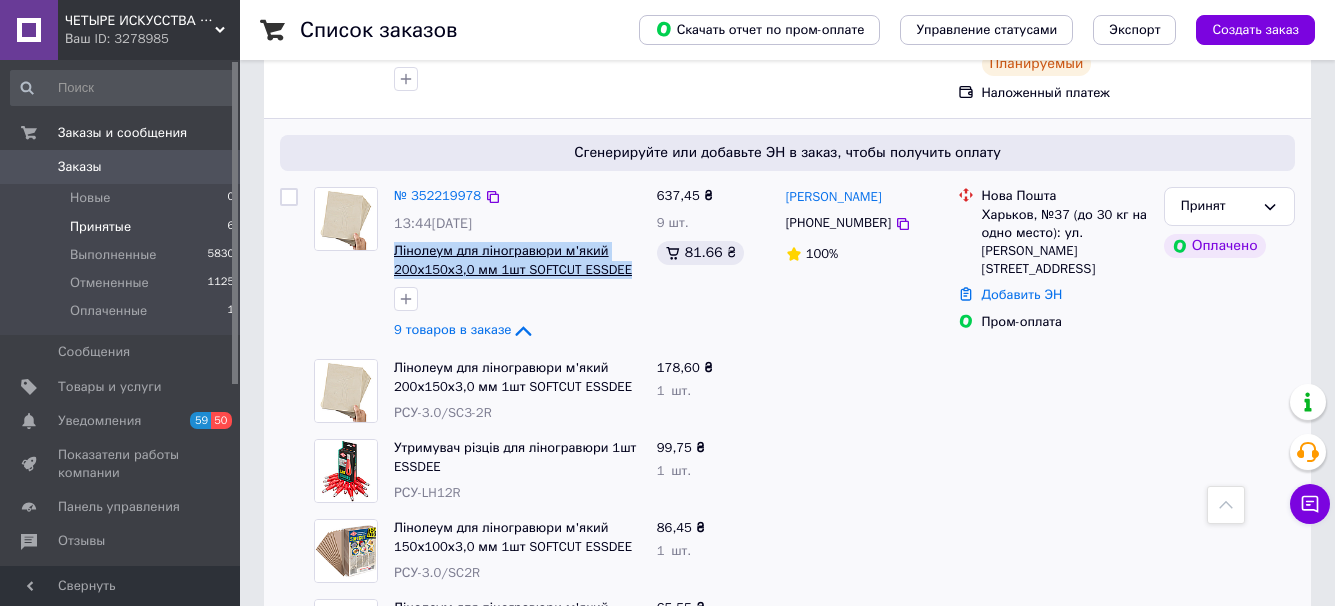 drag, startPoint x: 393, startPoint y: 233, endPoint x: 615, endPoint y: 250, distance: 222.64995 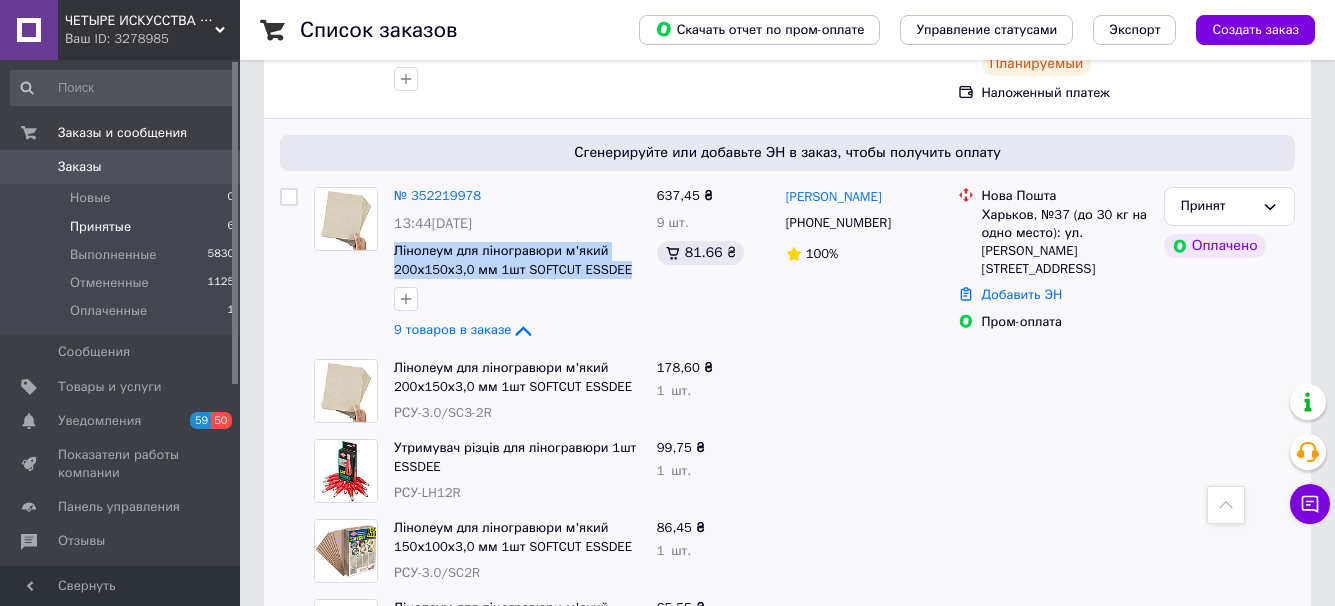 scroll, scrollTop: 1239, scrollLeft: 0, axis: vertical 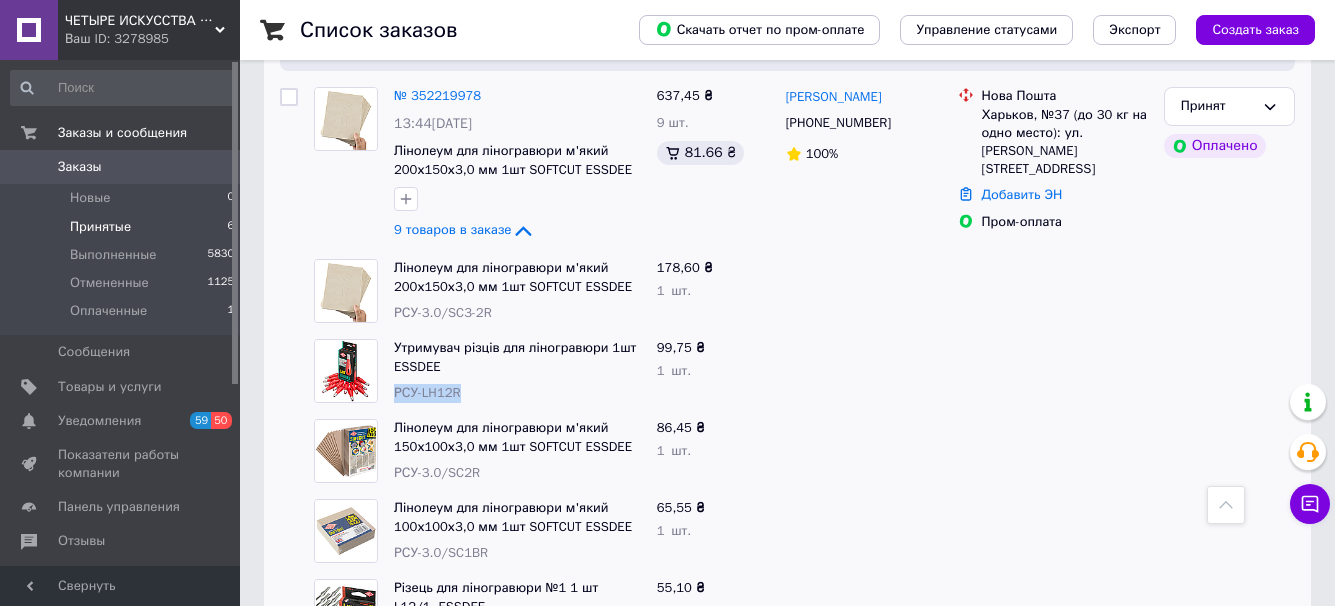 drag, startPoint x: 477, startPoint y: 378, endPoint x: 396, endPoint y: 375, distance: 81.055534 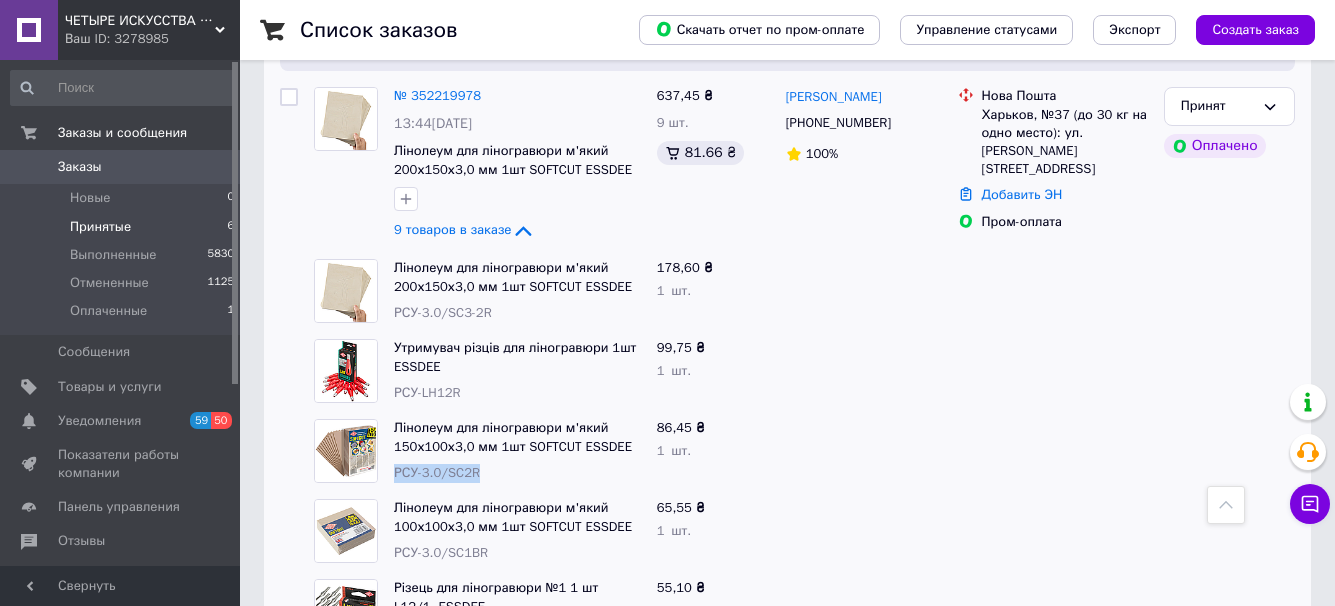 drag, startPoint x: 481, startPoint y: 457, endPoint x: 390, endPoint y: 456, distance: 91.00549 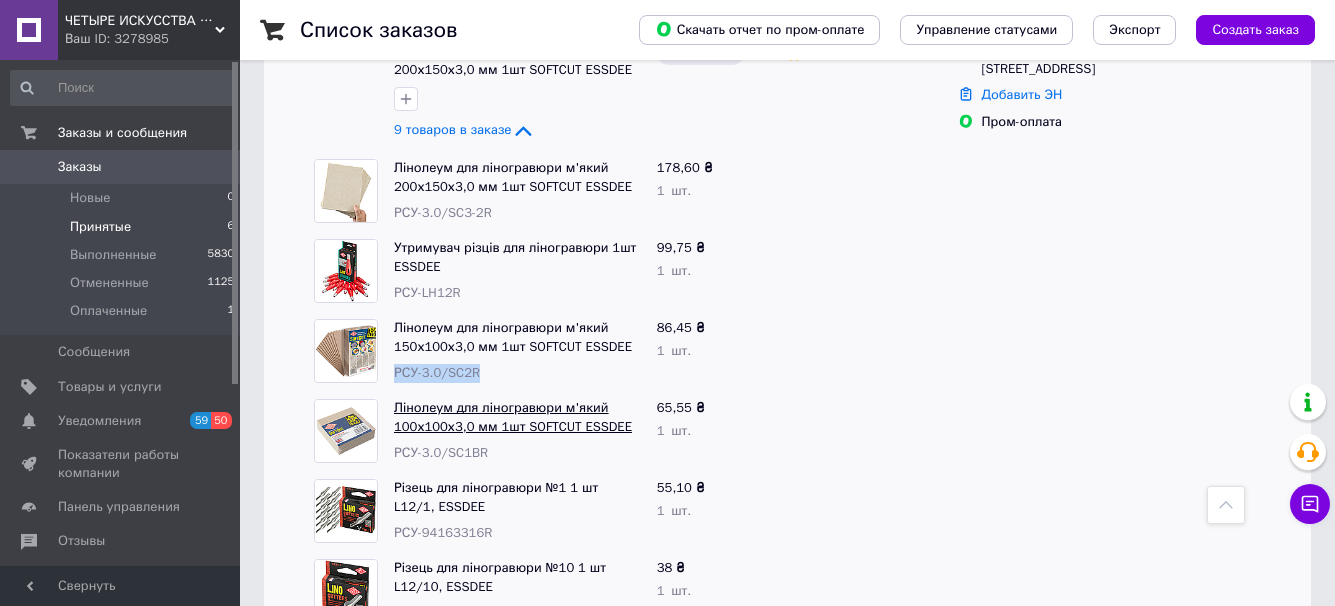 scroll, scrollTop: 1439, scrollLeft: 0, axis: vertical 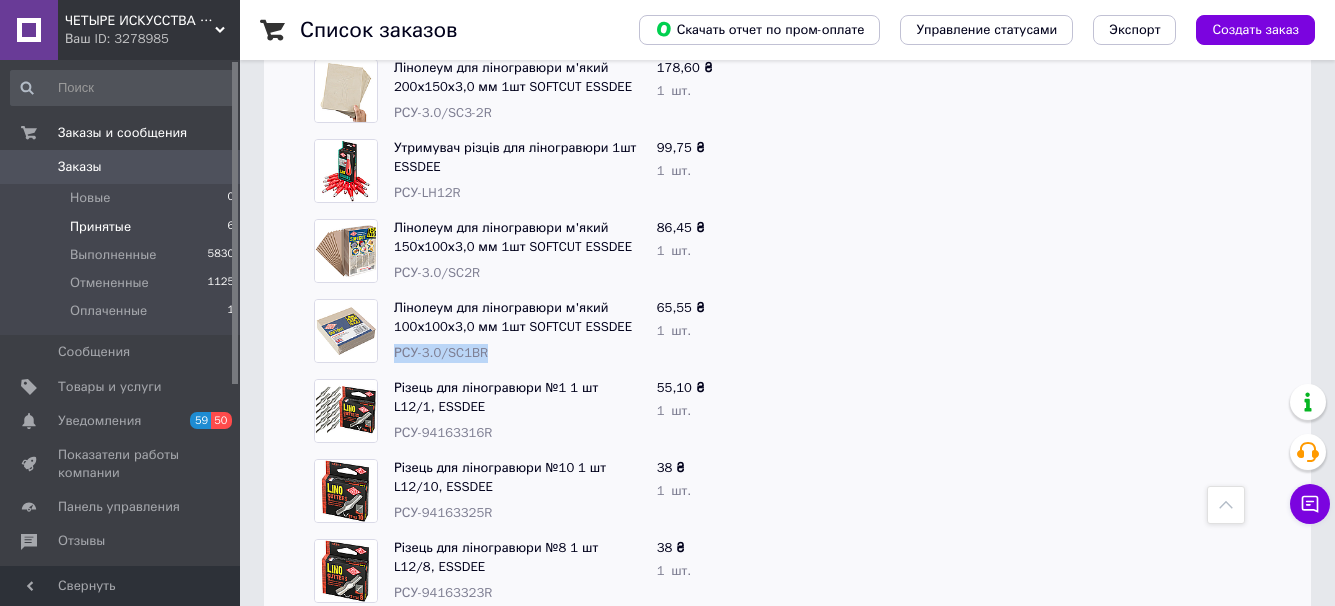 drag, startPoint x: 486, startPoint y: 333, endPoint x: 396, endPoint y: 333, distance: 90 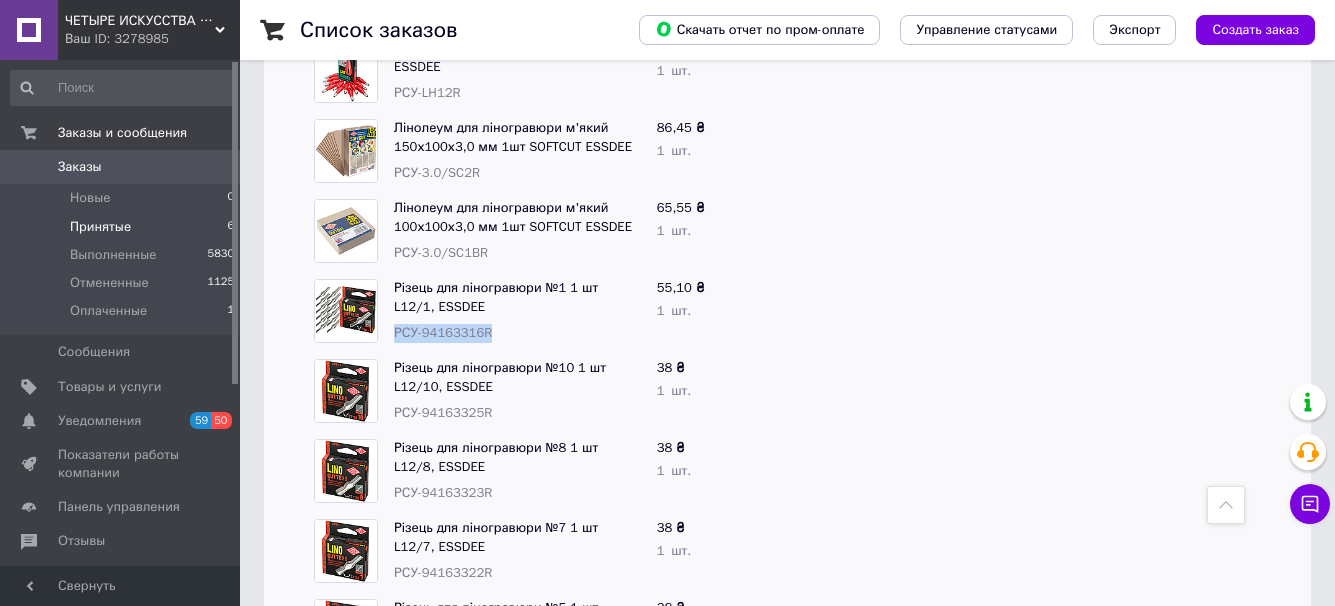 drag, startPoint x: 495, startPoint y: 315, endPoint x: 386, endPoint y: 316, distance: 109.004585 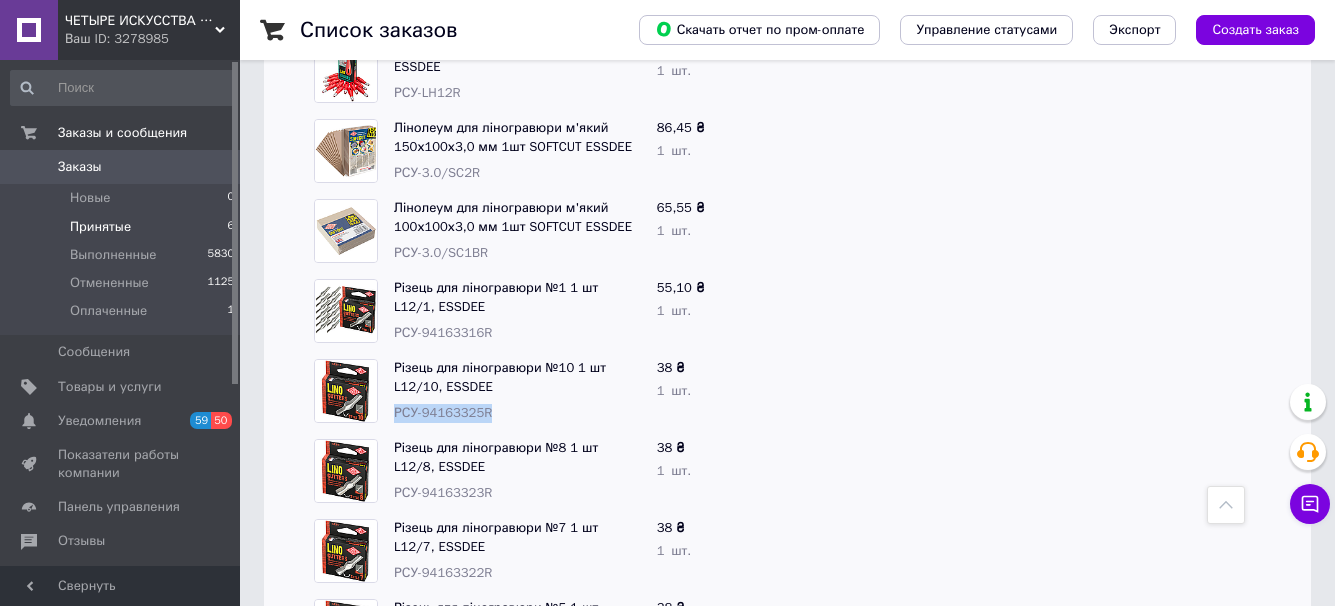 drag, startPoint x: 499, startPoint y: 397, endPoint x: 393, endPoint y: 403, distance: 106.16968 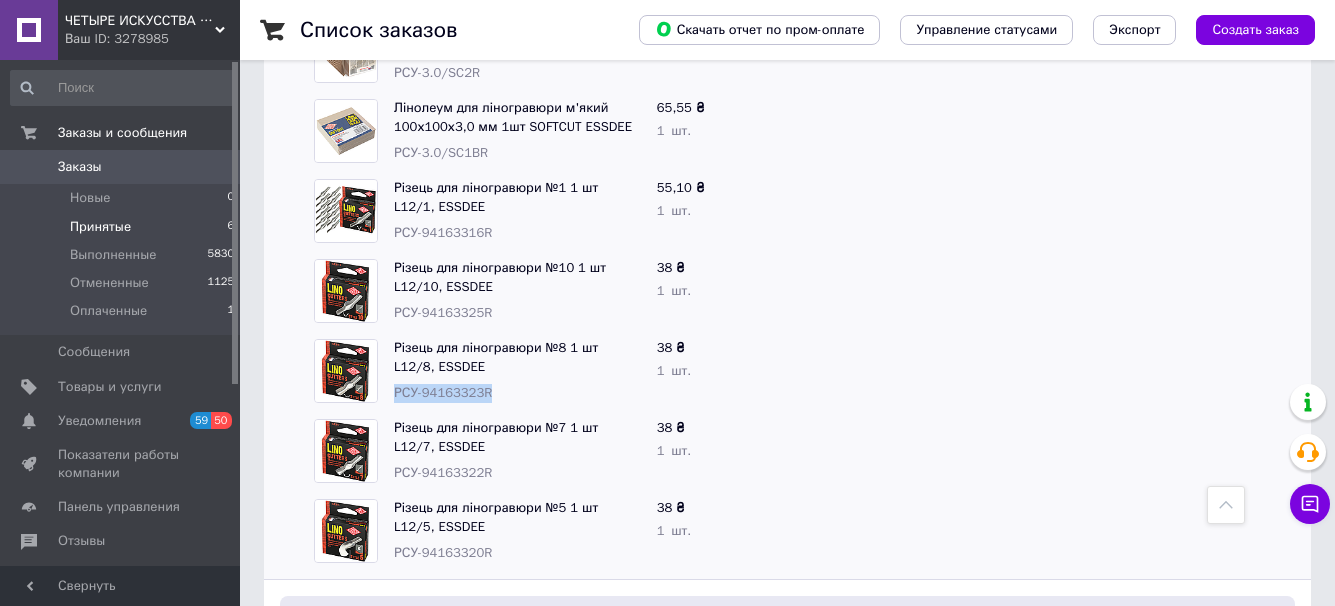 drag, startPoint x: 415, startPoint y: 374, endPoint x: 393, endPoint y: 375, distance: 22.022715 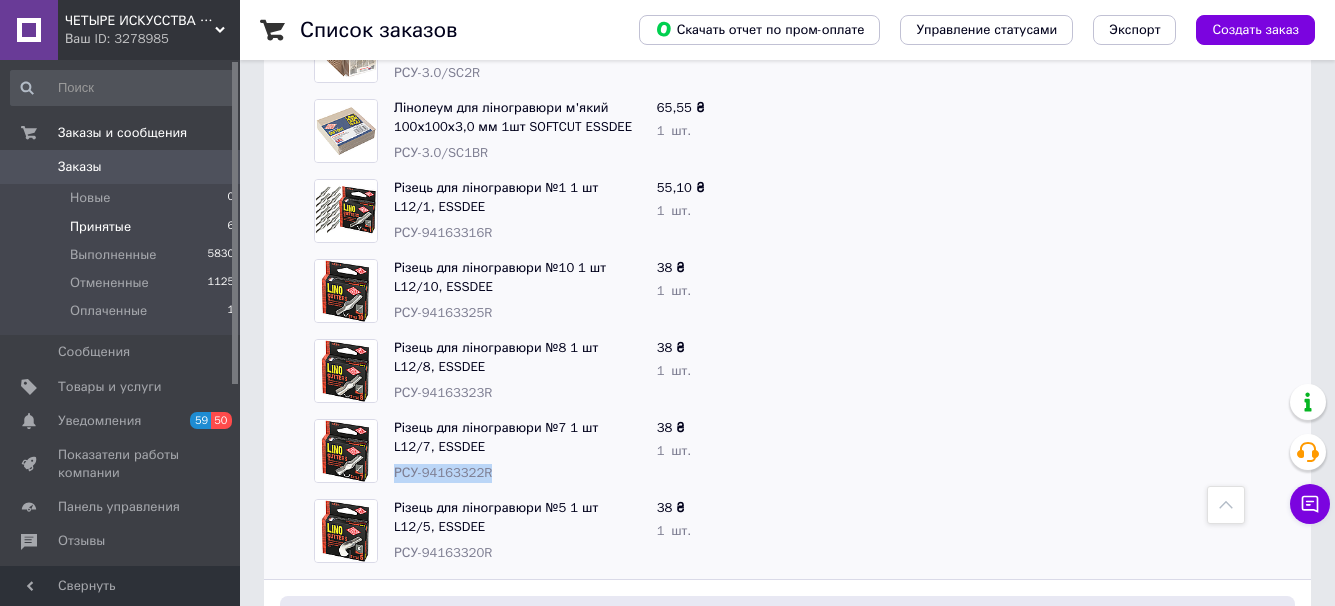 drag, startPoint x: 504, startPoint y: 455, endPoint x: 386, endPoint y: 459, distance: 118.06778 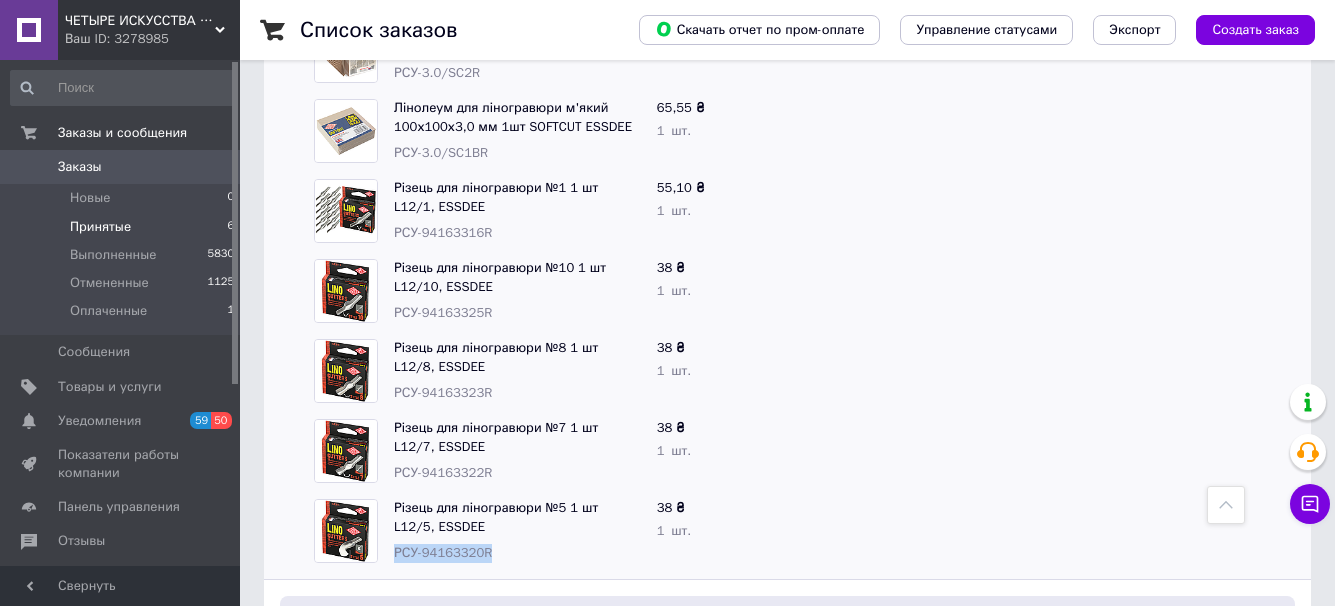 drag, startPoint x: 470, startPoint y: 539, endPoint x: 395, endPoint y: 538, distance: 75.00667 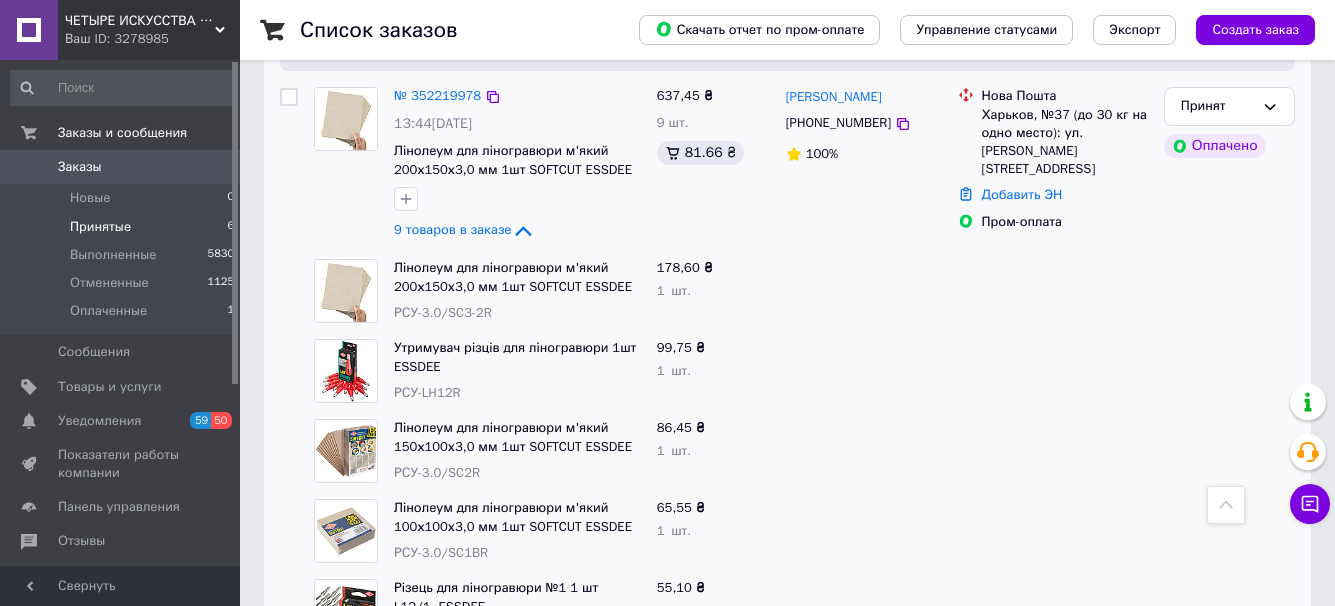 scroll, scrollTop: 1139, scrollLeft: 0, axis: vertical 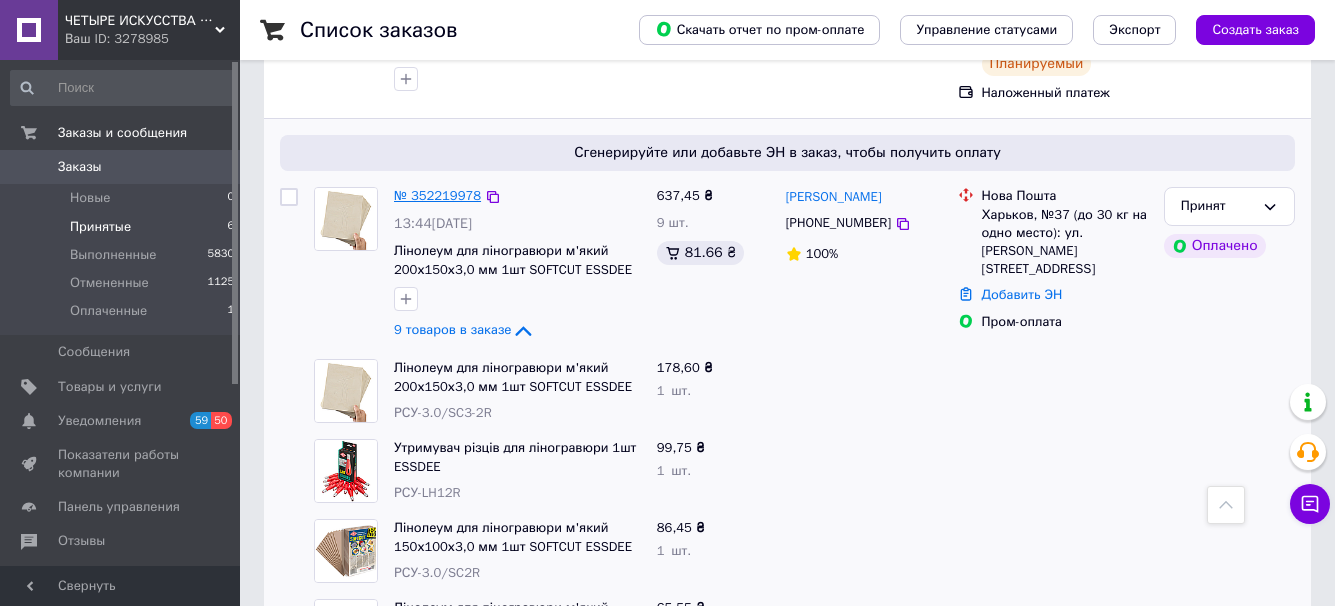 click on "№ 352219978" at bounding box center [437, 195] 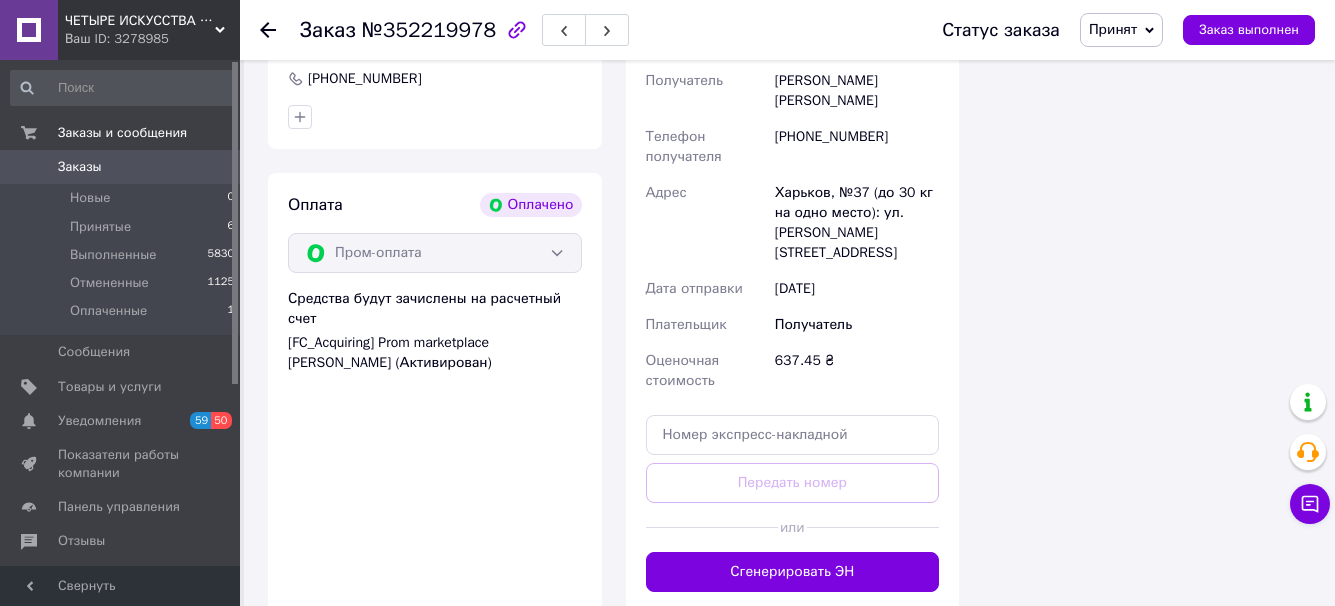 scroll, scrollTop: 2239, scrollLeft: 0, axis: vertical 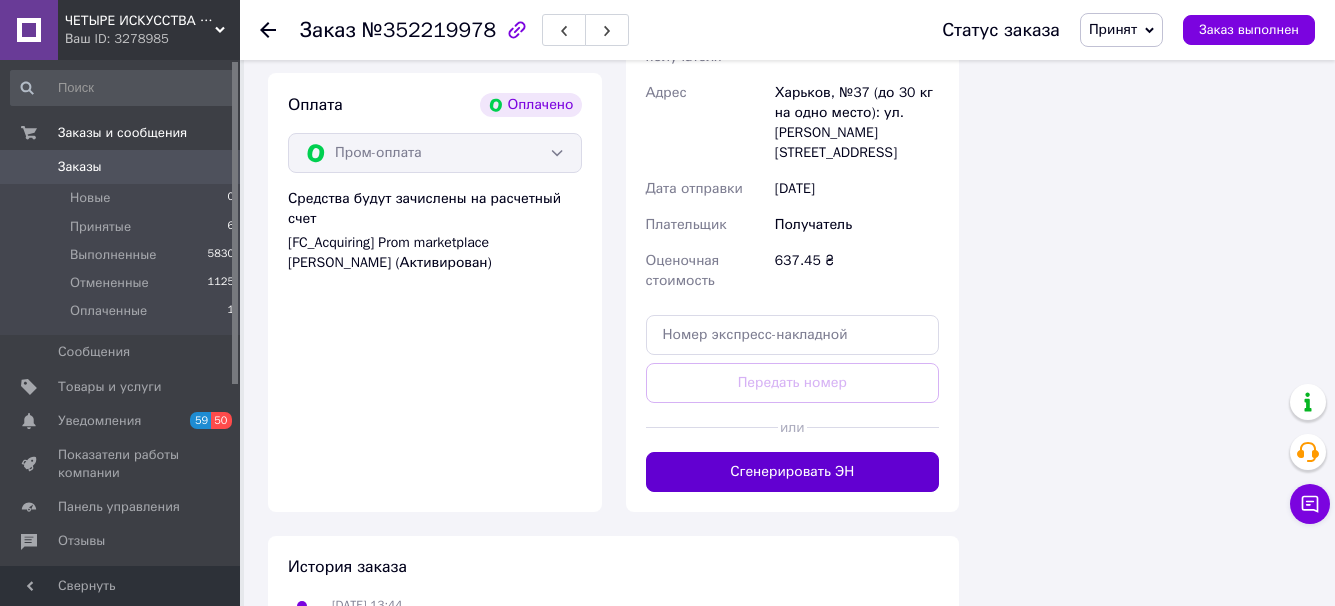 click on "Сгенерировать ЭН" at bounding box center [793, 472] 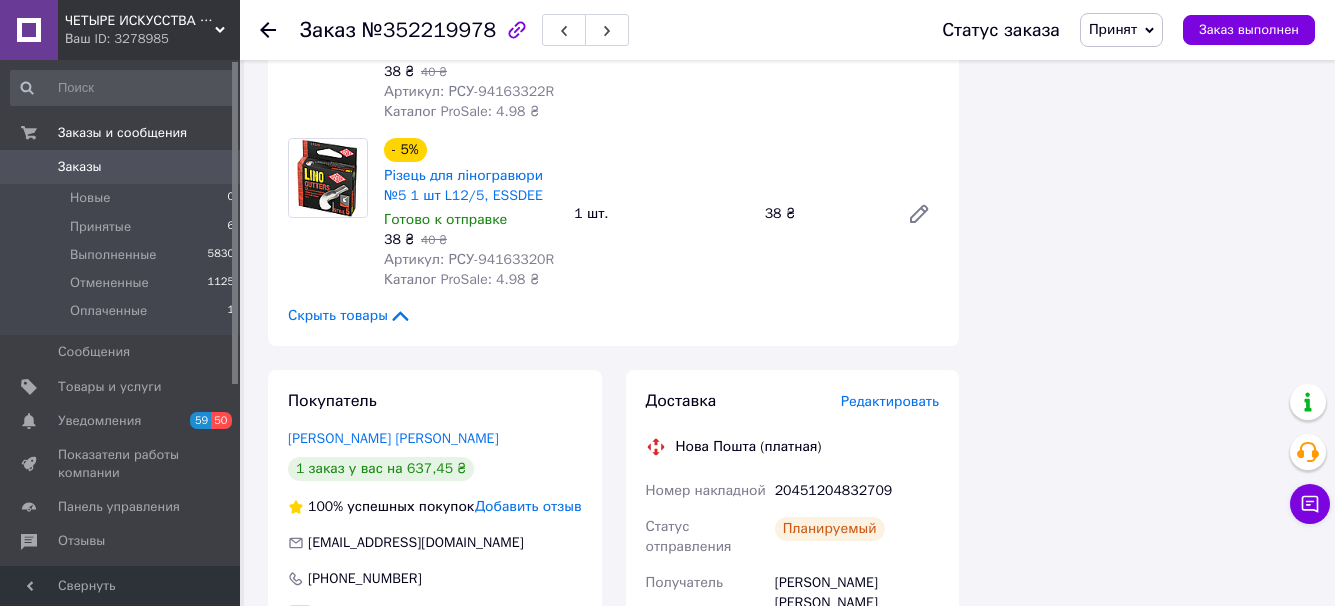 scroll, scrollTop: 1739, scrollLeft: 0, axis: vertical 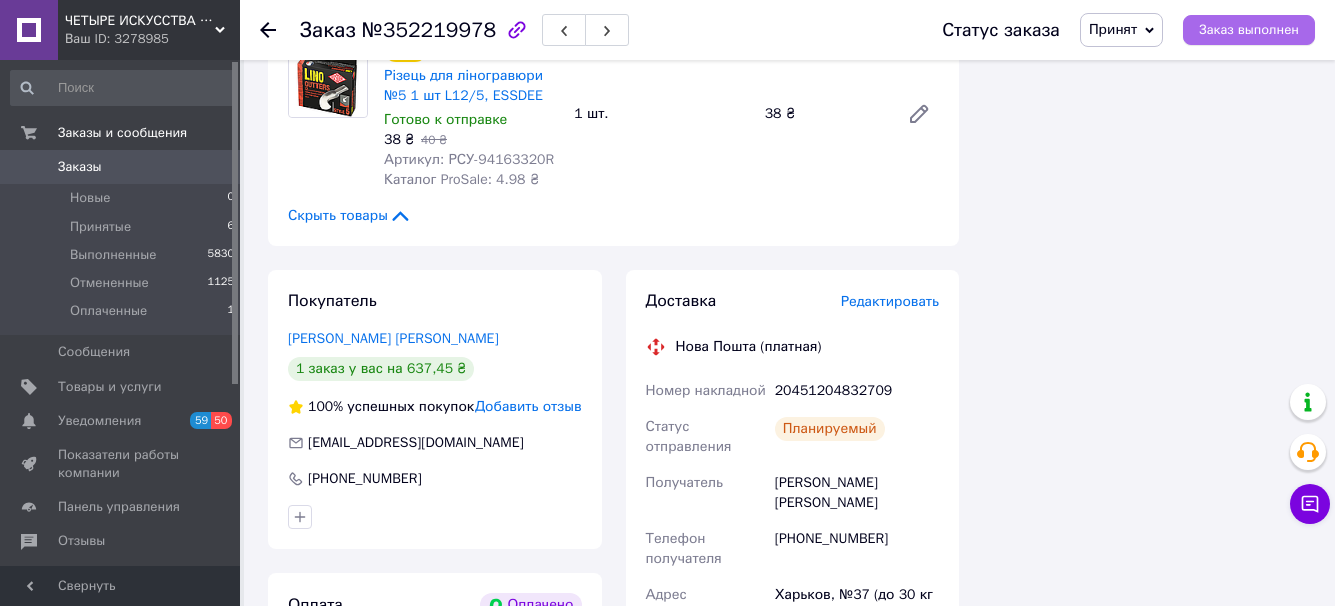 click on "Заказ выполнен" at bounding box center [1249, 30] 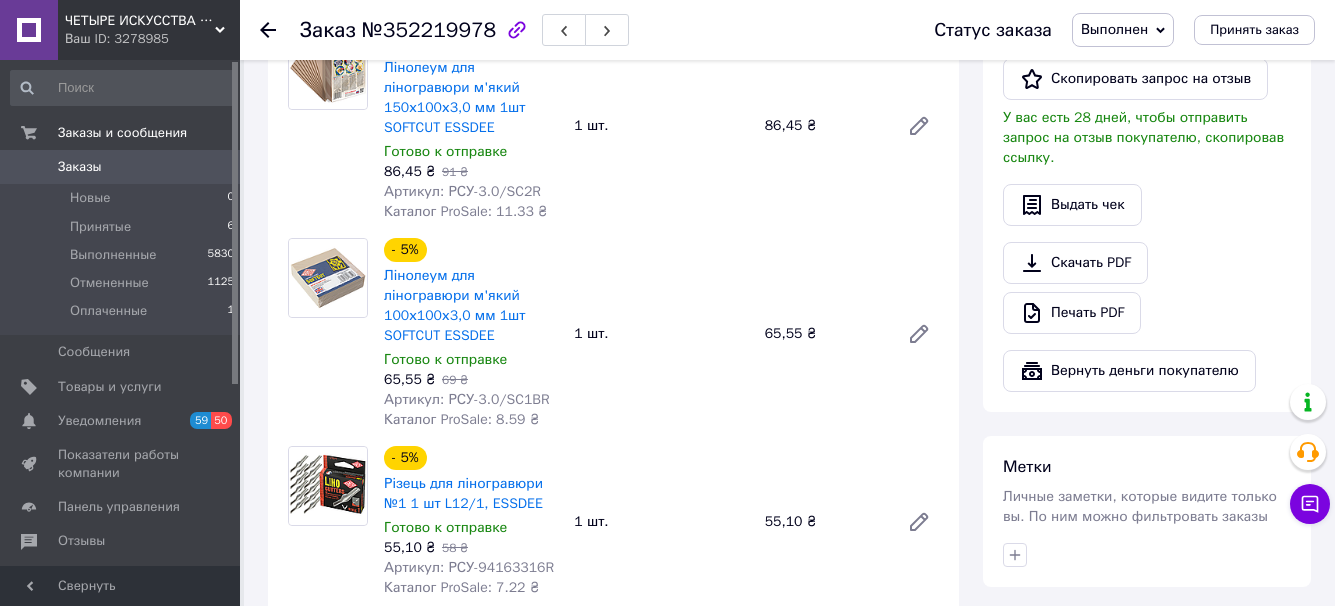 scroll, scrollTop: 539, scrollLeft: 0, axis: vertical 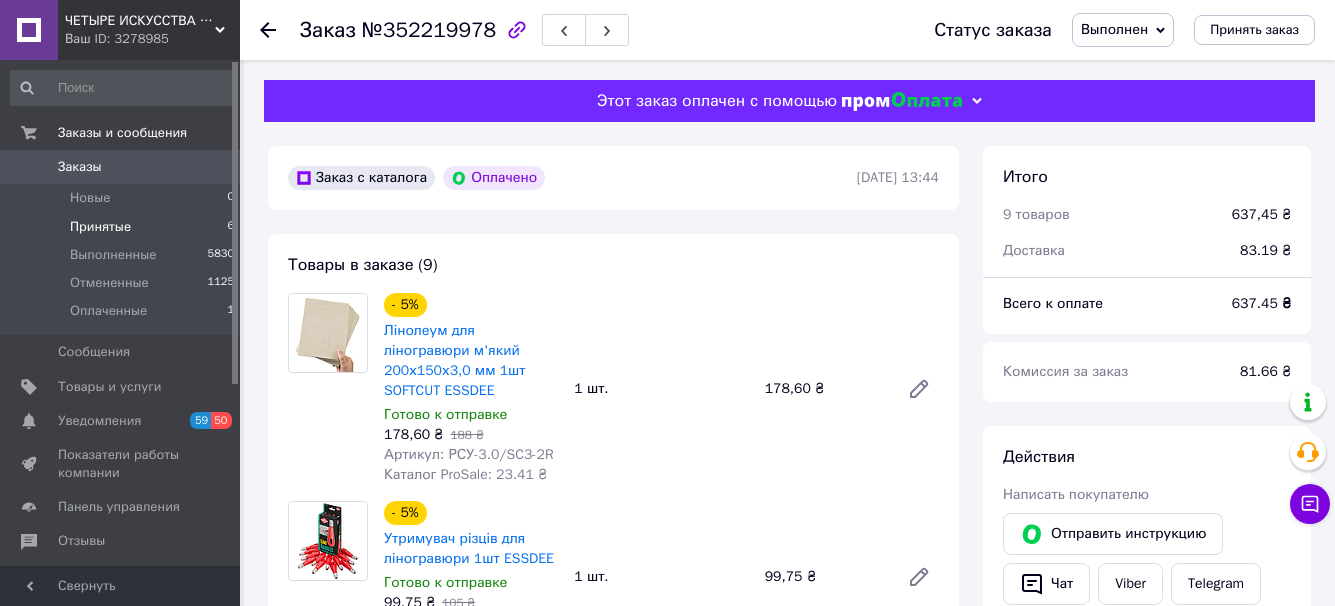 click on "Принятые" at bounding box center [100, 227] 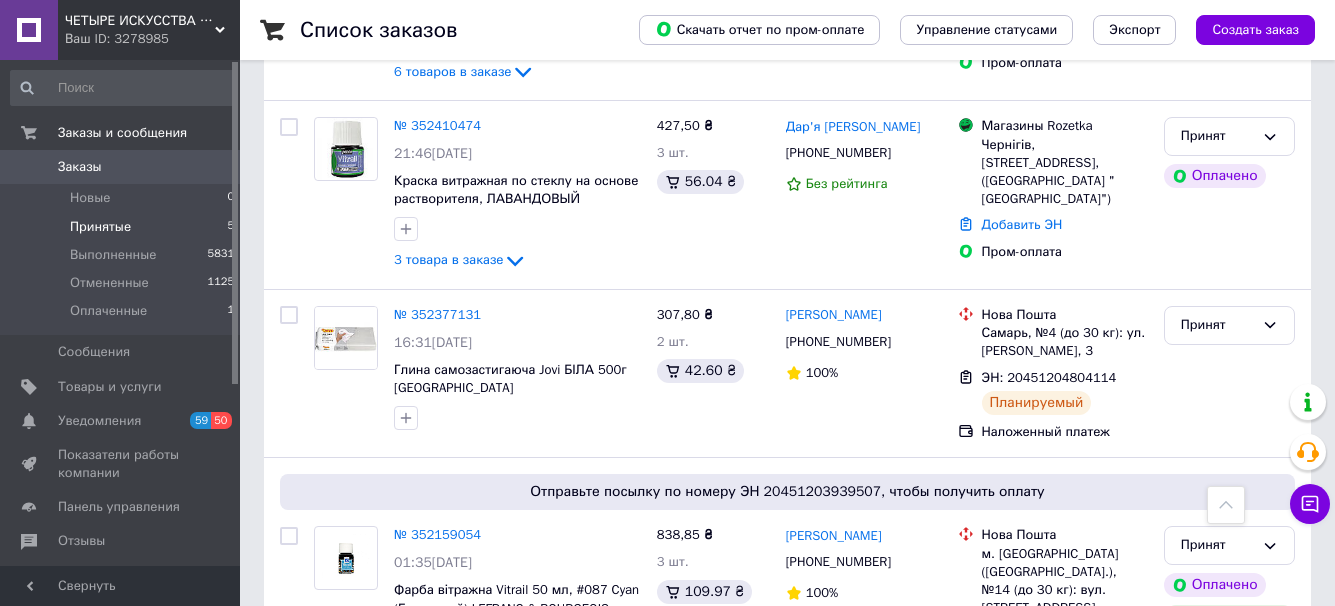 scroll, scrollTop: 898, scrollLeft: 0, axis: vertical 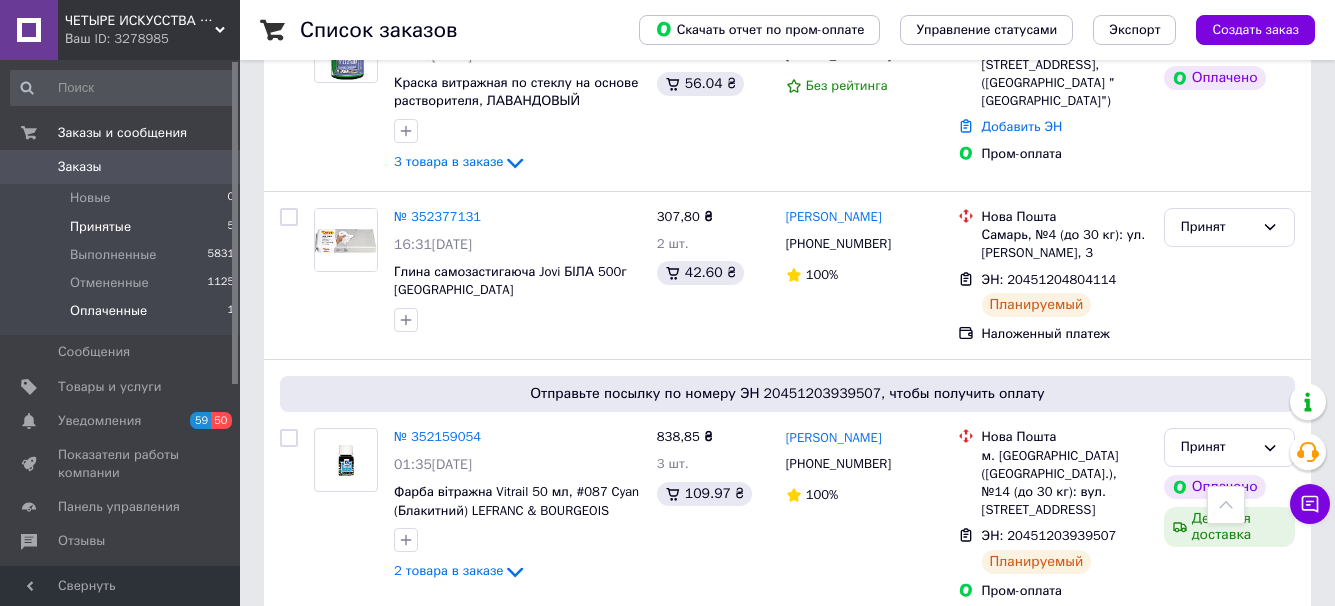 click on "Оплаченные" at bounding box center (108, 311) 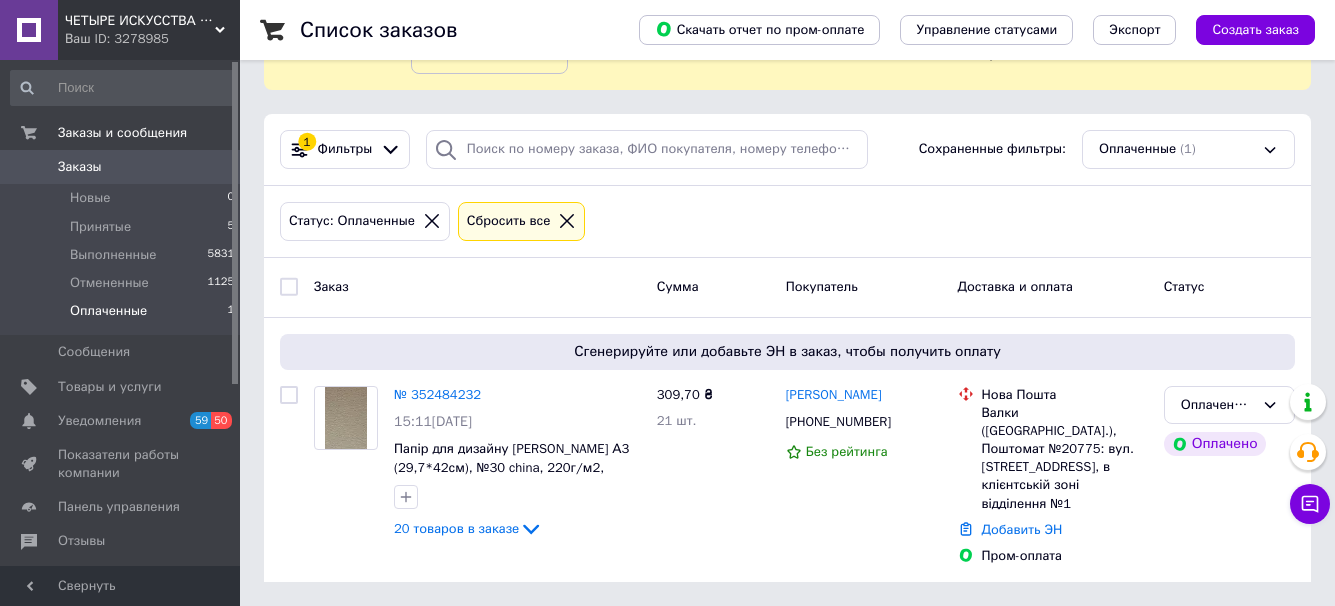 scroll, scrollTop: 0, scrollLeft: 0, axis: both 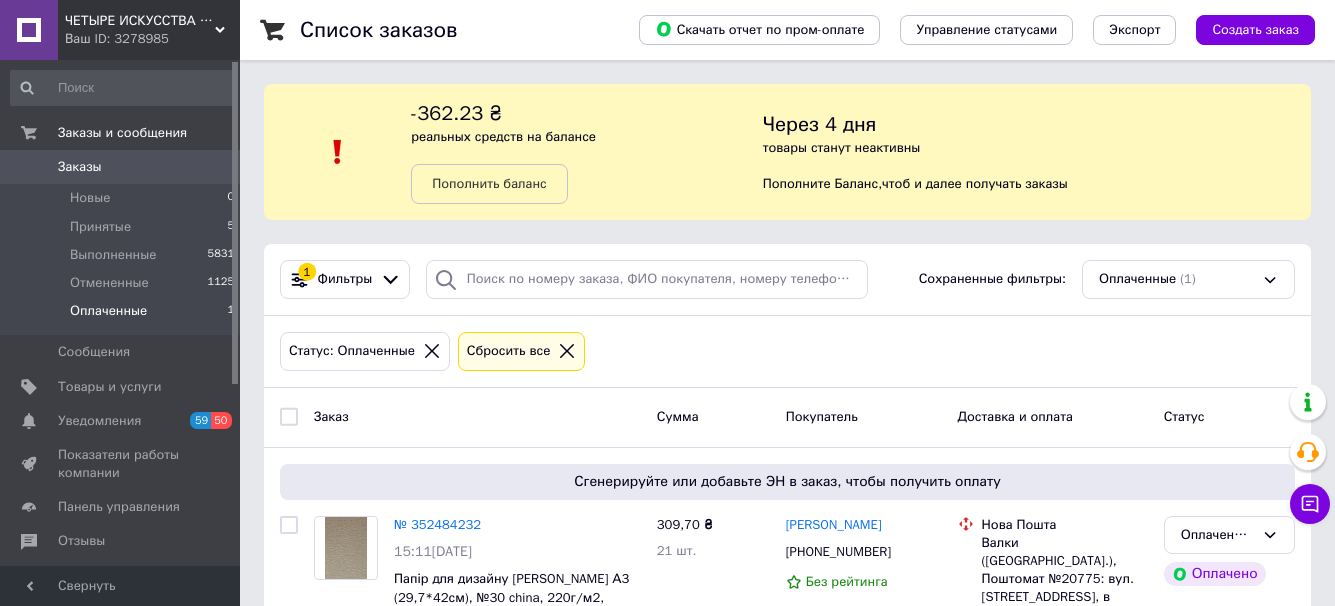 click on "Оплаченные" at bounding box center (108, 311) 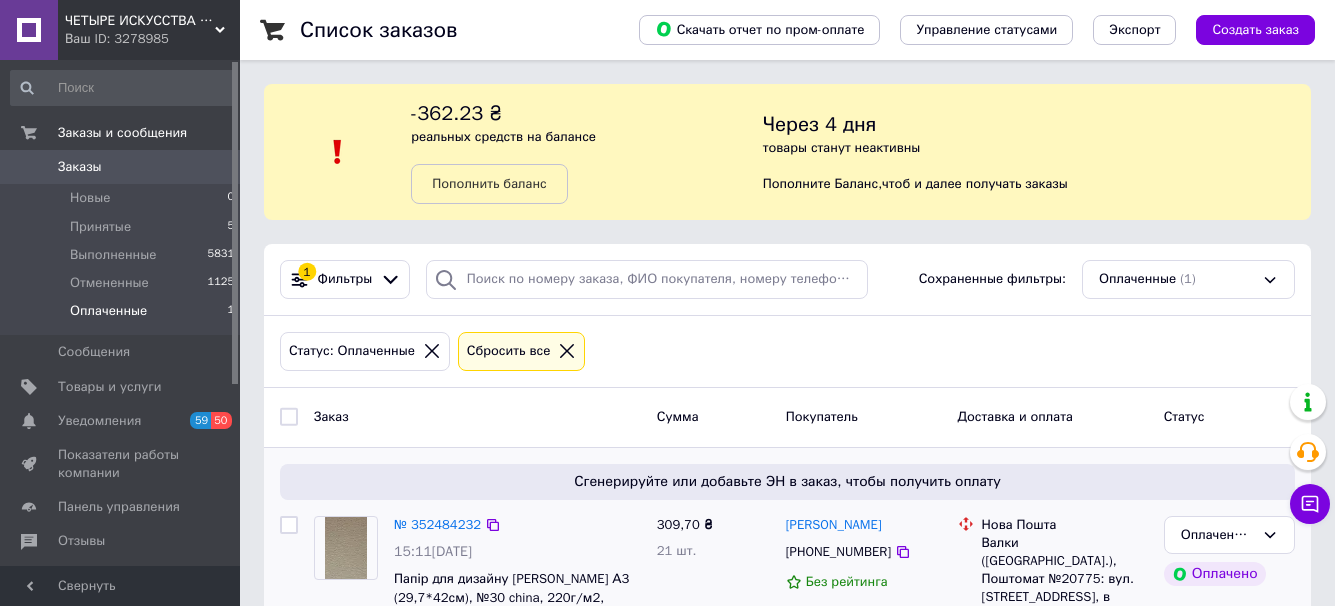 scroll, scrollTop: 105, scrollLeft: 0, axis: vertical 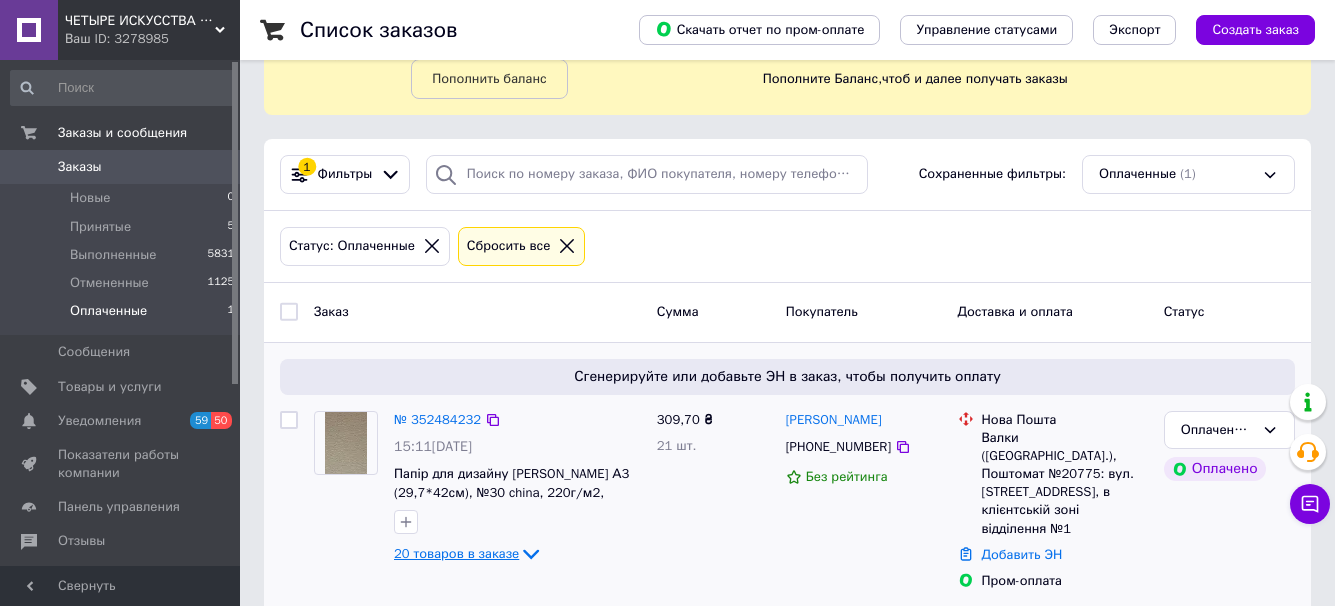 click on "20 товаров в заказе" at bounding box center (456, 553) 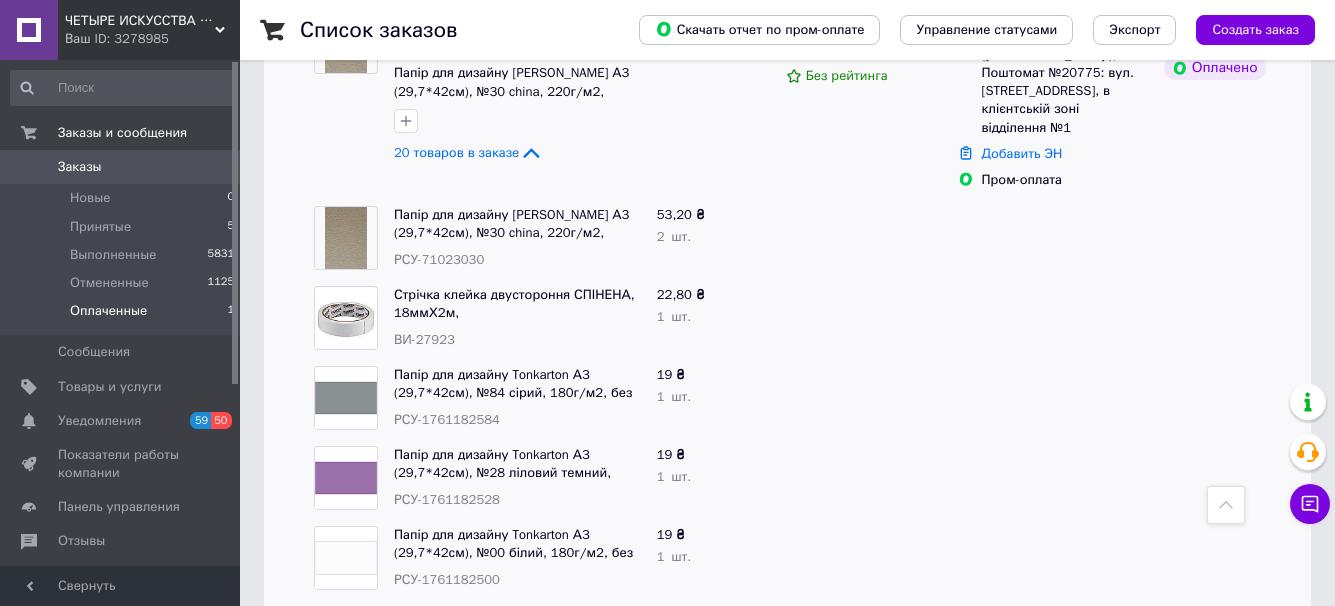 scroll, scrollTop: 306, scrollLeft: 0, axis: vertical 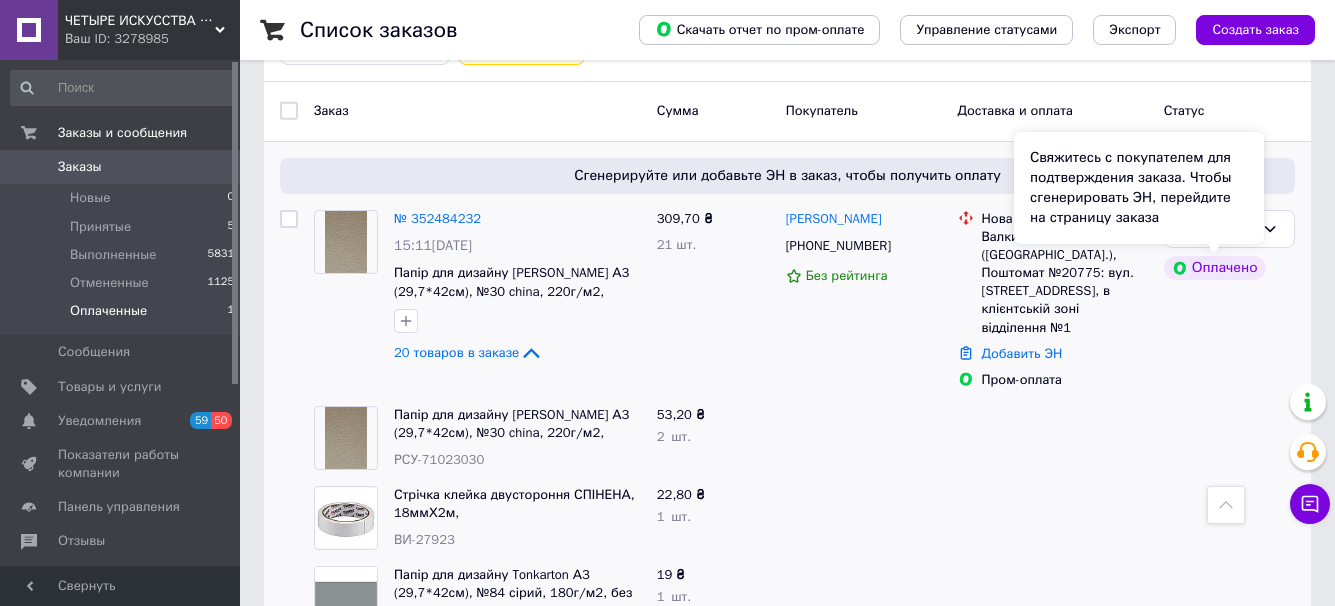 click on "Свяжитесь с покупателем для подтверждения заказа.
Чтобы сгенерировать ЭН, перейдите на страницу заказа" at bounding box center (1139, 188) 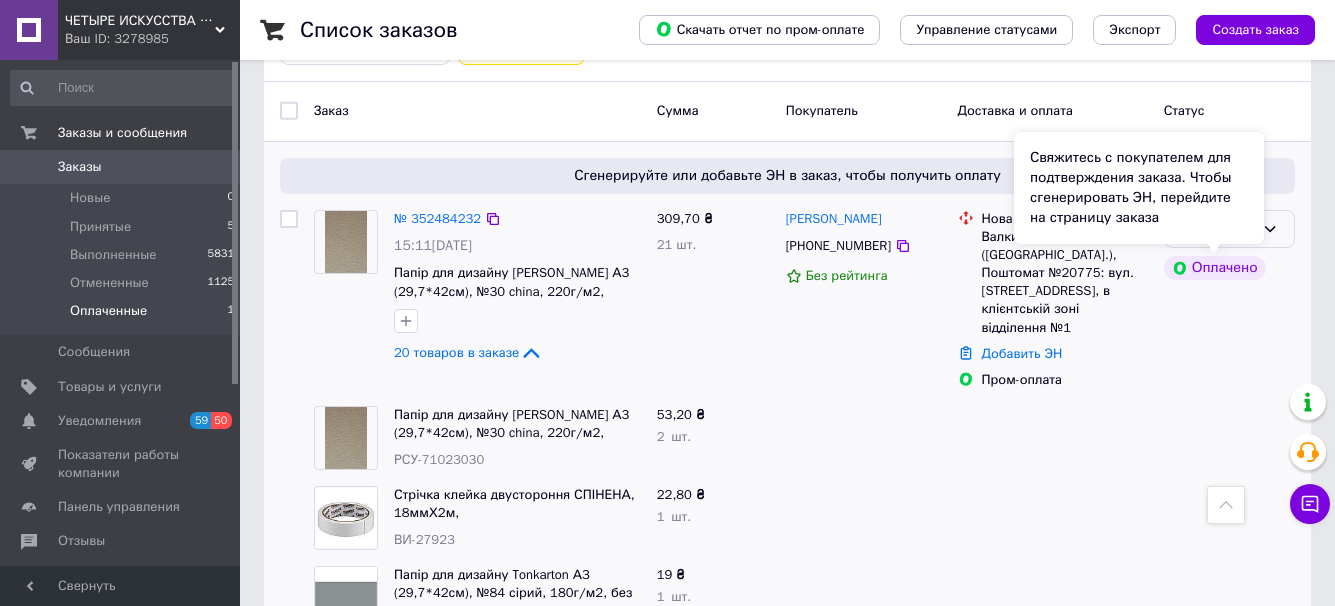click on "Свяжитесь с покупателем для подтверждения заказа.
Чтобы сгенерировать ЭН, перейдите на страницу заказа" at bounding box center [1139, 188] 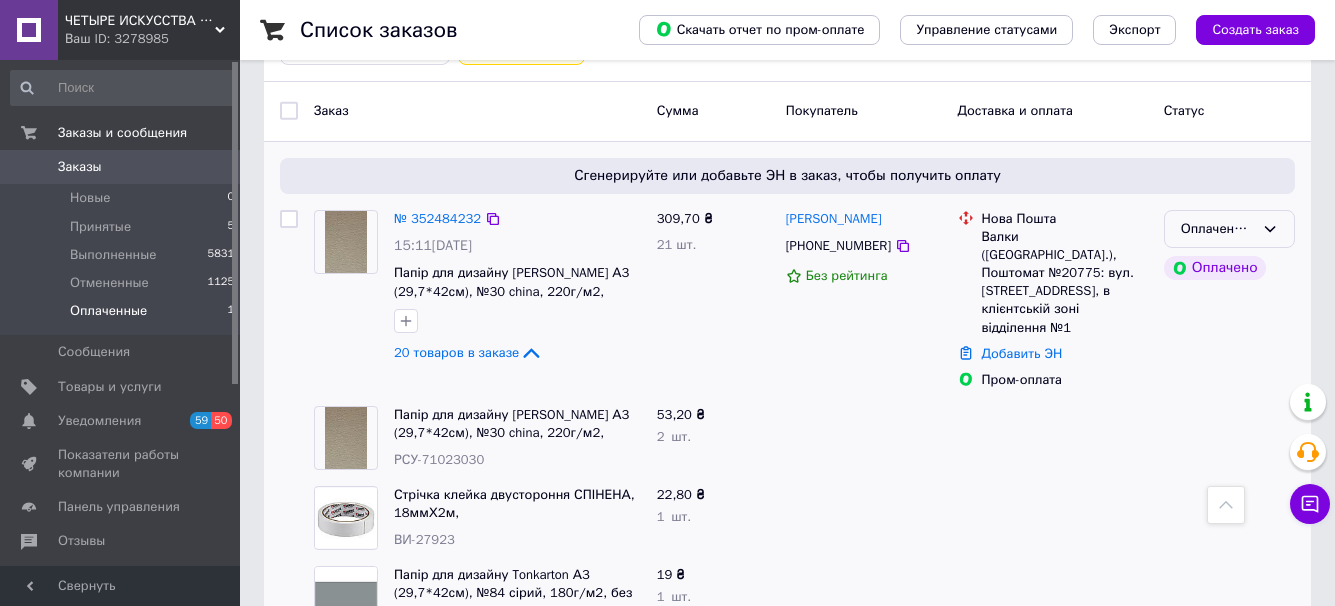 click on "Оплаченный" at bounding box center (1229, 229) 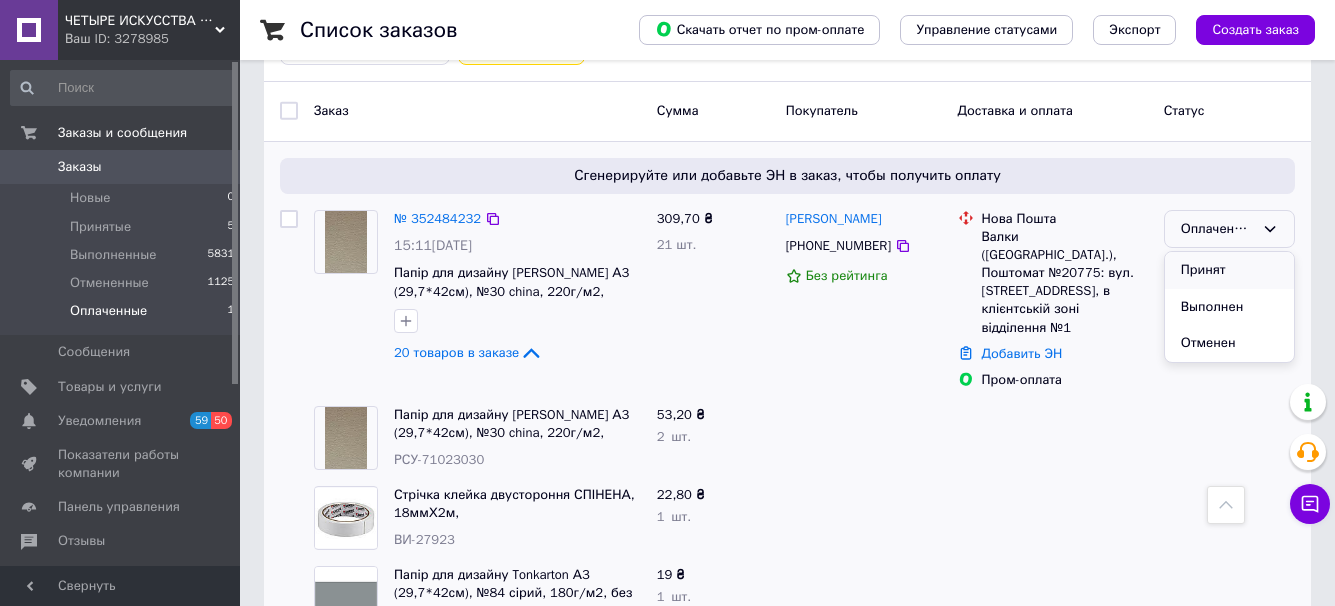 click on "Принят" at bounding box center [1229, 270] 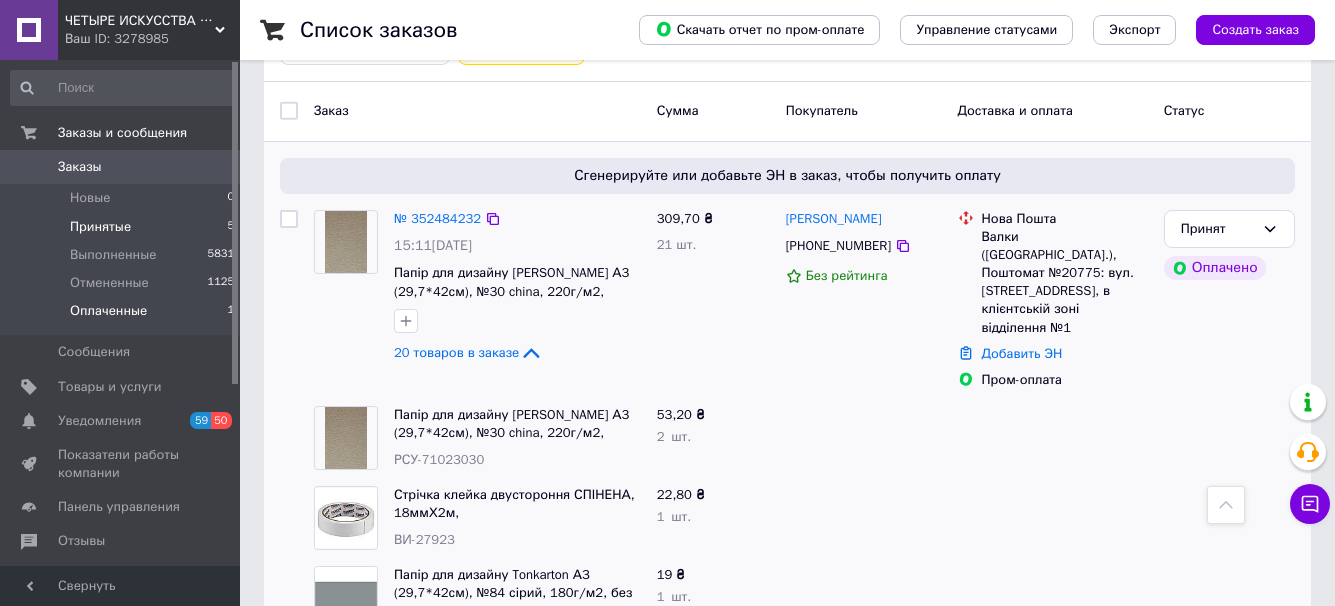 click on "Принятые" at bounding box center [100, 227] 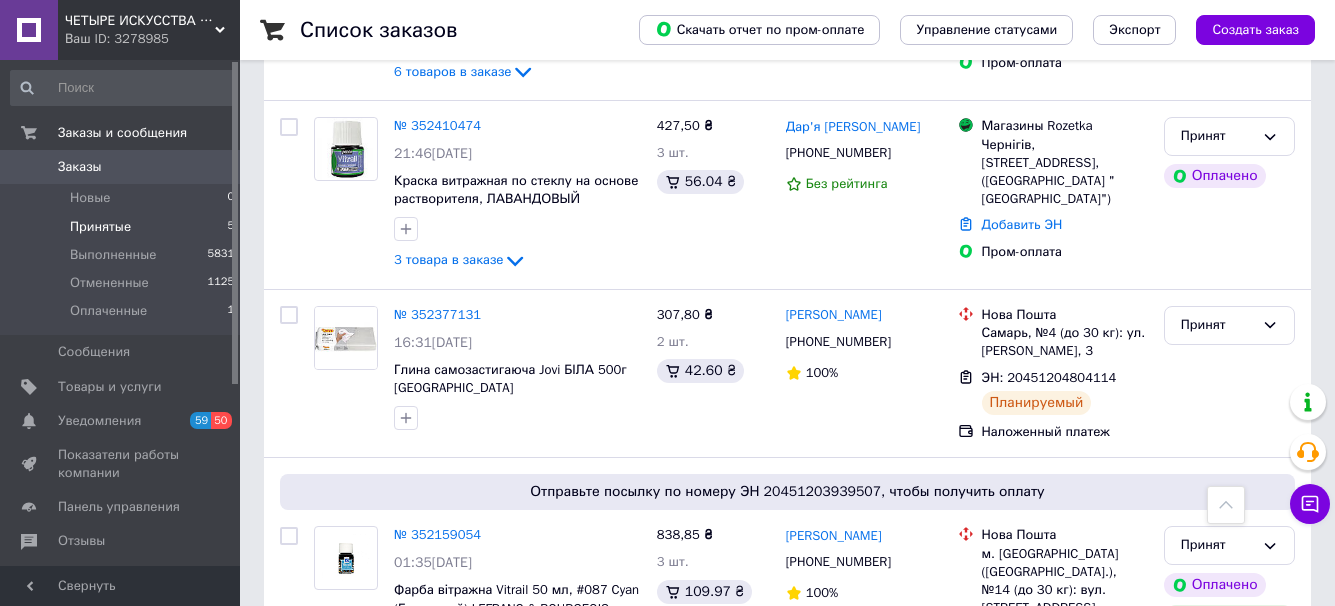 scroll, scrollTop: 898, scrollLeft: 0, axis: vertical 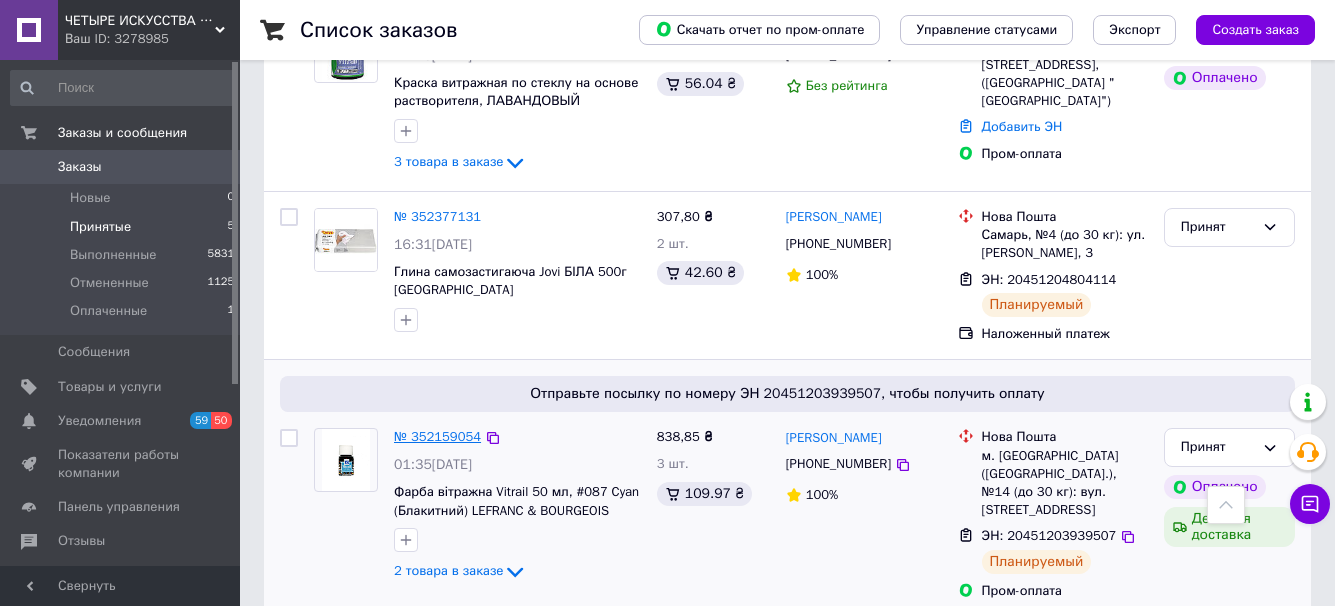 click on "№ 352159054" at bounding box center (437, 436) 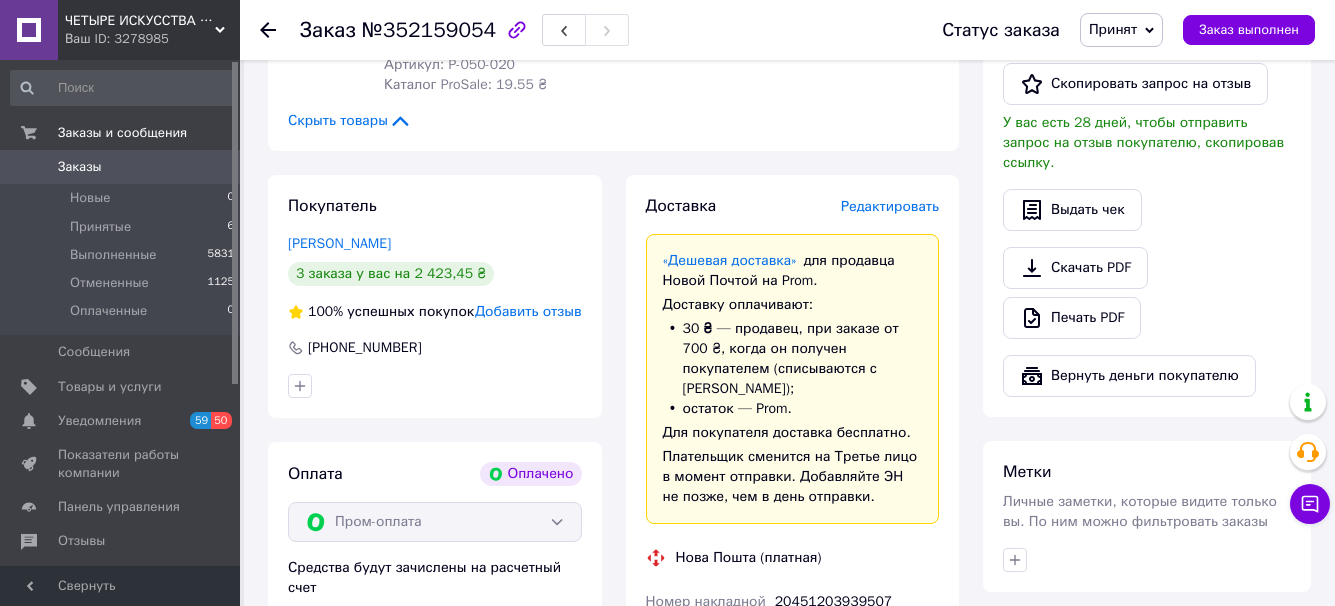 scroll, scrollTop: 698, scrollLeft: 0, axis: vertical 